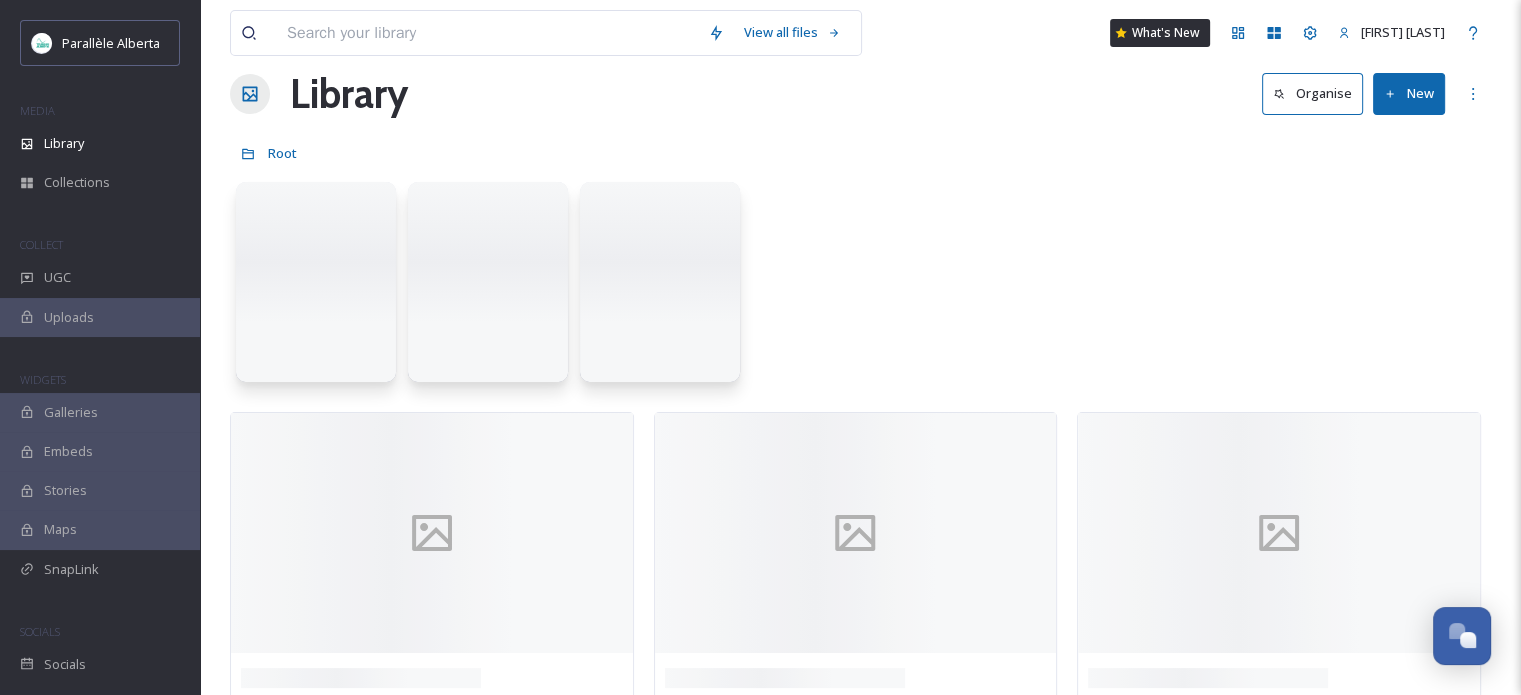 scroll, scrollTop: 50, scrollLeft: 0, axis: vertical 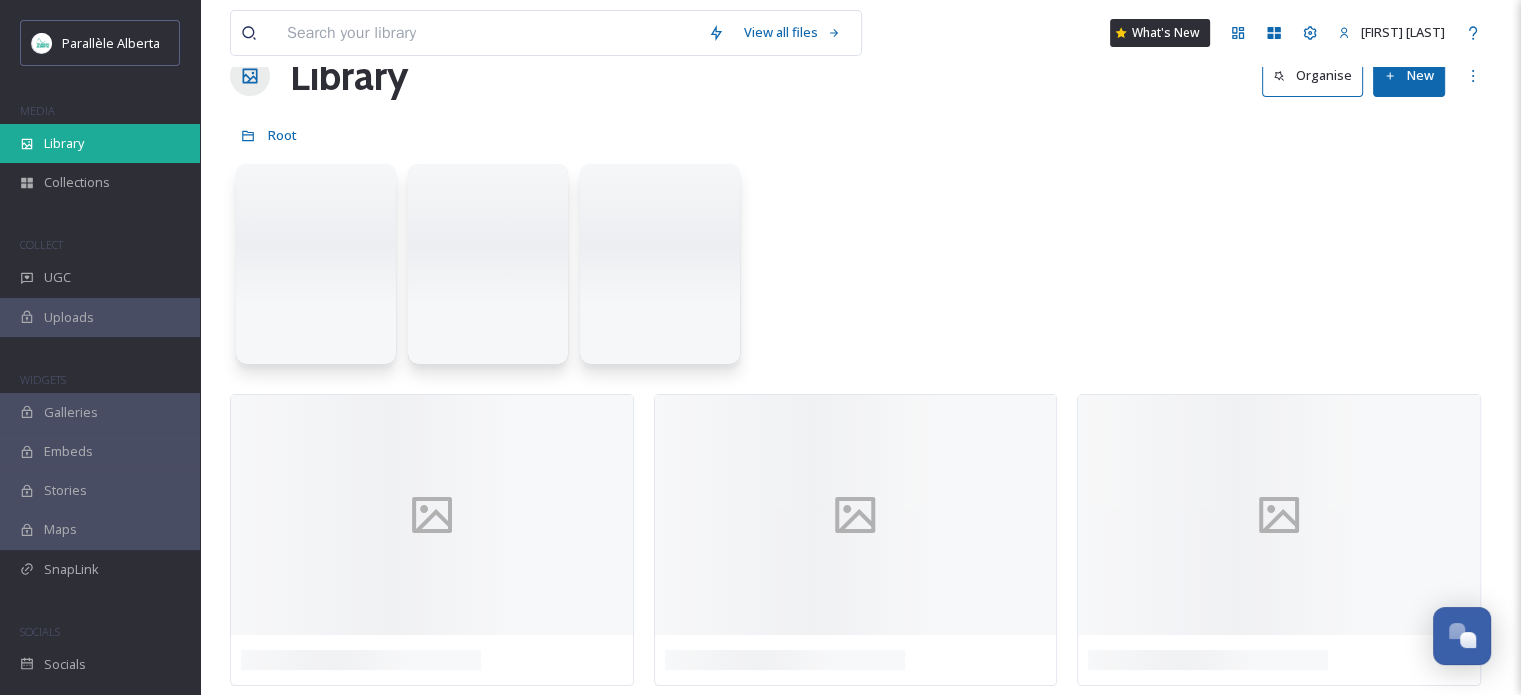 click on "Library" at bounding box center (64, 143) 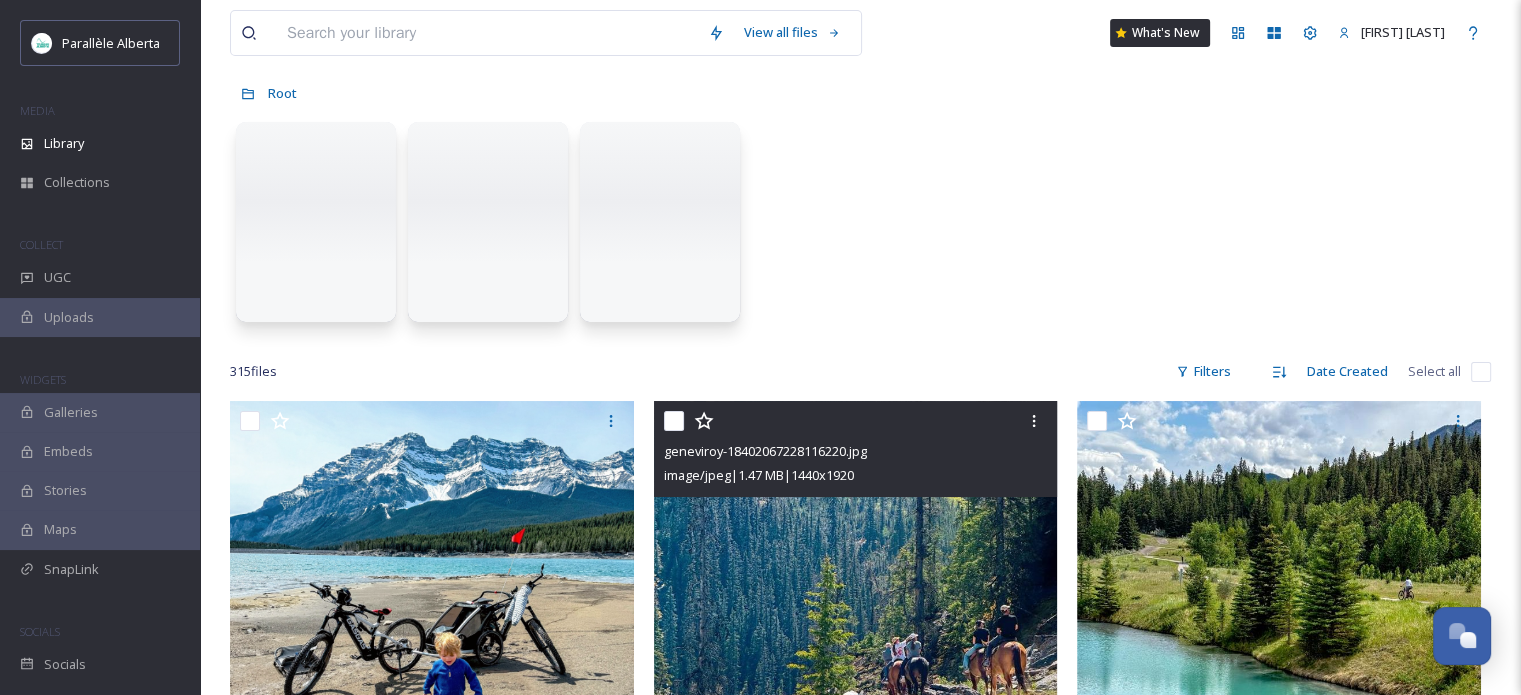 scroll, scrollTop: 300, scrollLeft: 0, axis: vertical 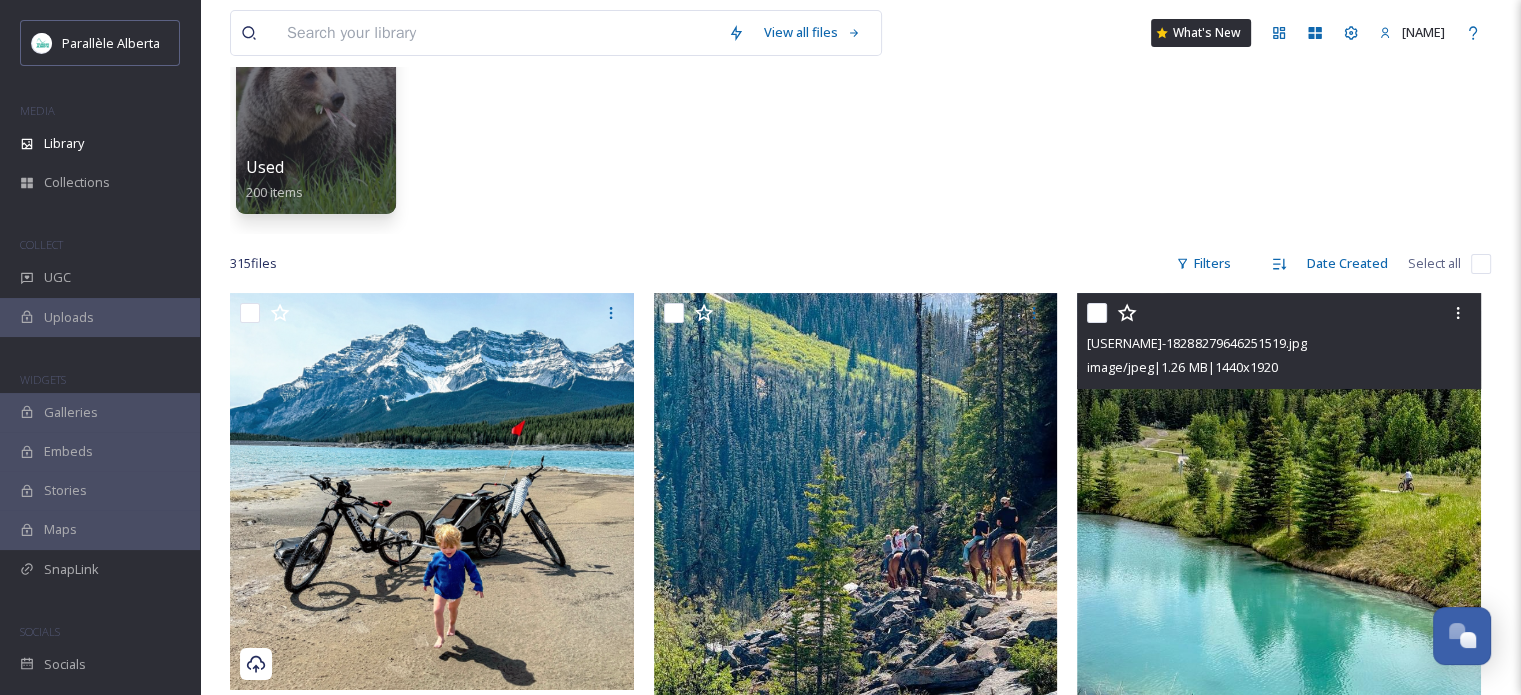 click at bounding box center [1279, 562] 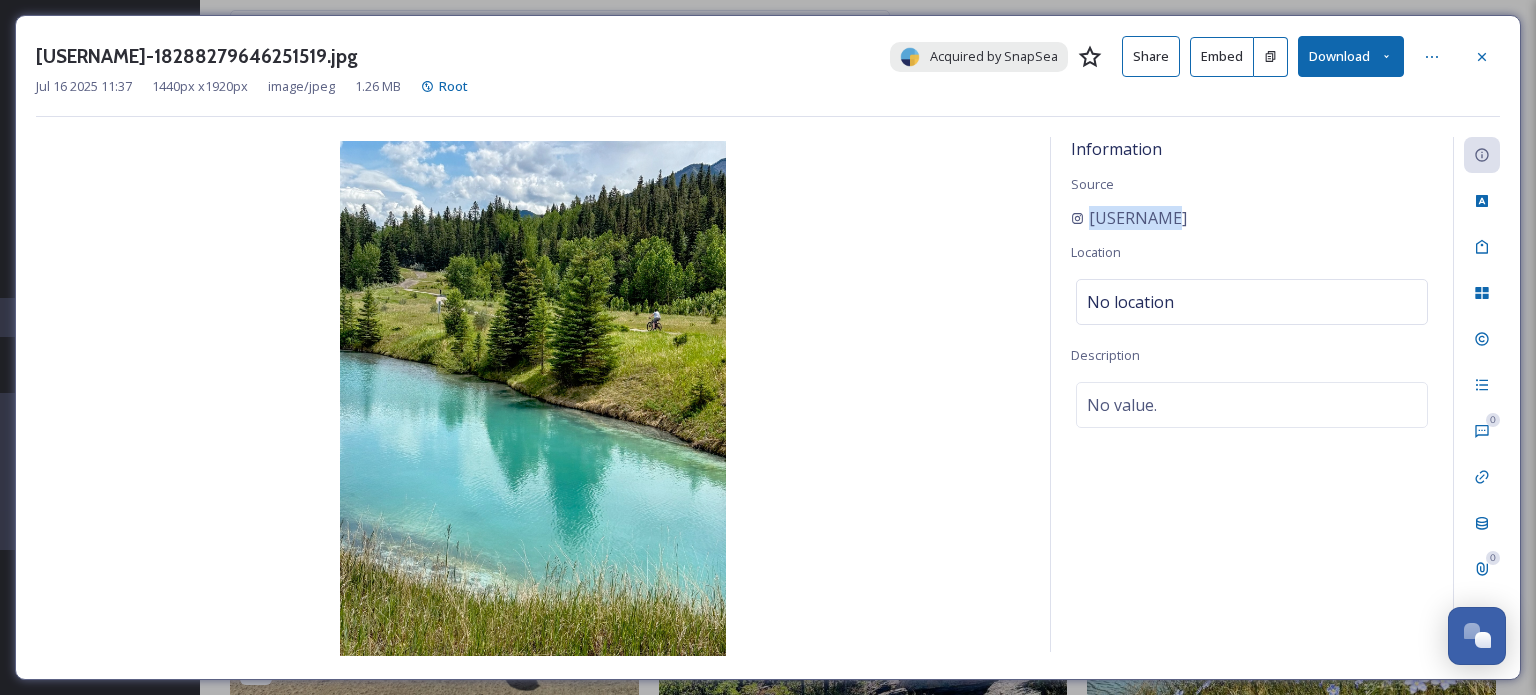 drag, startPoint x: 1185, startPoint y: 215, endPoint x: 1065, endPoint y: 223, distance: 120.26637 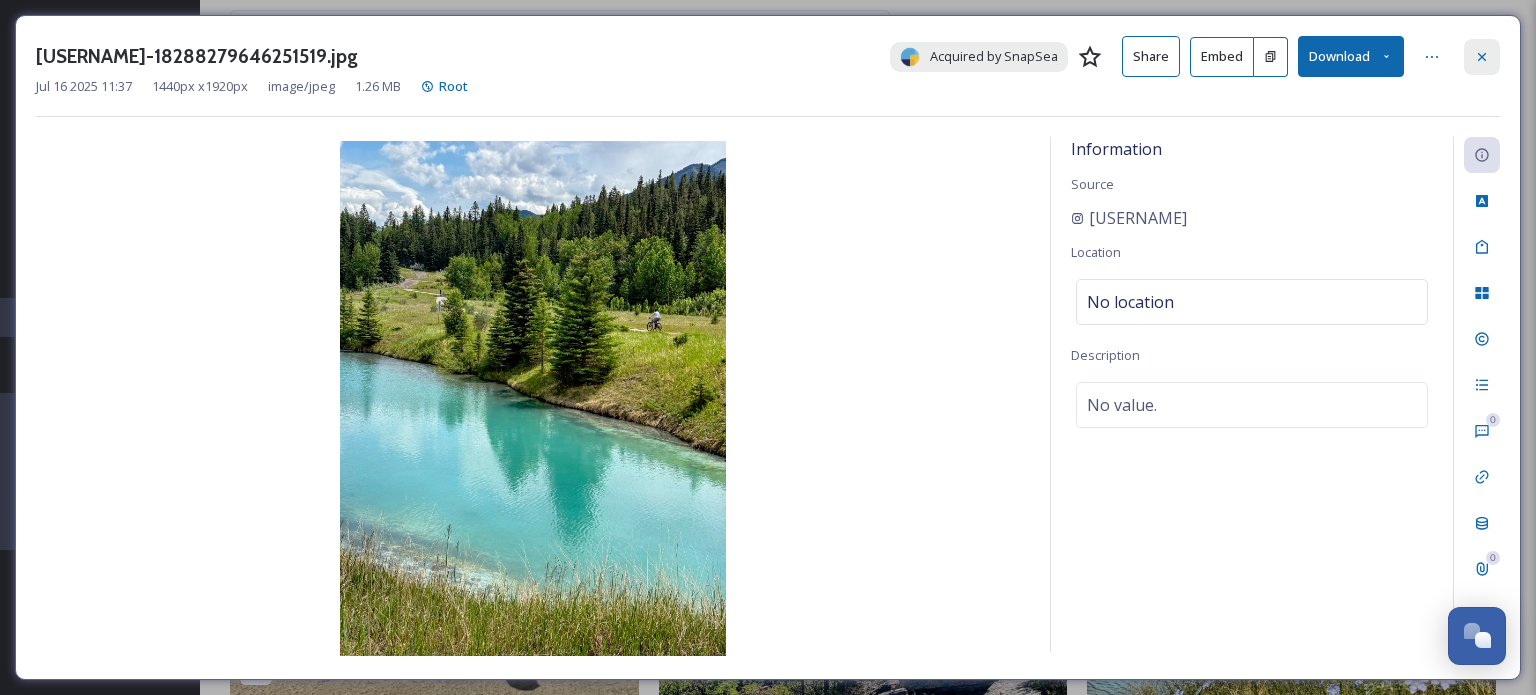 click 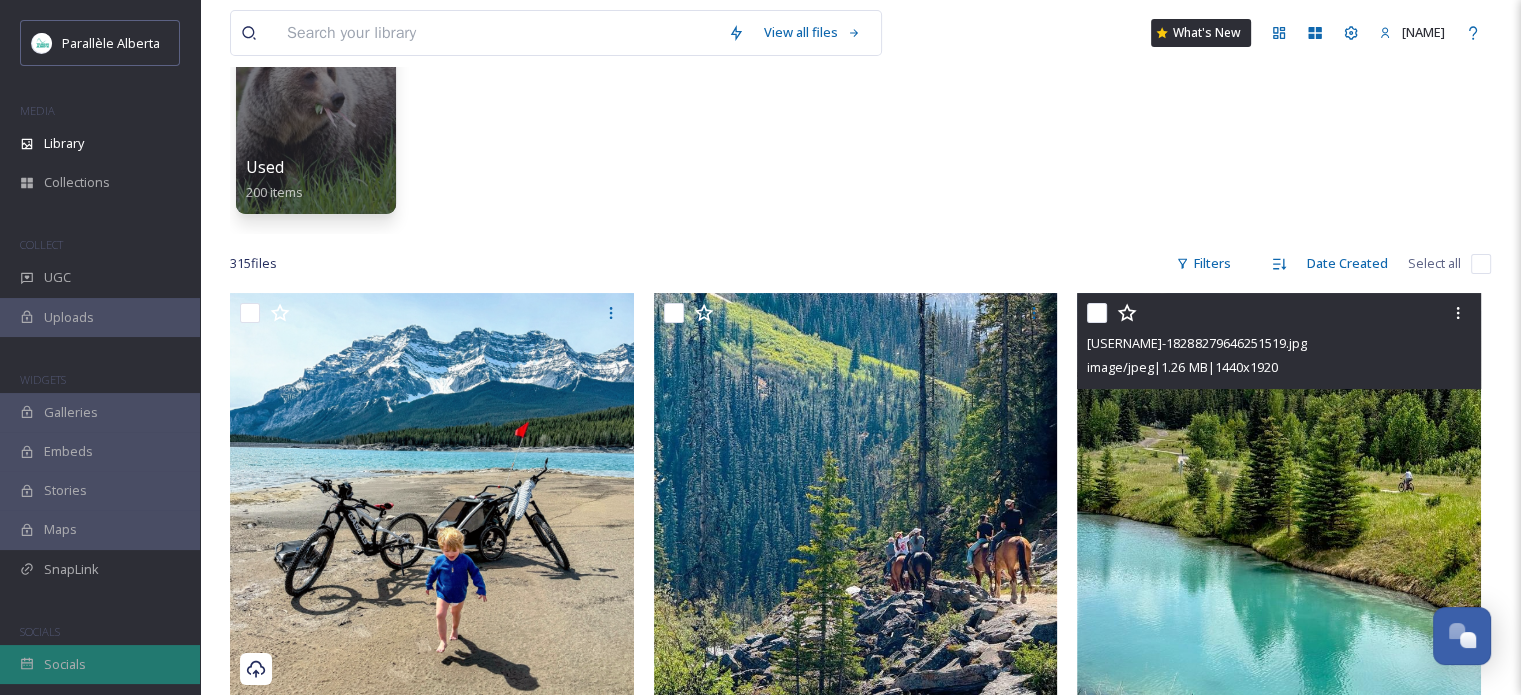 click on "Socials" at bounding box center (65, 664) 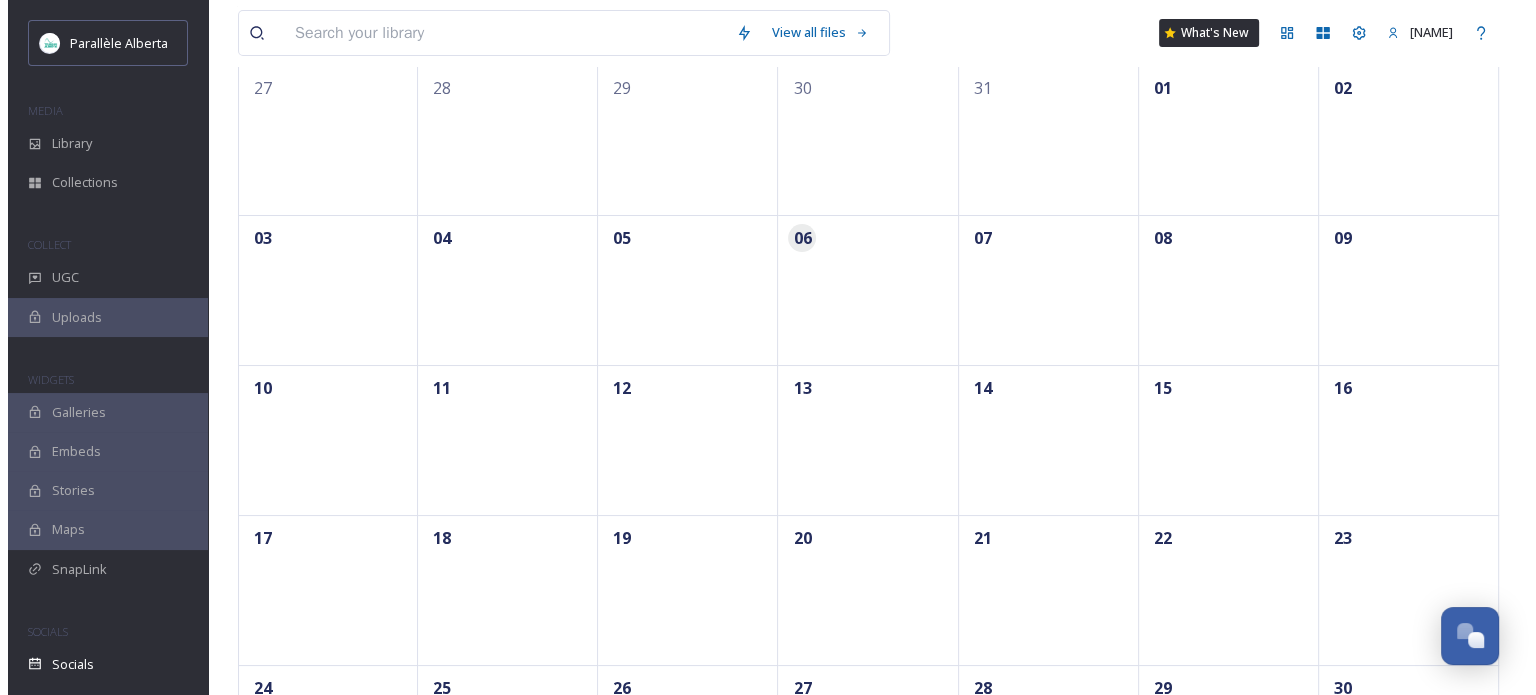 scroll, scrollTop: 0, scrollLeft: 0, axis: both 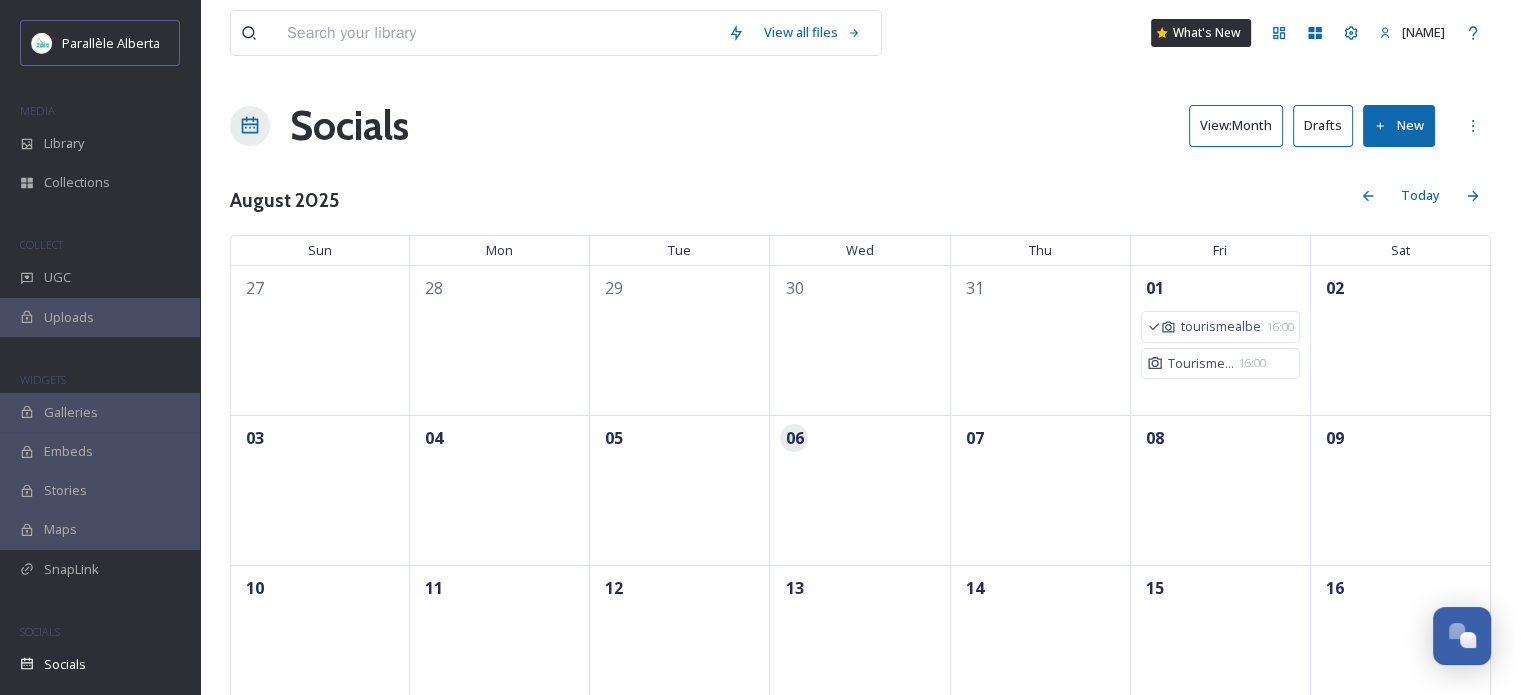 click on "View:  Month" at bounding box center [1236, 125] 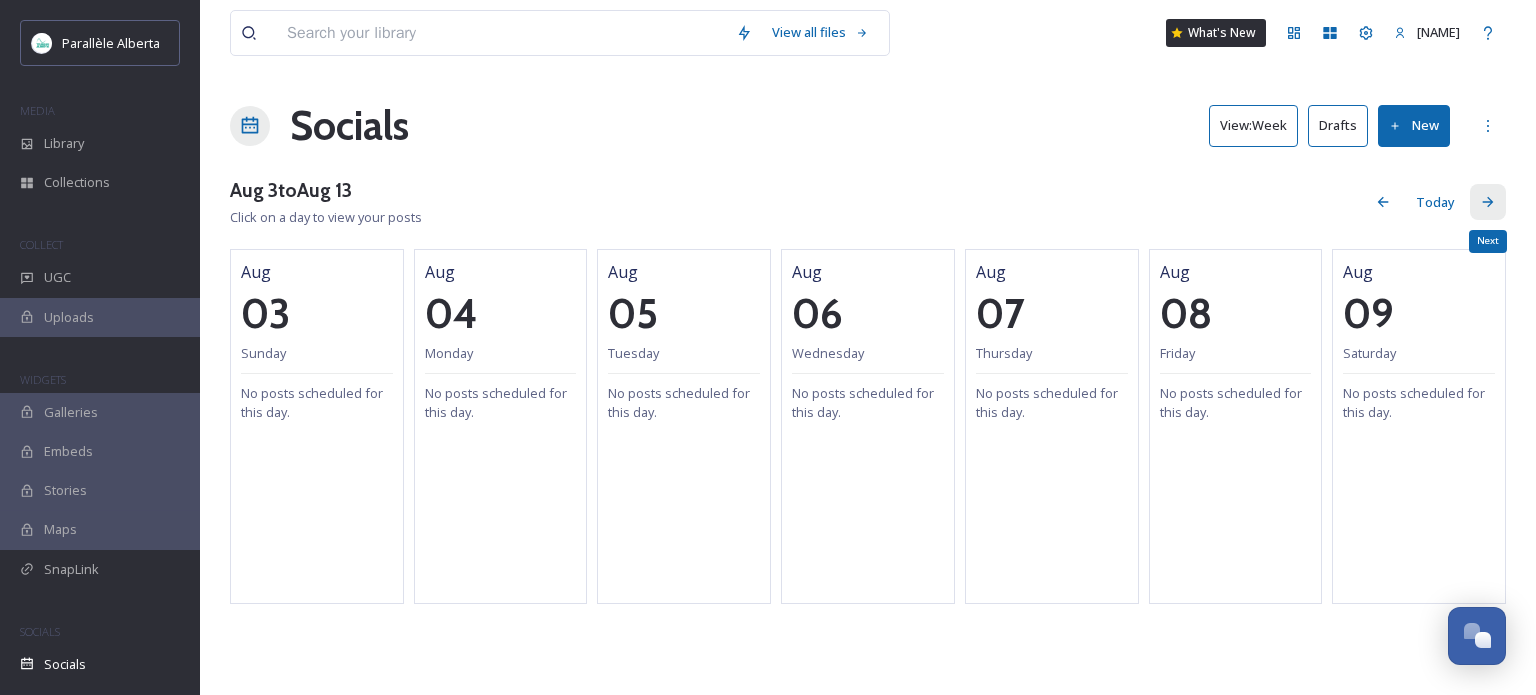 click on "Next" at bounding box center (1488, 202) 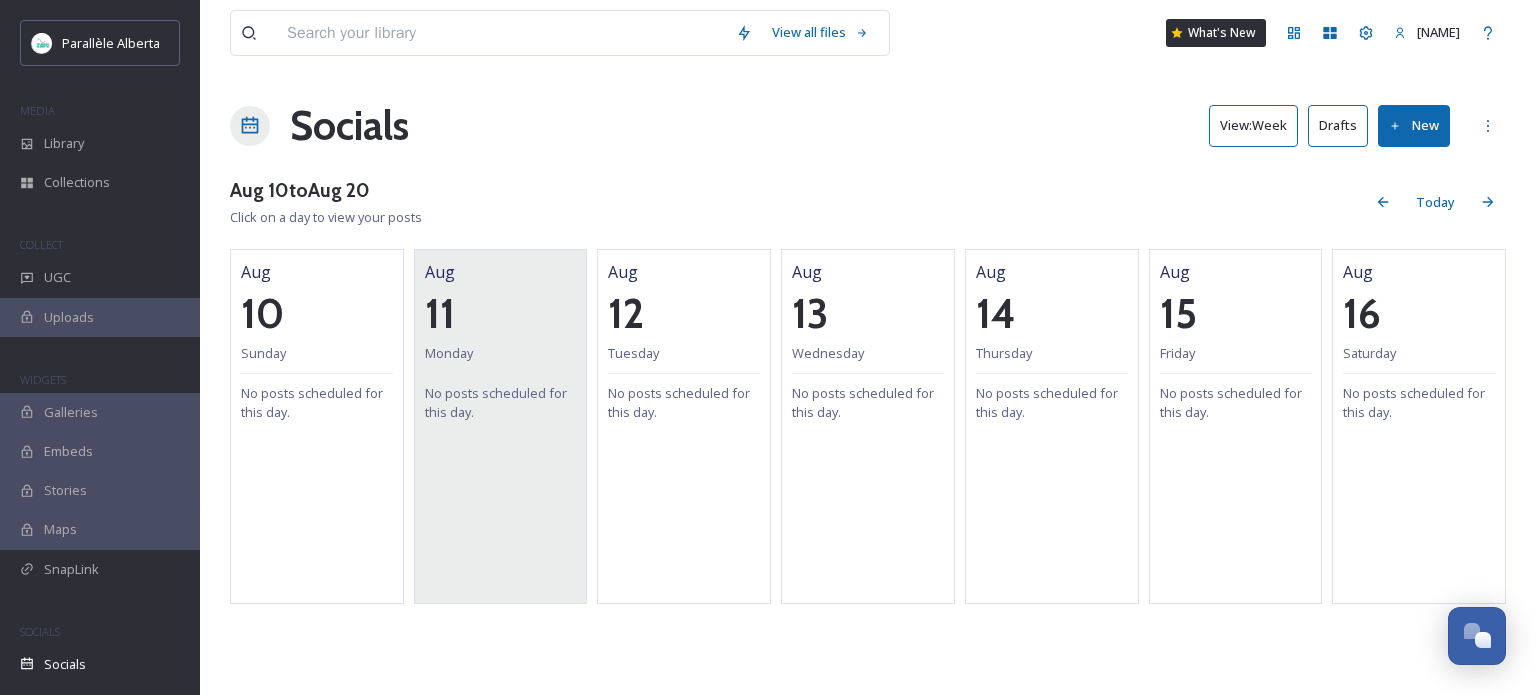 click on "Aug 11 Monday No posts scheduled for this day." at bounding box center (501, 426) 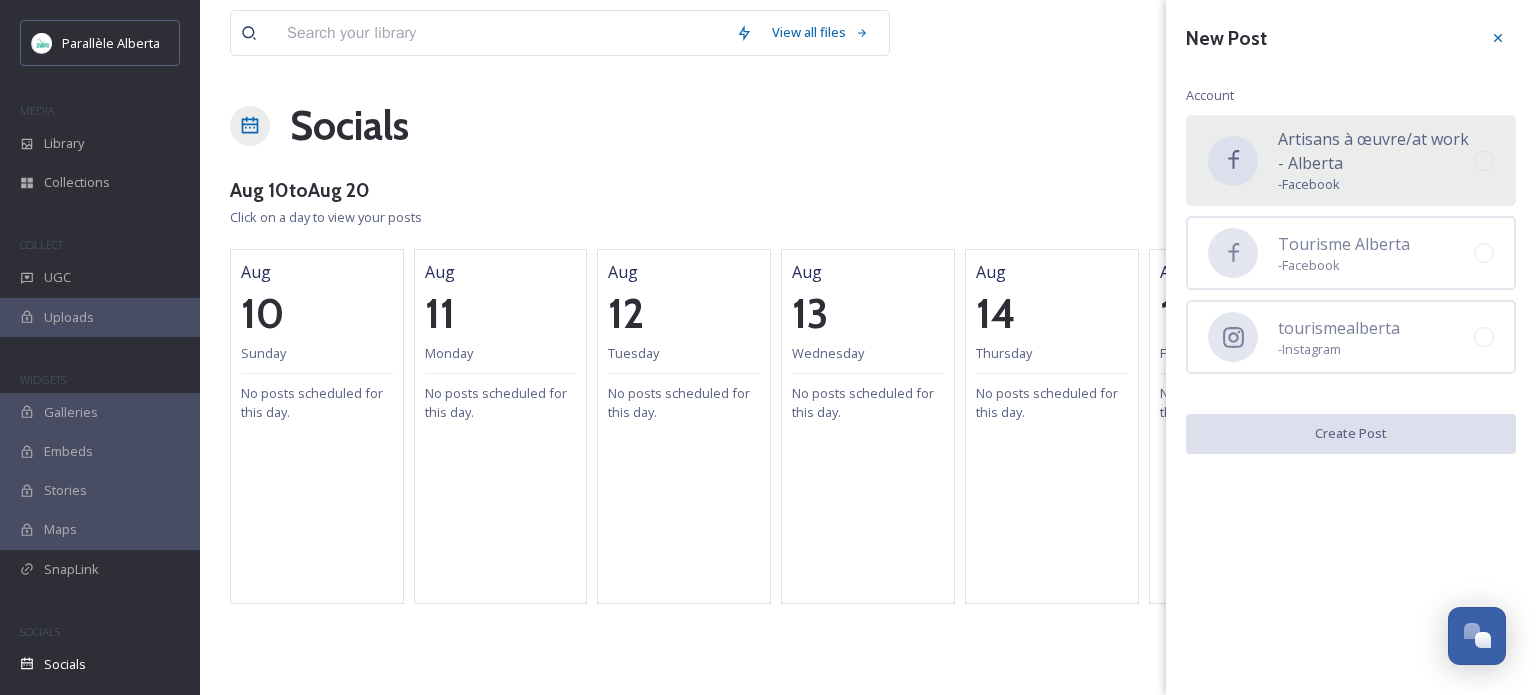 click on "Artisans à œuvre/at work - Alberta" at bounding box center (1376, 151) 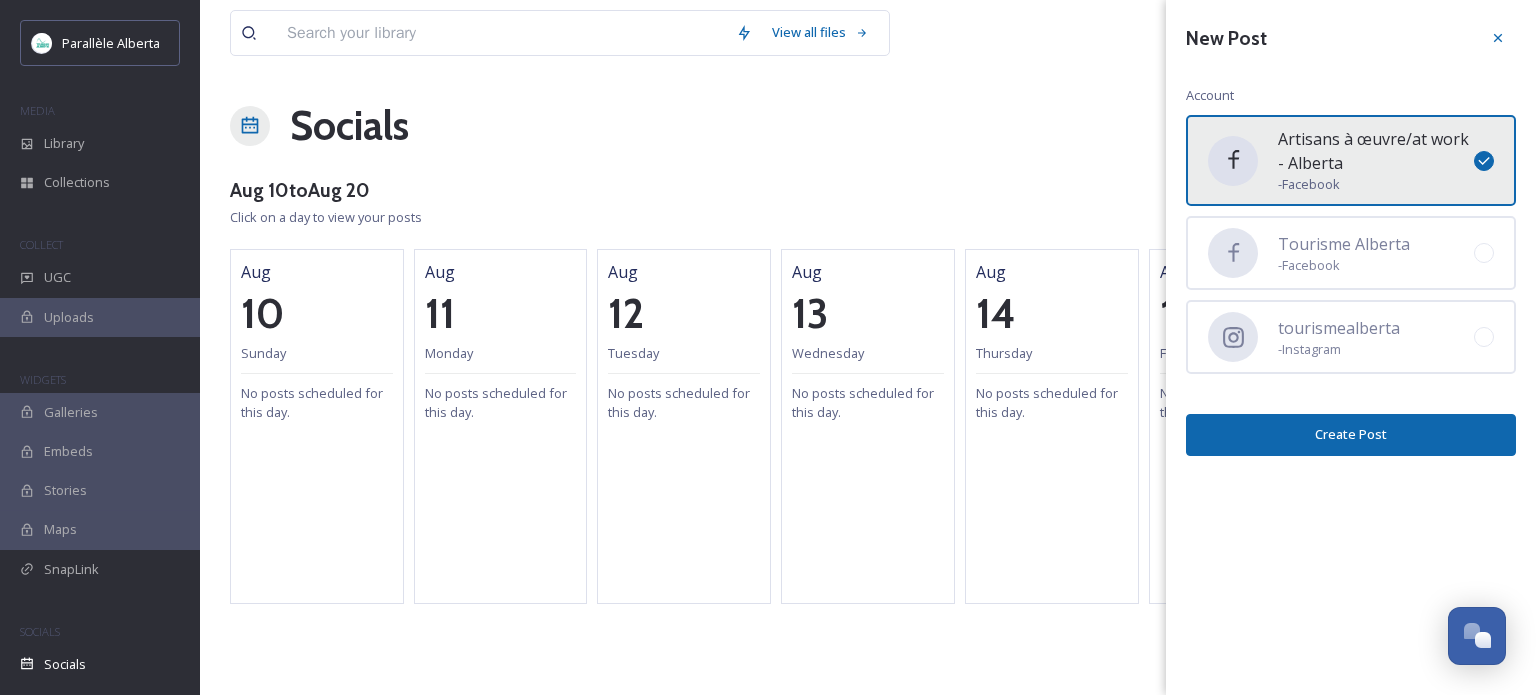 click on "Artisans à œuvre/at work - Alberta" at bounding box center (1376, 151) 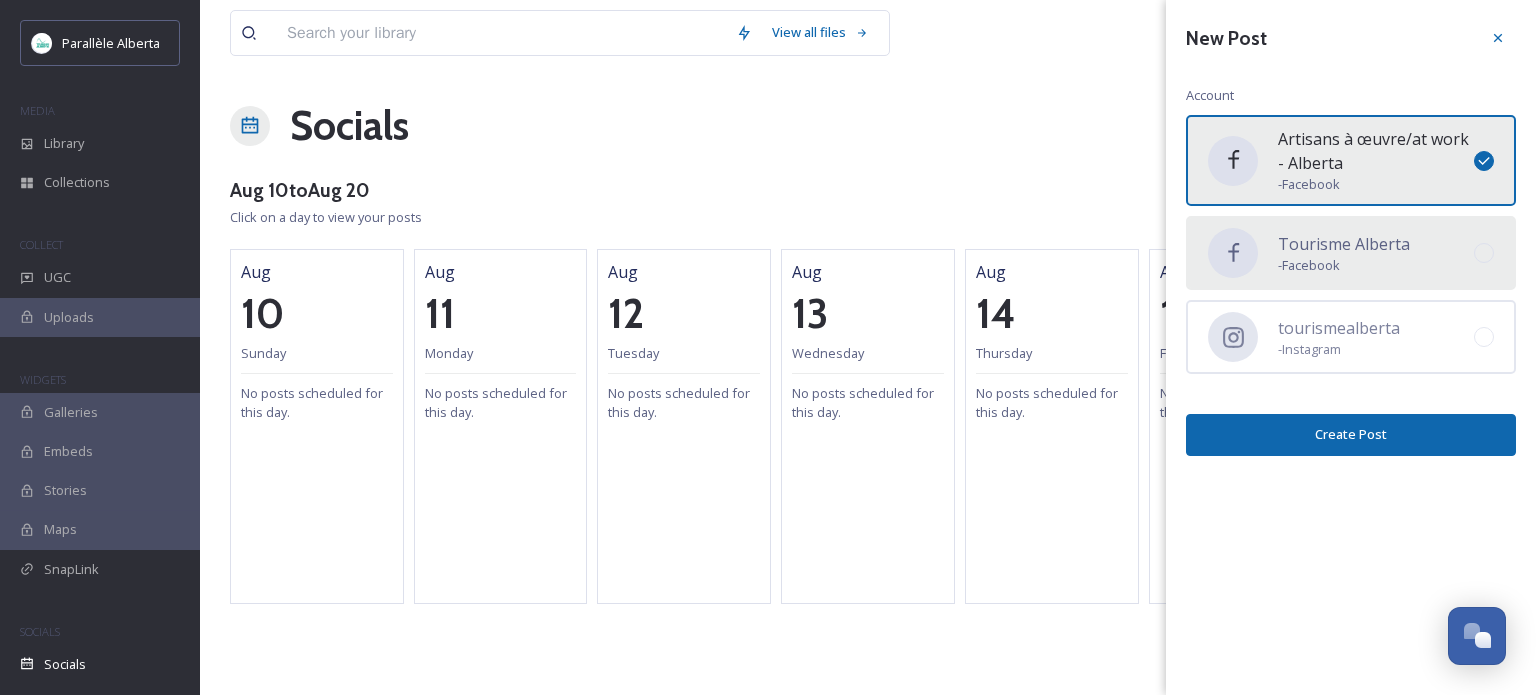 click on "Tourisme Alberta" at bounding box center [1344, 244] 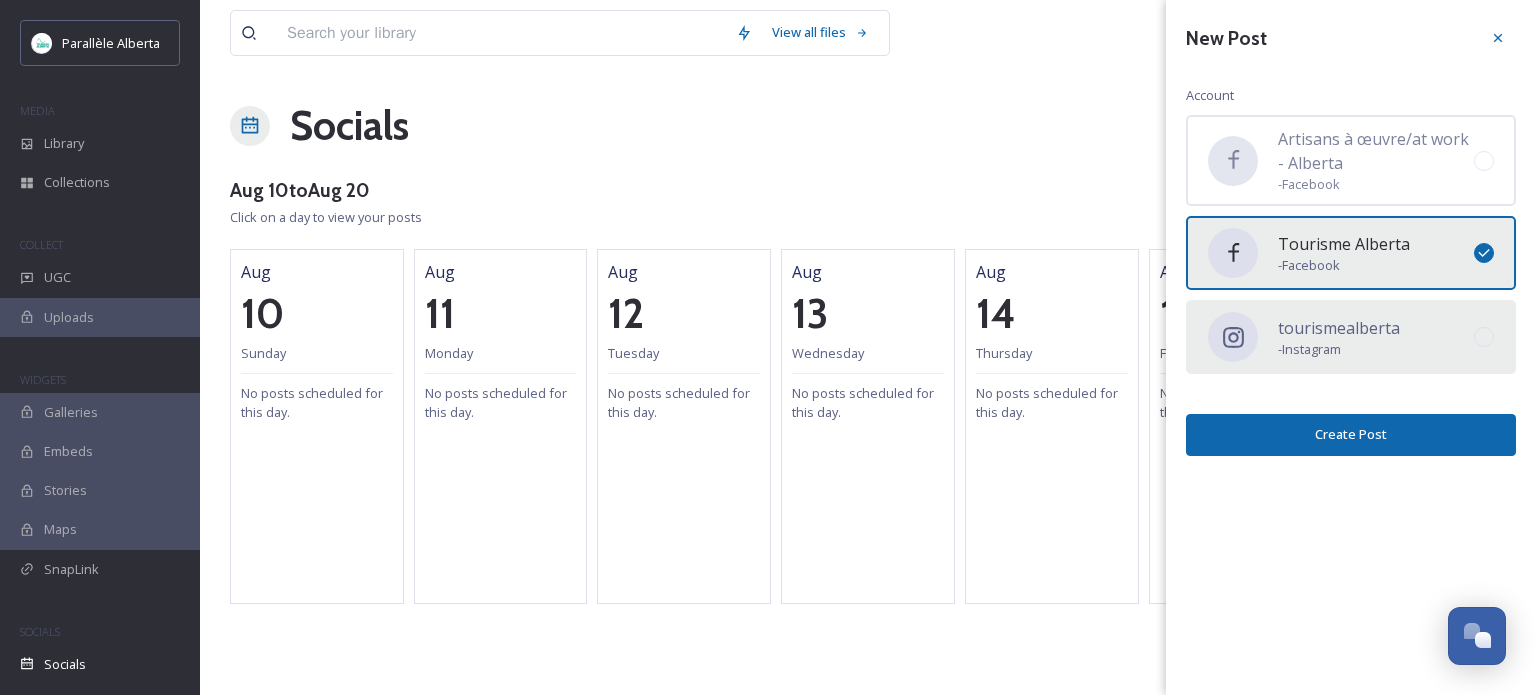 click on "tourismealberta  -  Instagram" at bounding box center [1351, 337] 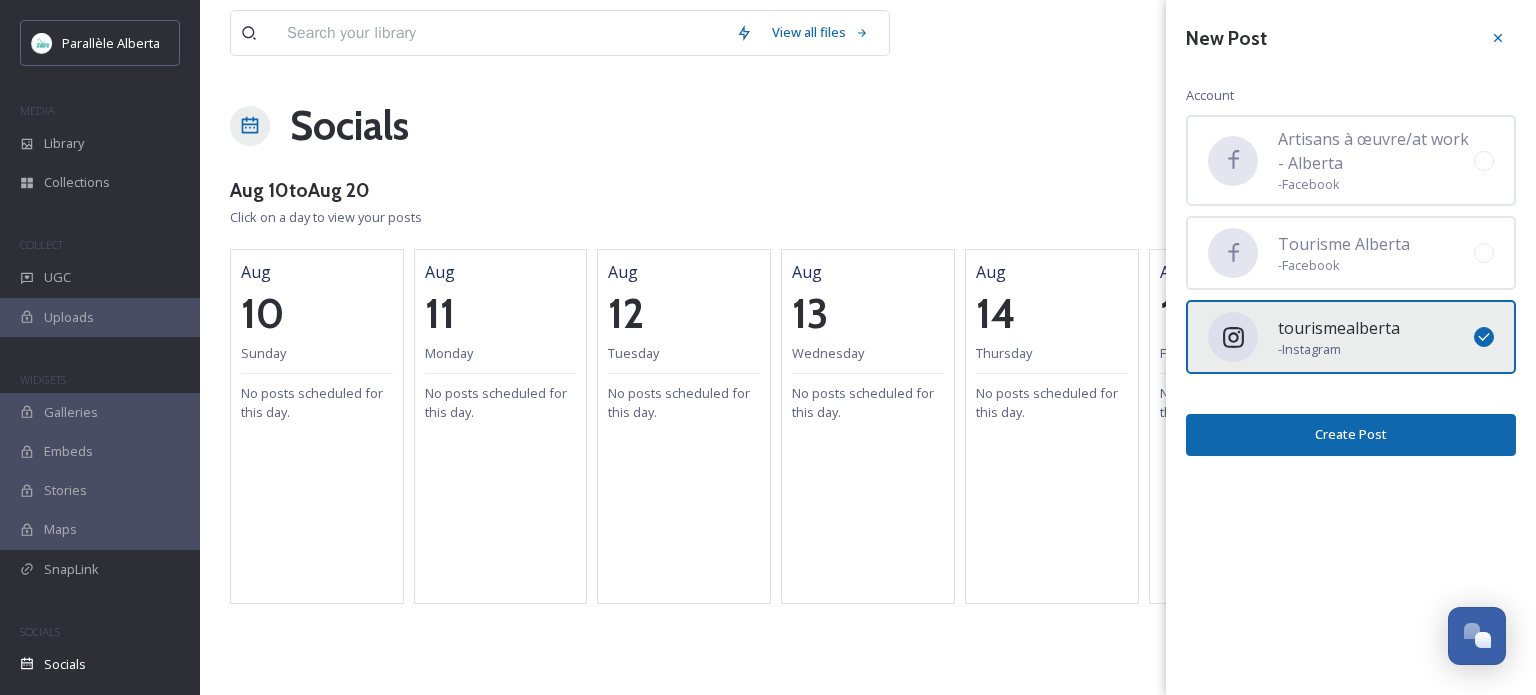 click on "Create Post" at bounding box center (1351, 434) 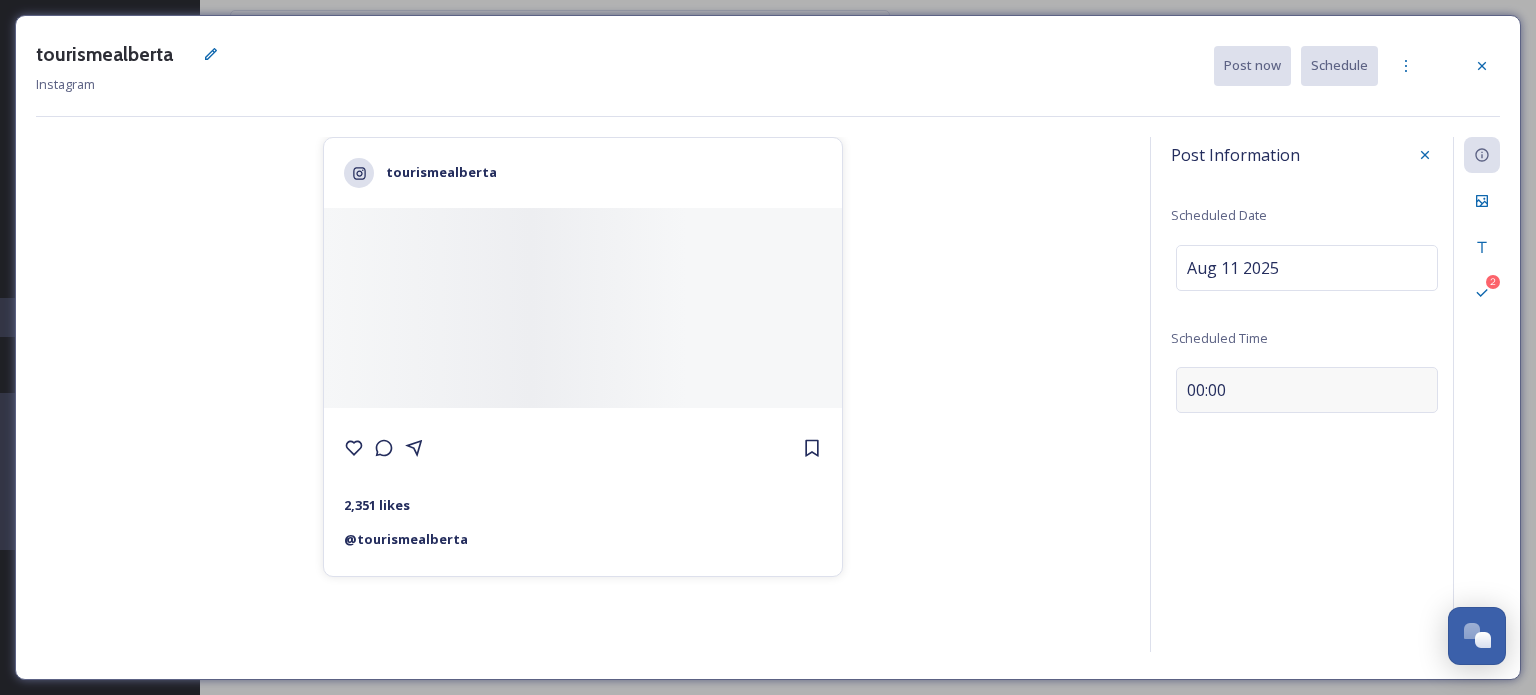 click on "00:00" at bounding box center (1206, 390) 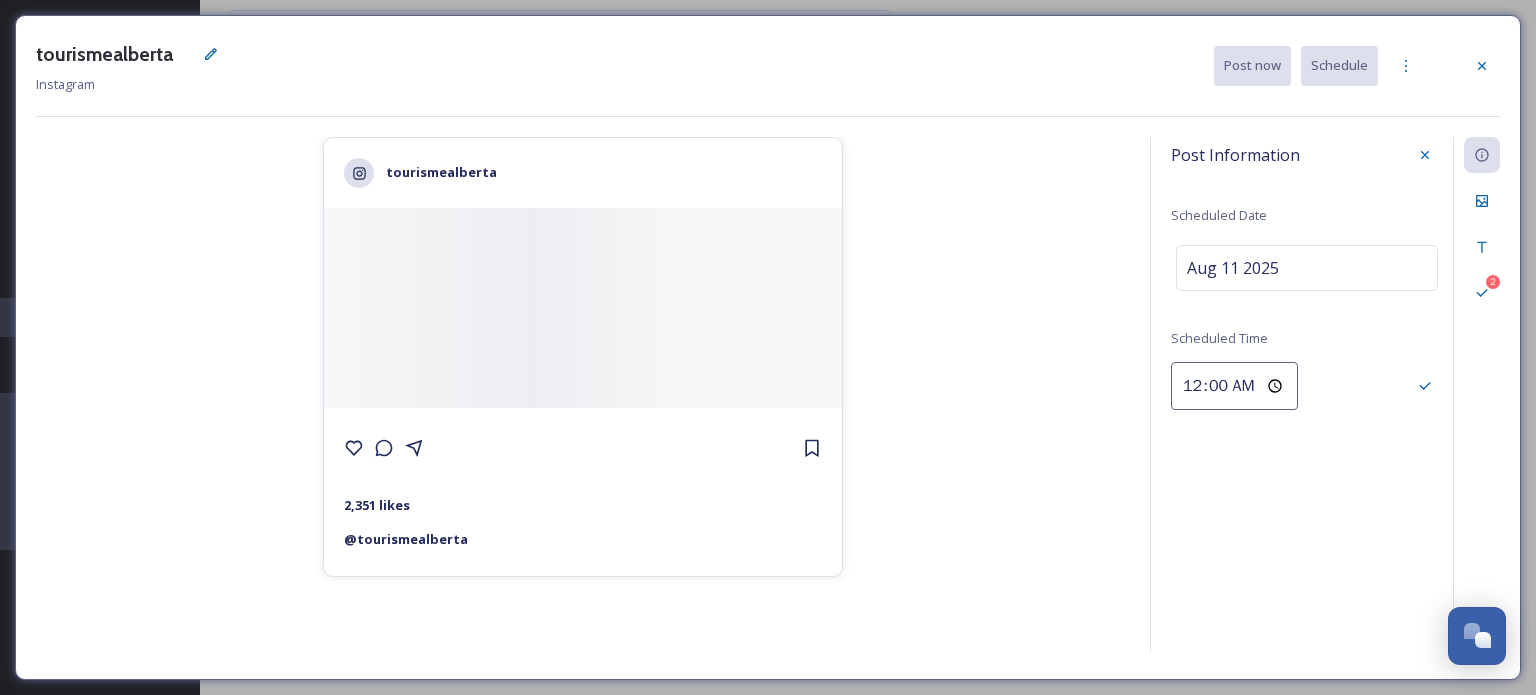 click on "00:00" at bounding box center (1234, 386) 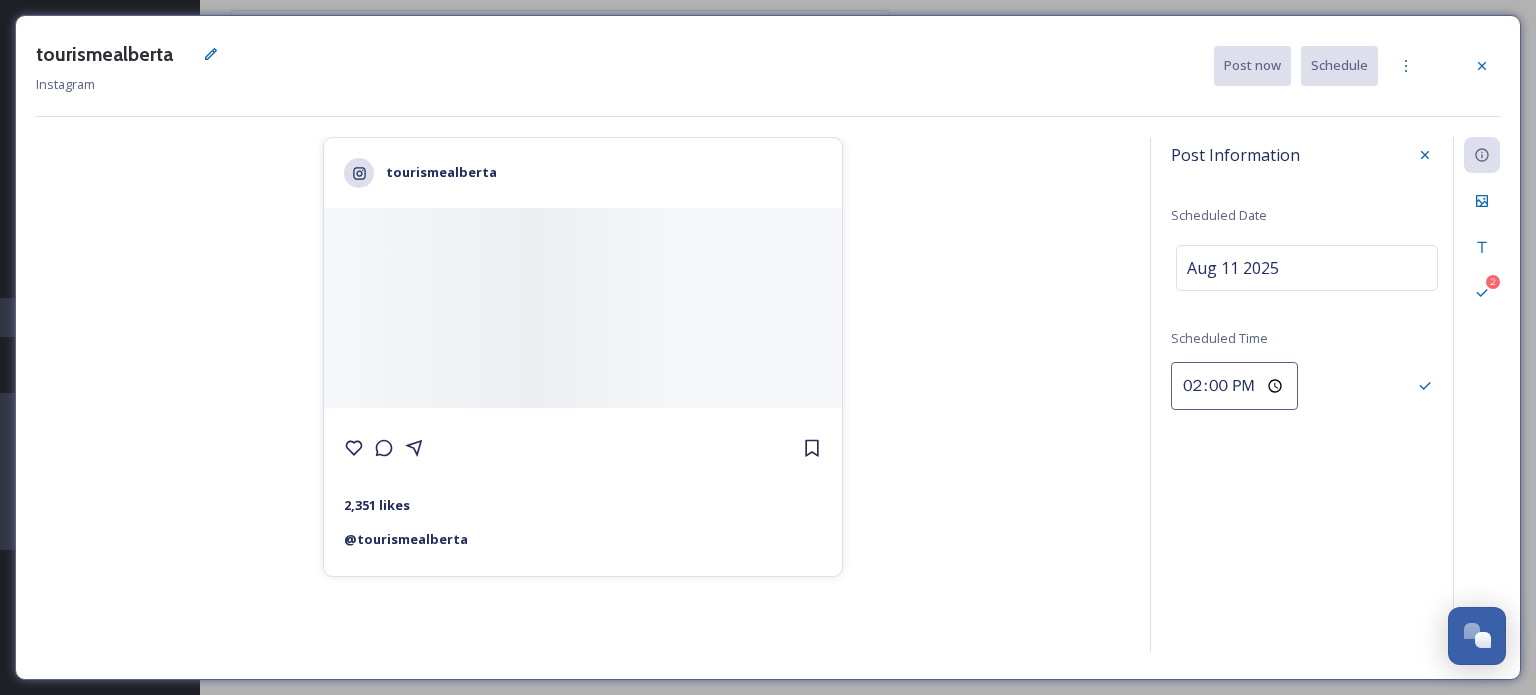 click on "14:00" at bounding box center (1234, 386) 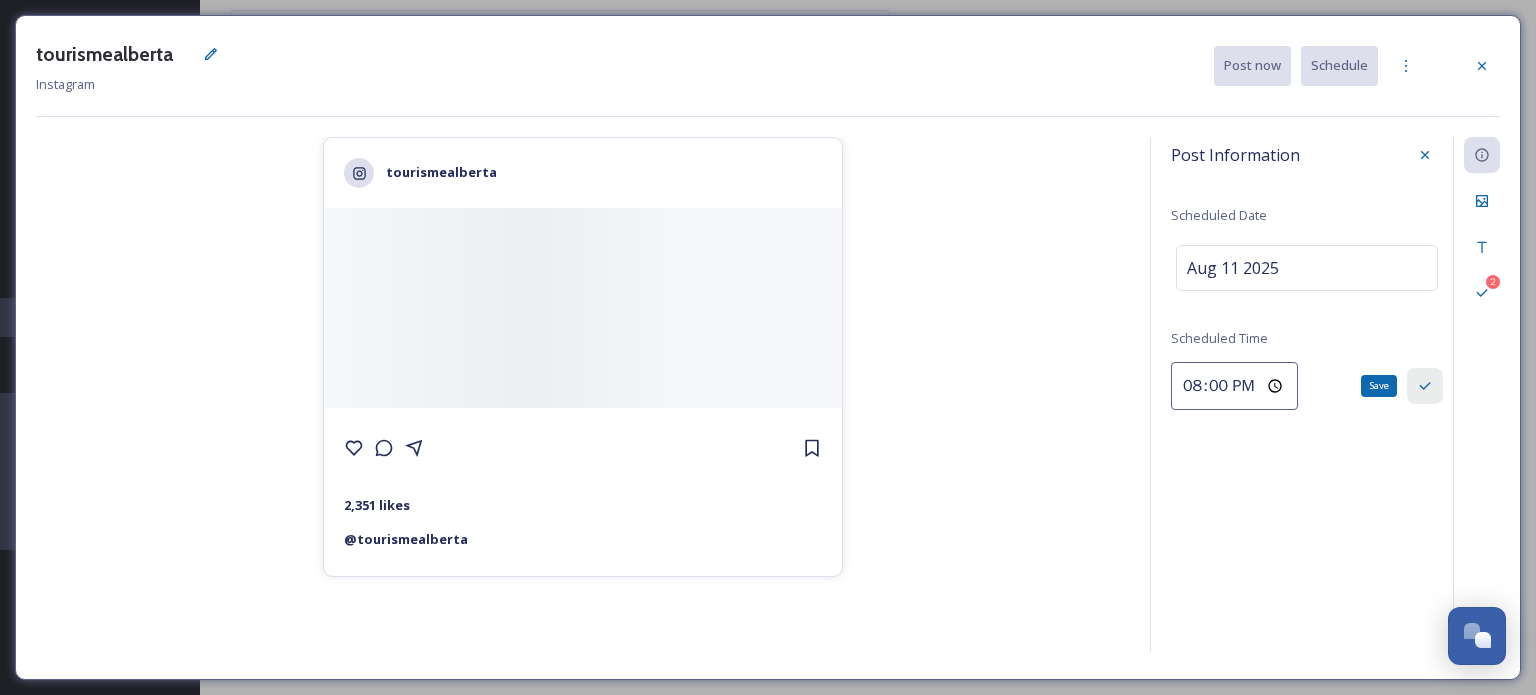 click 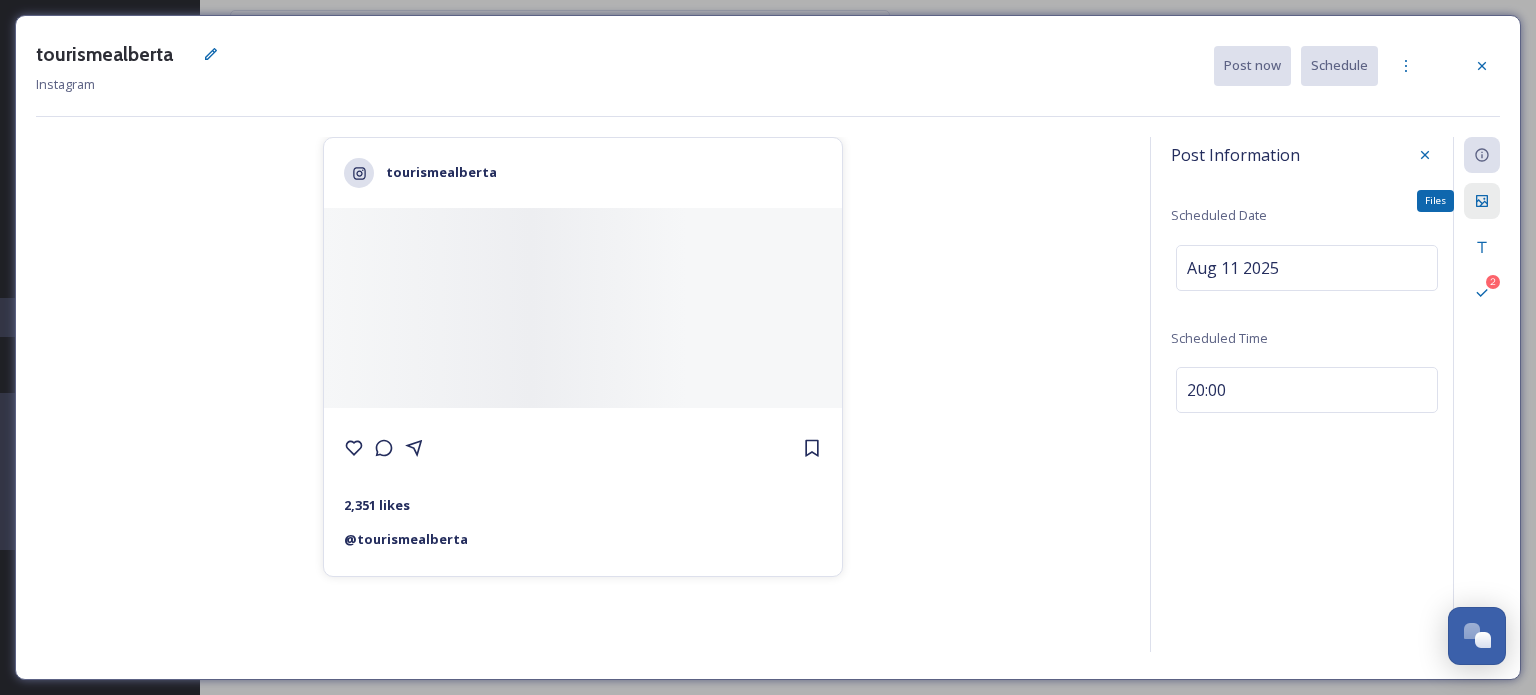 click on "Files" at bounding box center (1482, 201) 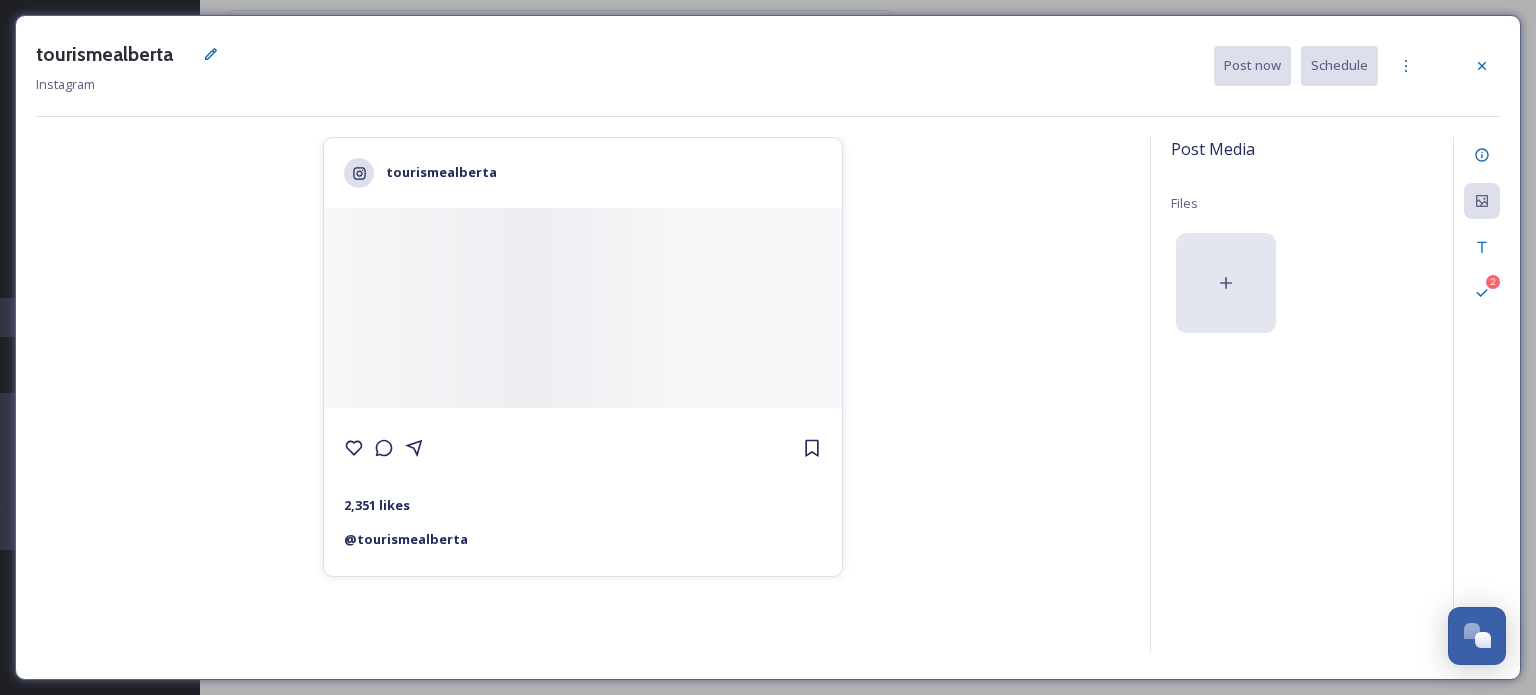 click at bounding box center (1226, 283) 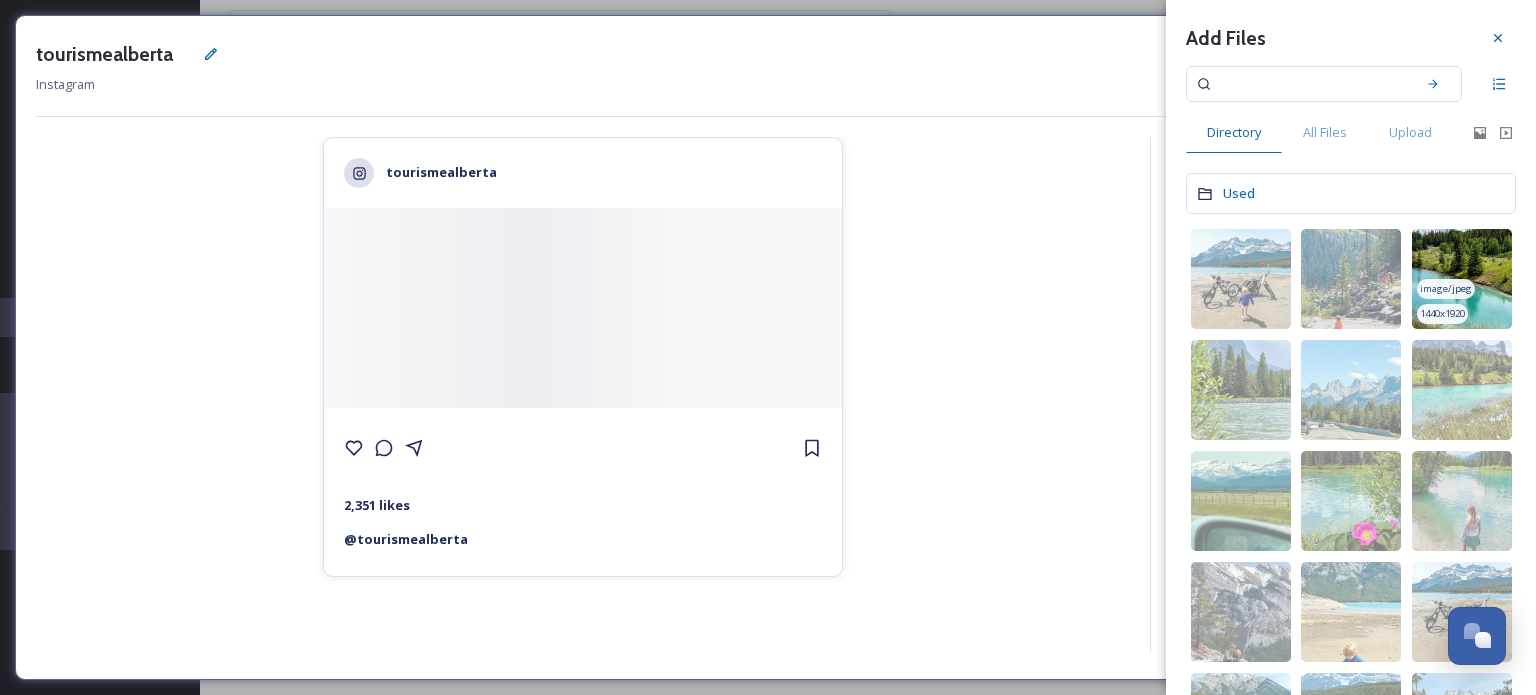 click at bounding box center [1462, 279] 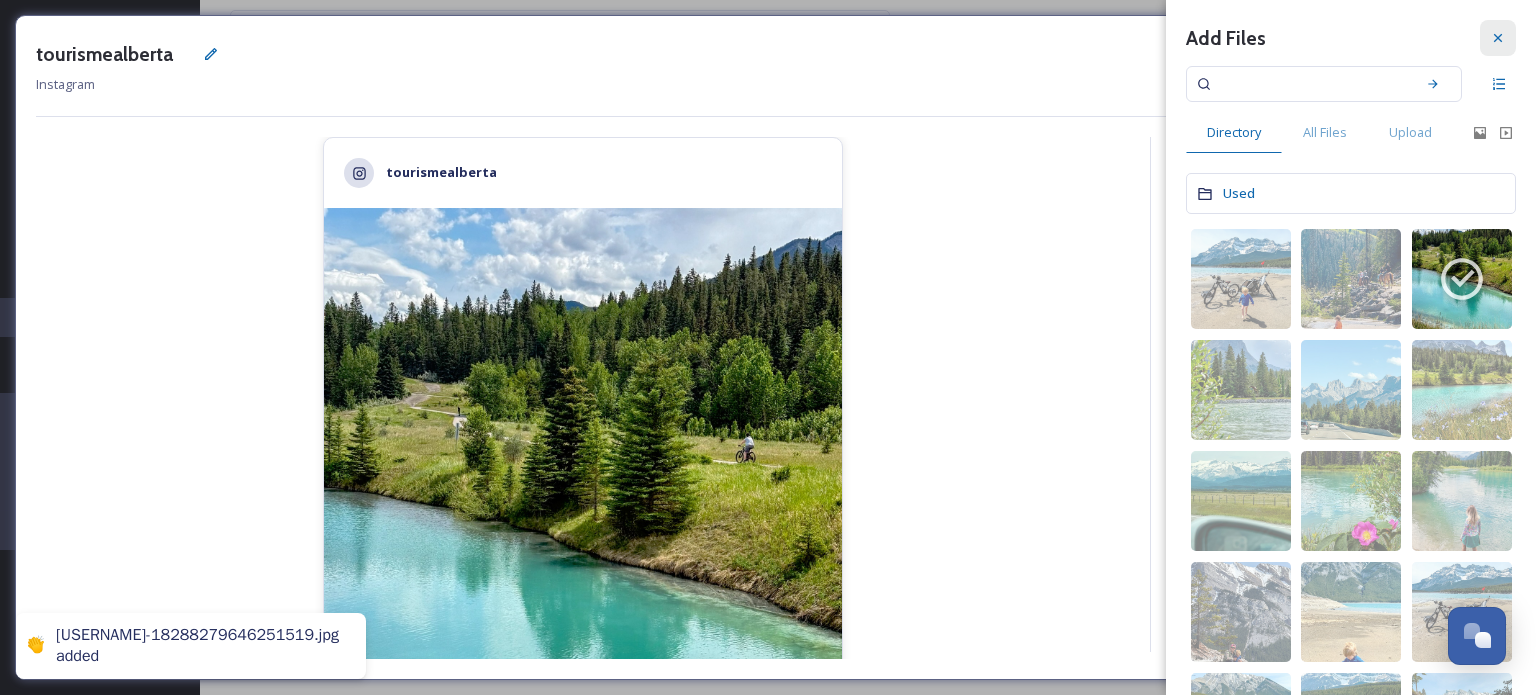 click at bounding box center (1498, 38) 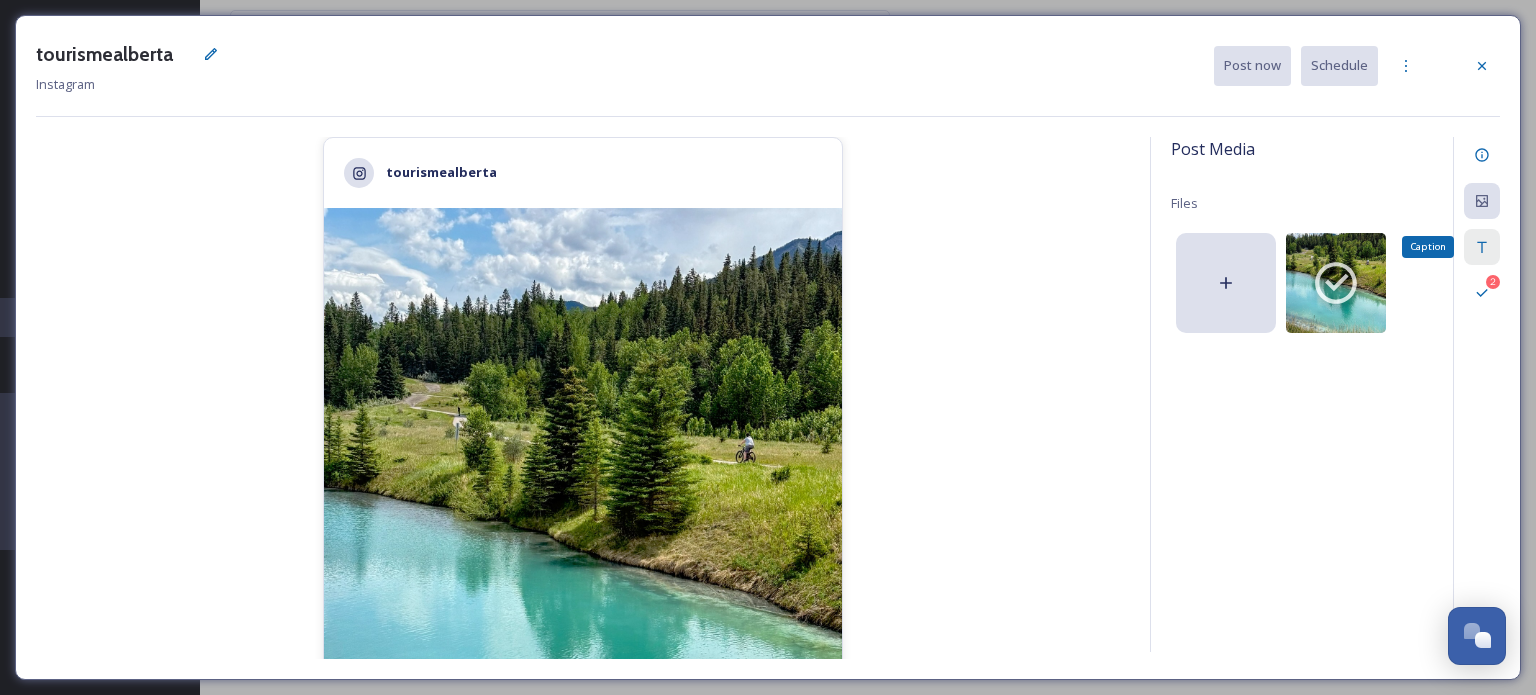 click 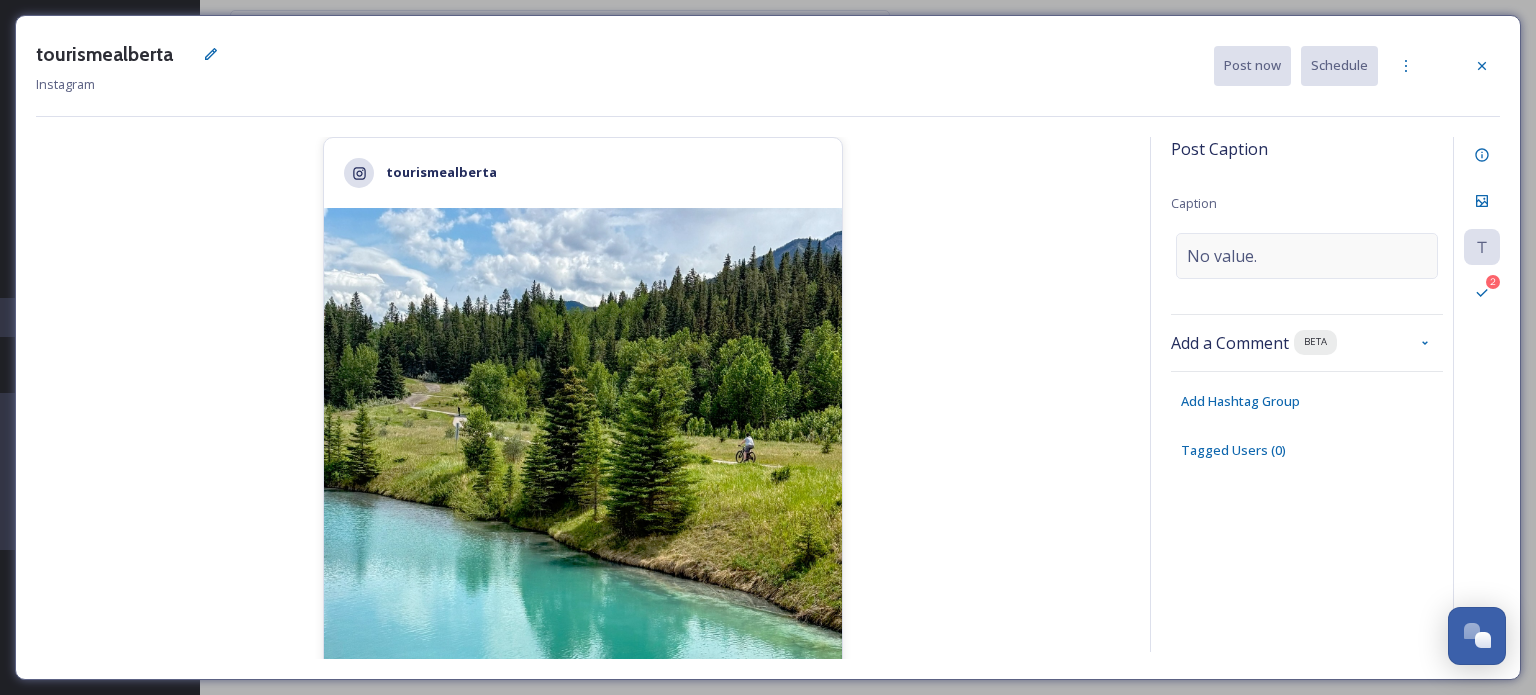 click on "No value." at bounding box center [1222, 256] 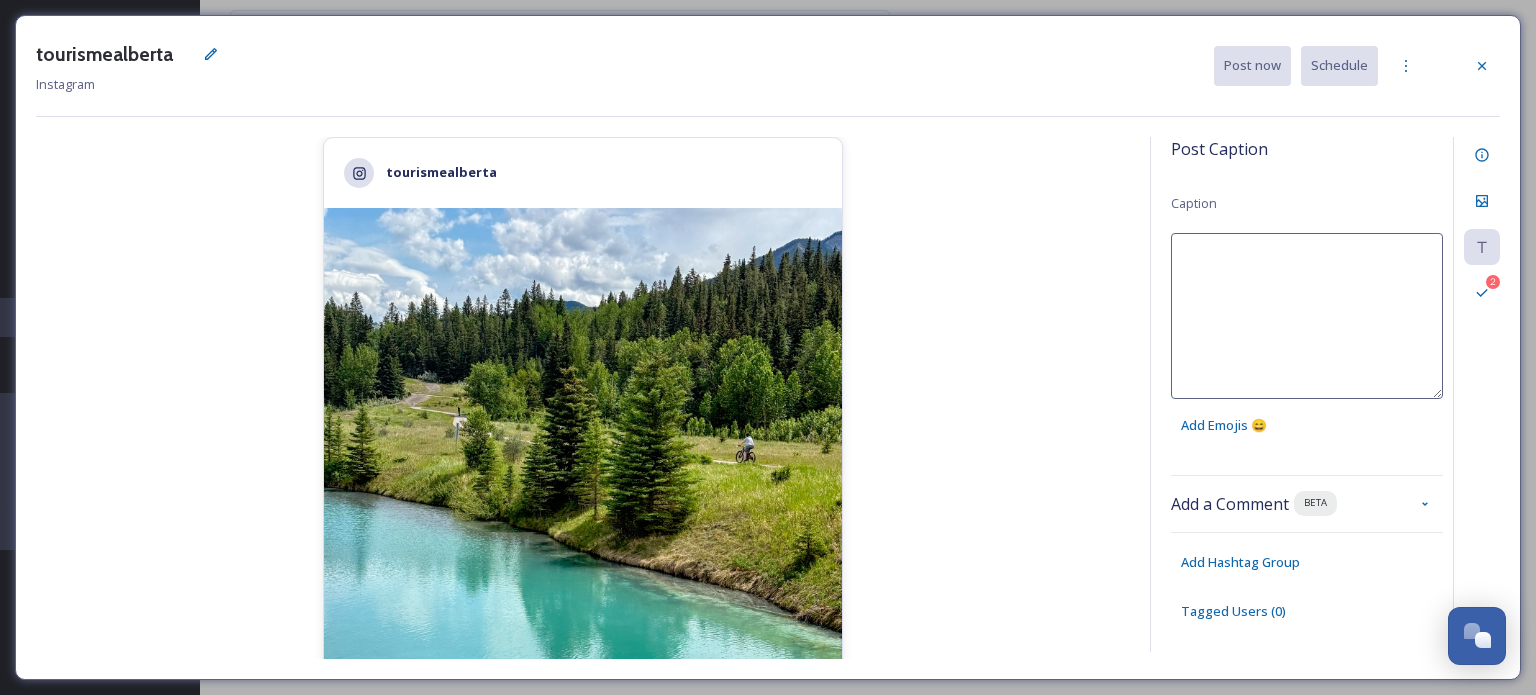 click at bounding box center (1307, 316) 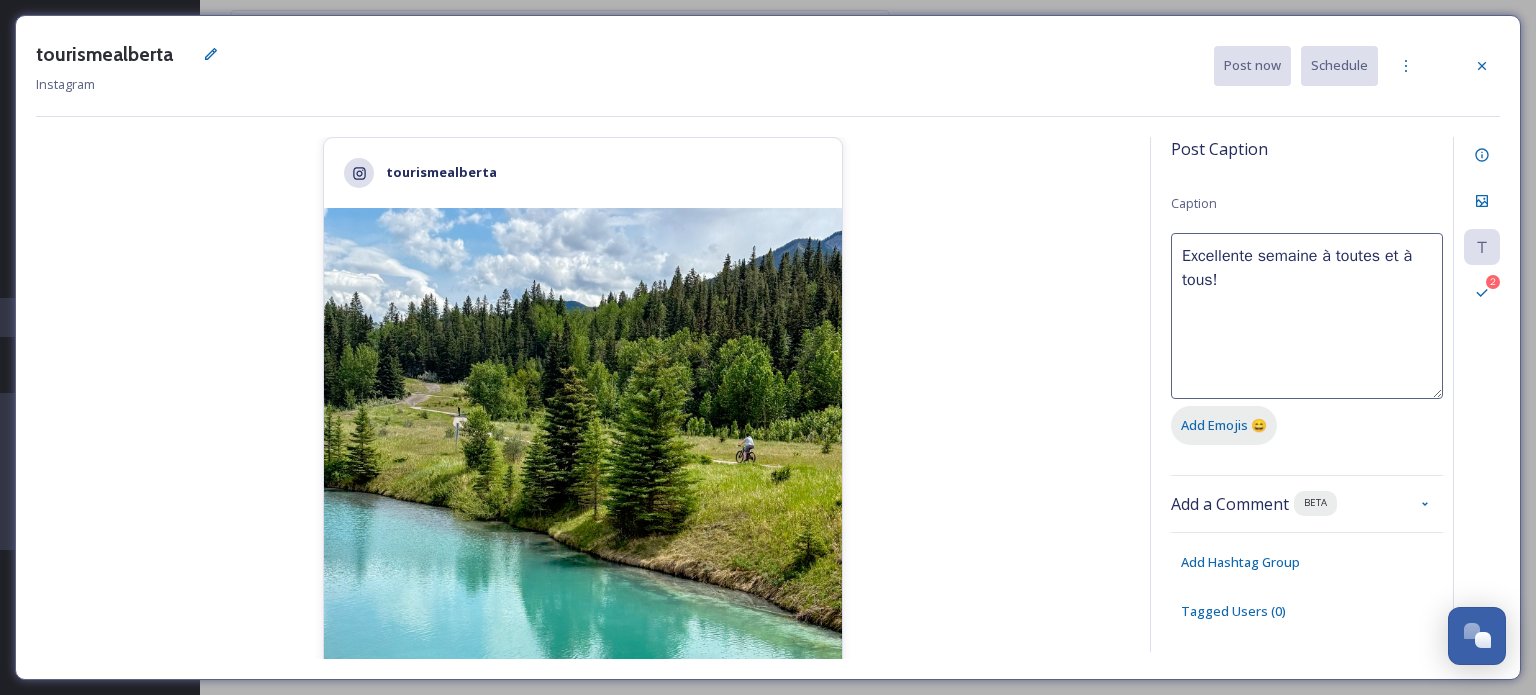 click on "Add Emojis 😄" at bounding box center [1224, 425] 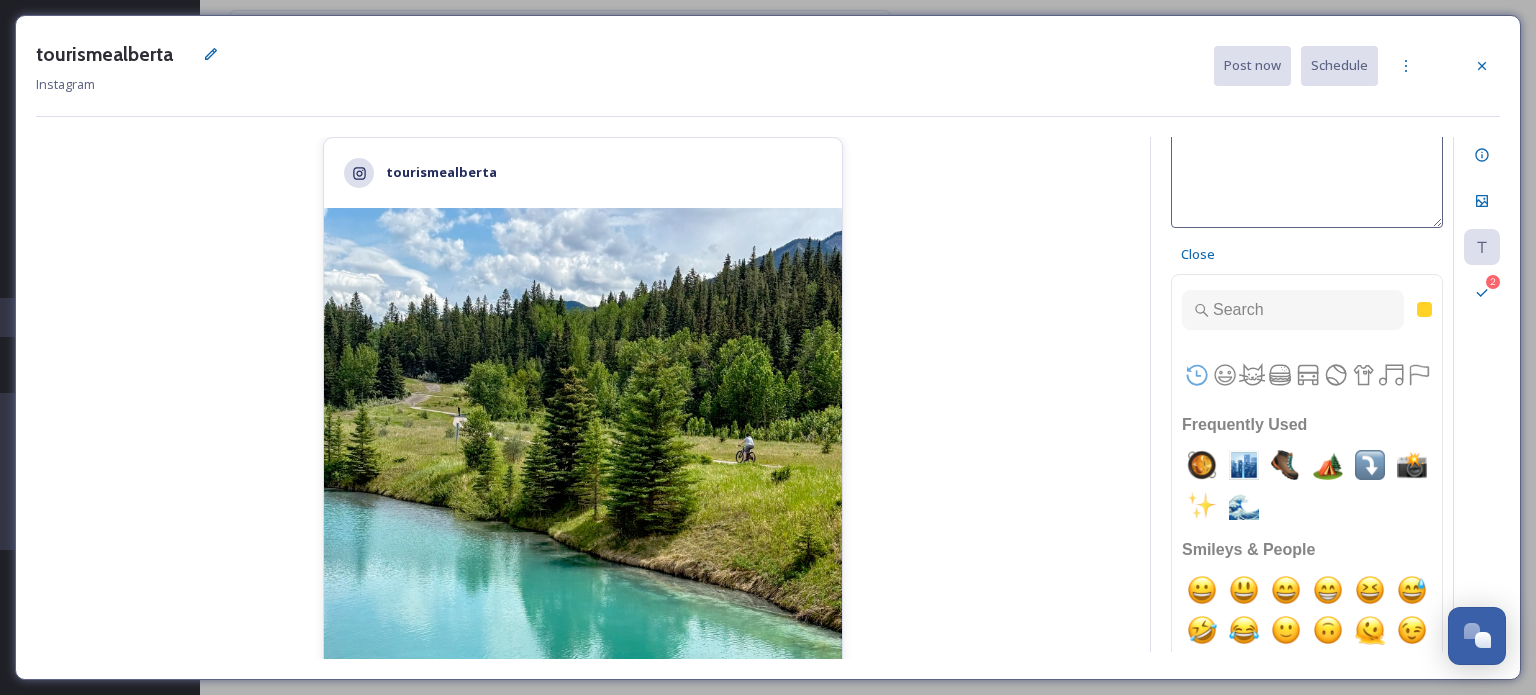 scroll, scrollTop: 200, scrollLeft: 0, axis: vertical 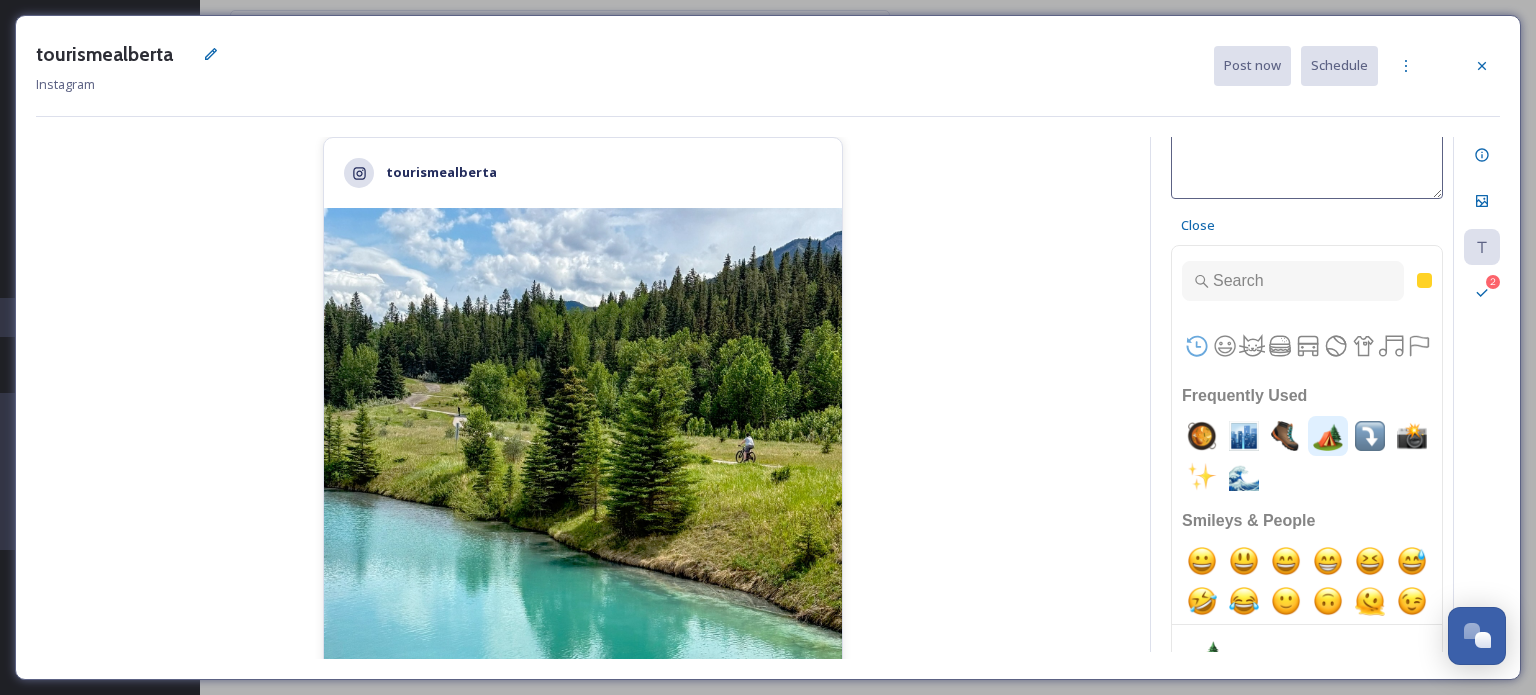 click at bounding box center [1328, 436] 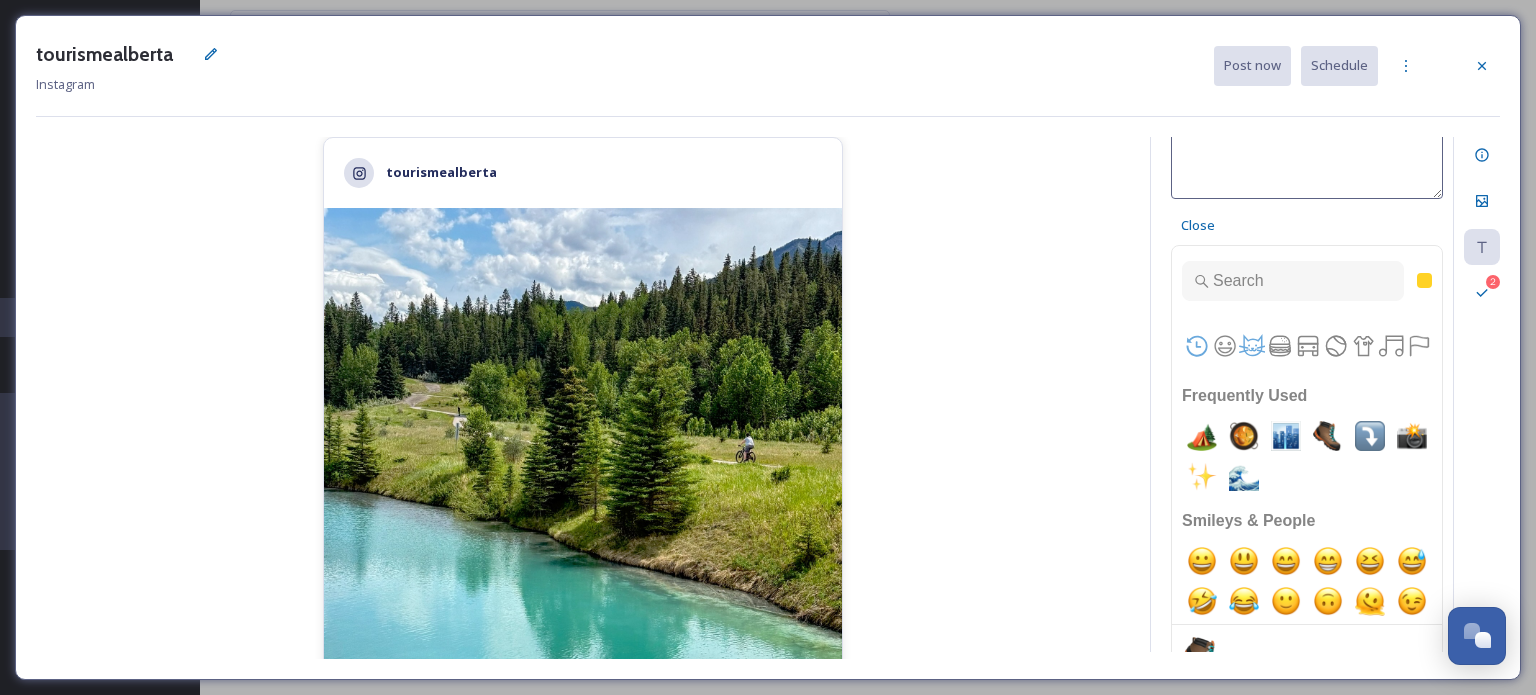 scroll, scrollTop: 0, scrollLeft: 0, axis: both 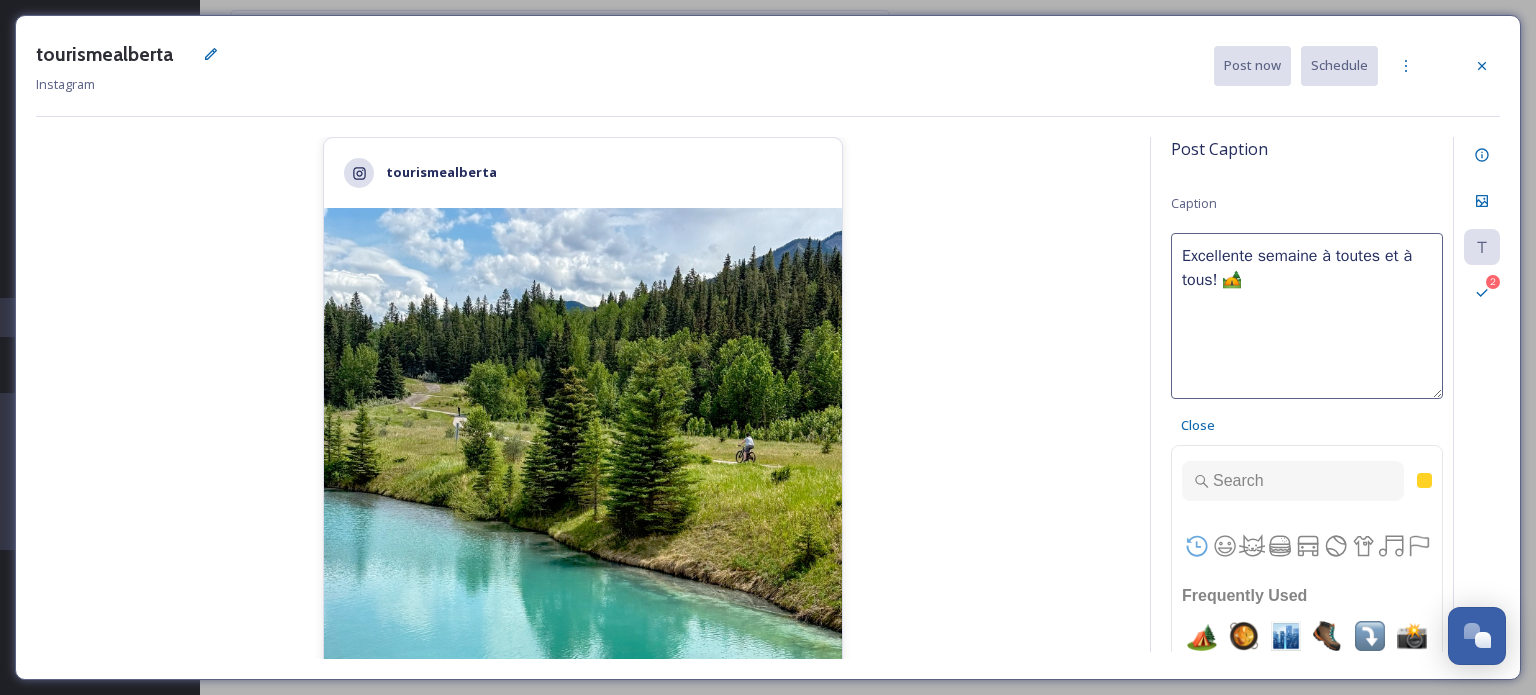 click on "Excellente semaine à toutes et à tous! 🏕️" at bounding box center (1307, 316) 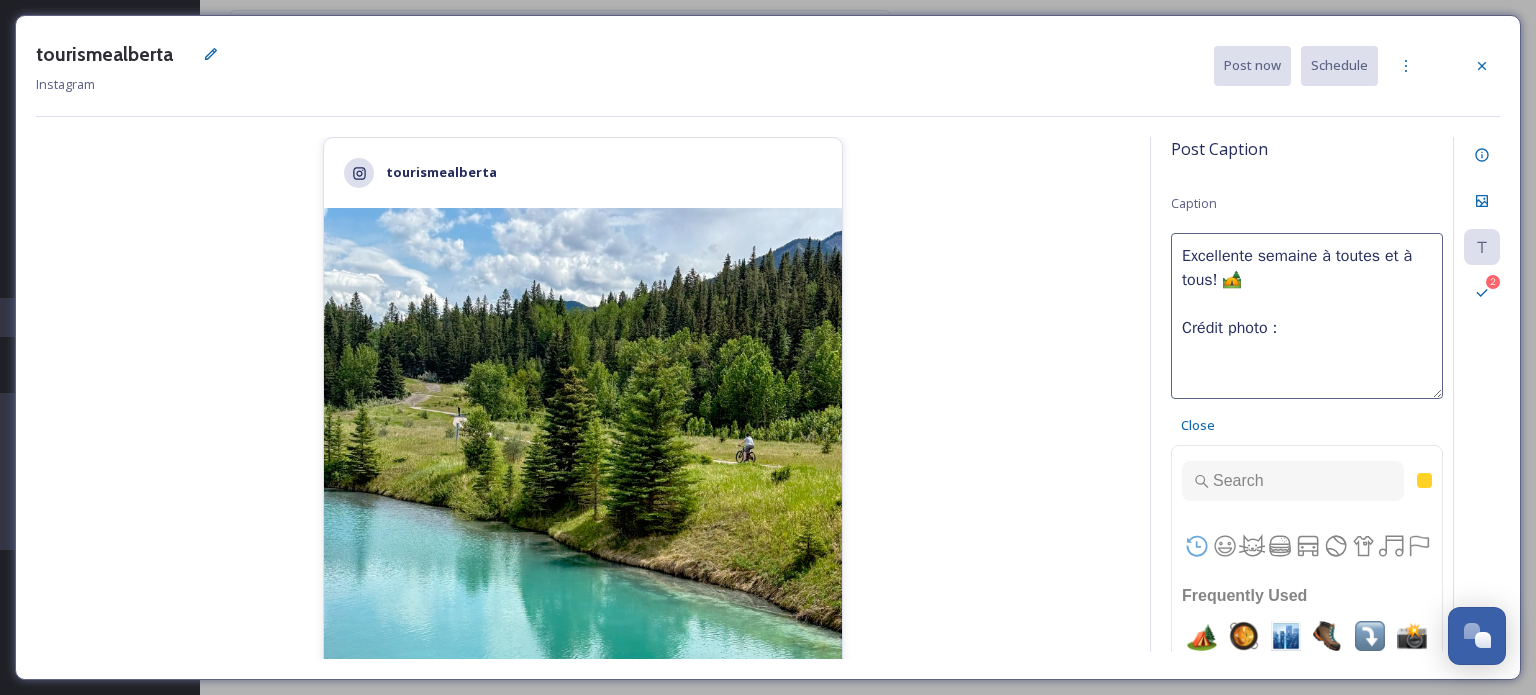 paste on "[USERNAME]" 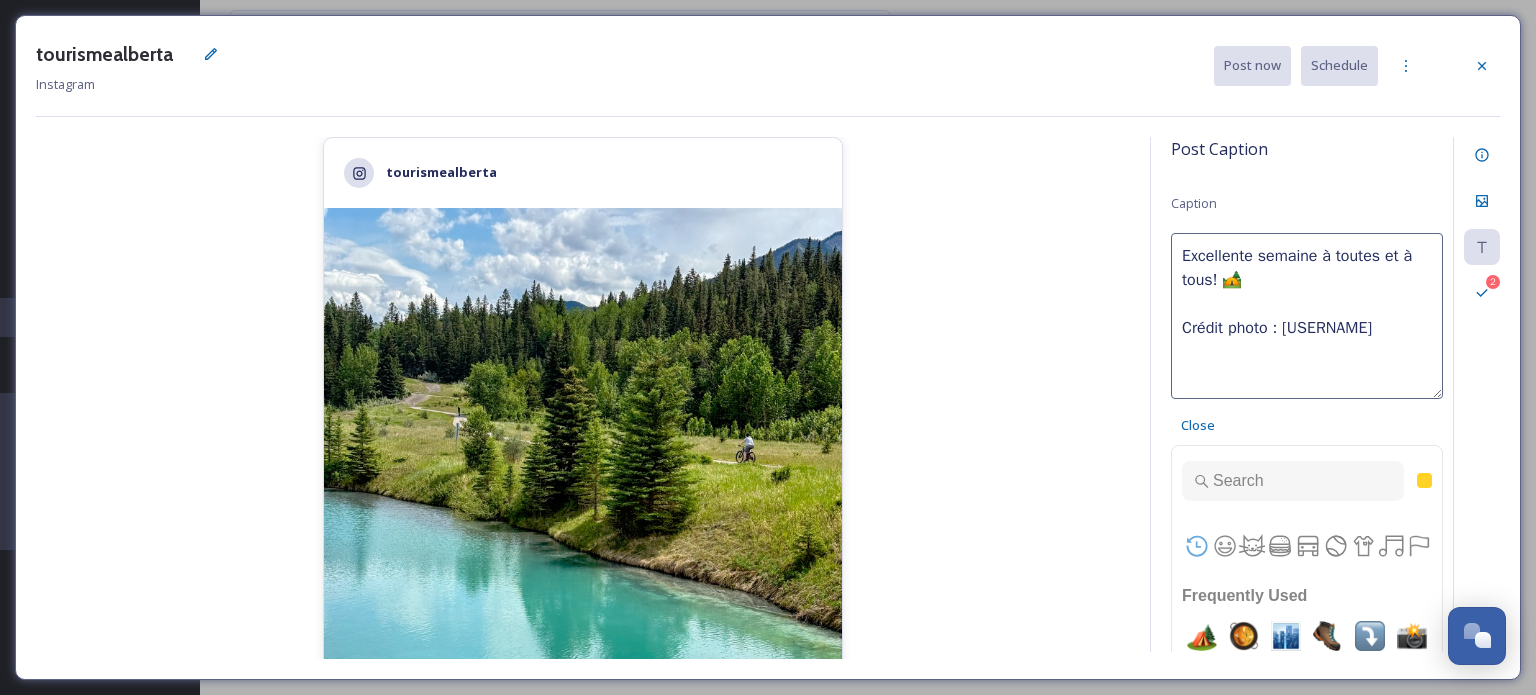 click on "Excellente semaine à toutes et à tous! 🏕️
Crédit photo : [USERNAME]" at bounding box center [1307, 316] 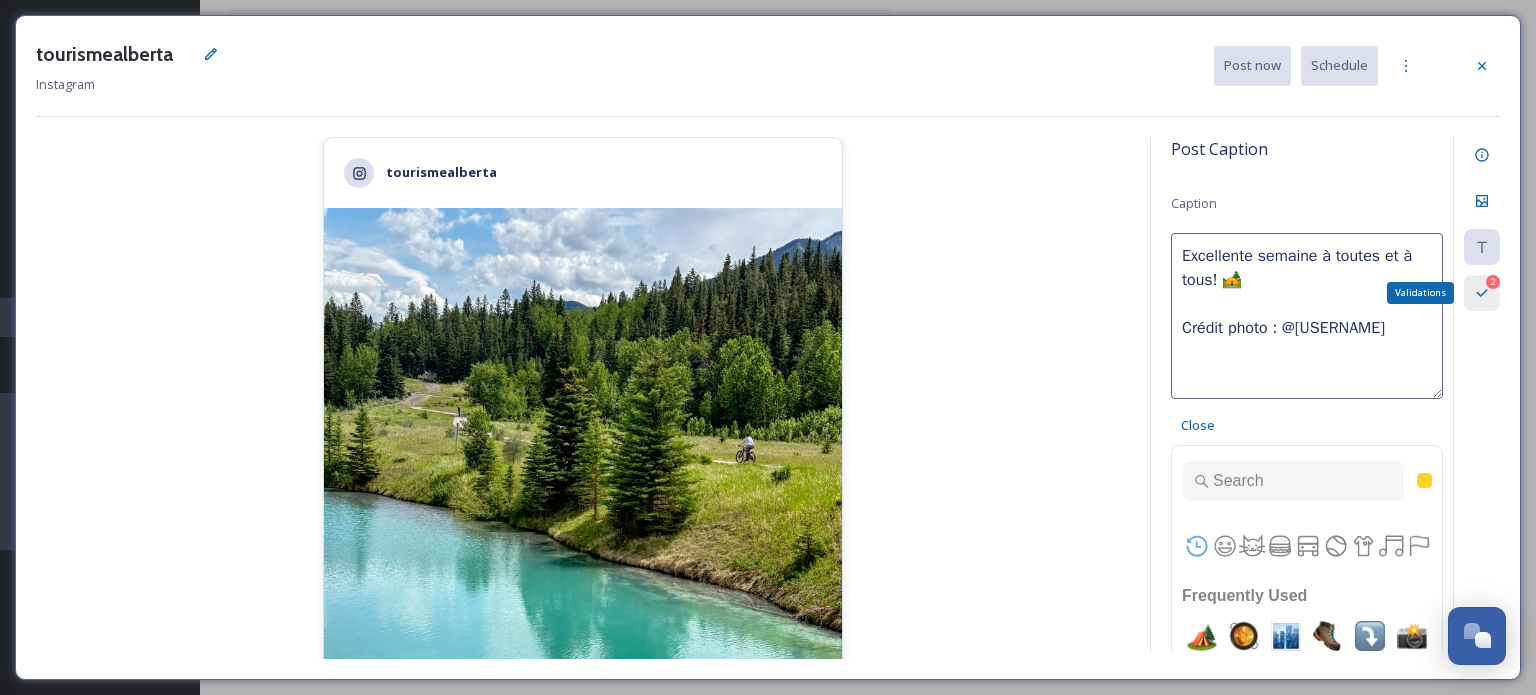type on "Excellente semaine à toutes et à tous! 🏕️
Crédit photo : @[USERNAME]" 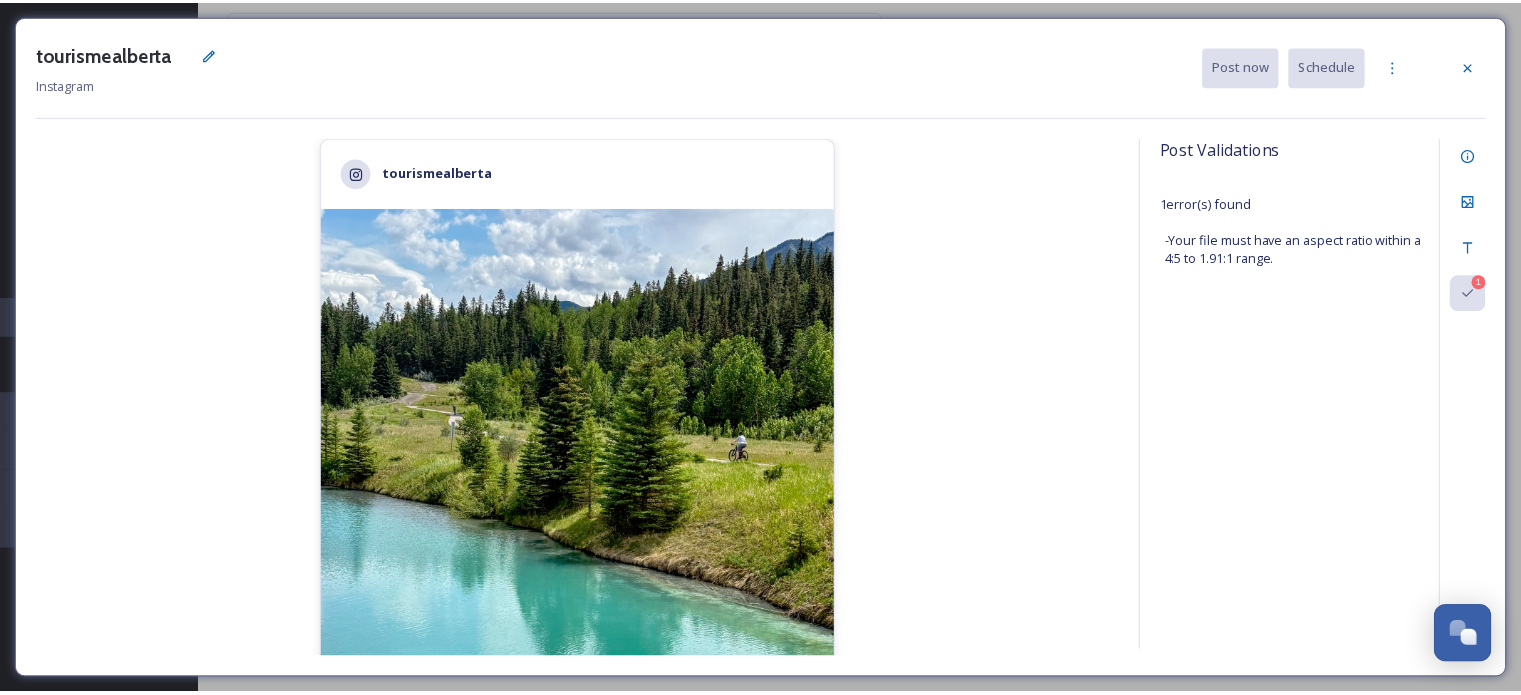 scroll, scrollTop: 100, scrollLeft: 0, axis: vertical 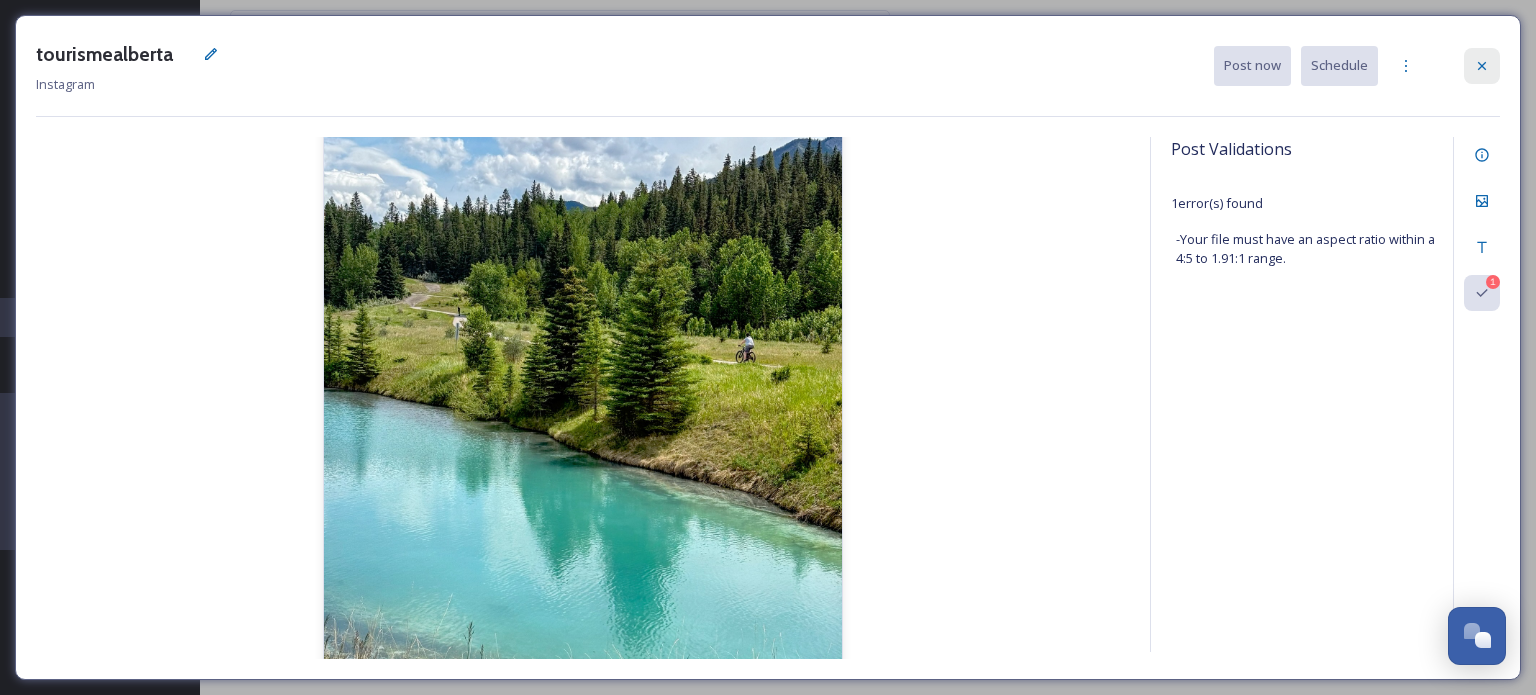 click at bounding box center [1482, 66] 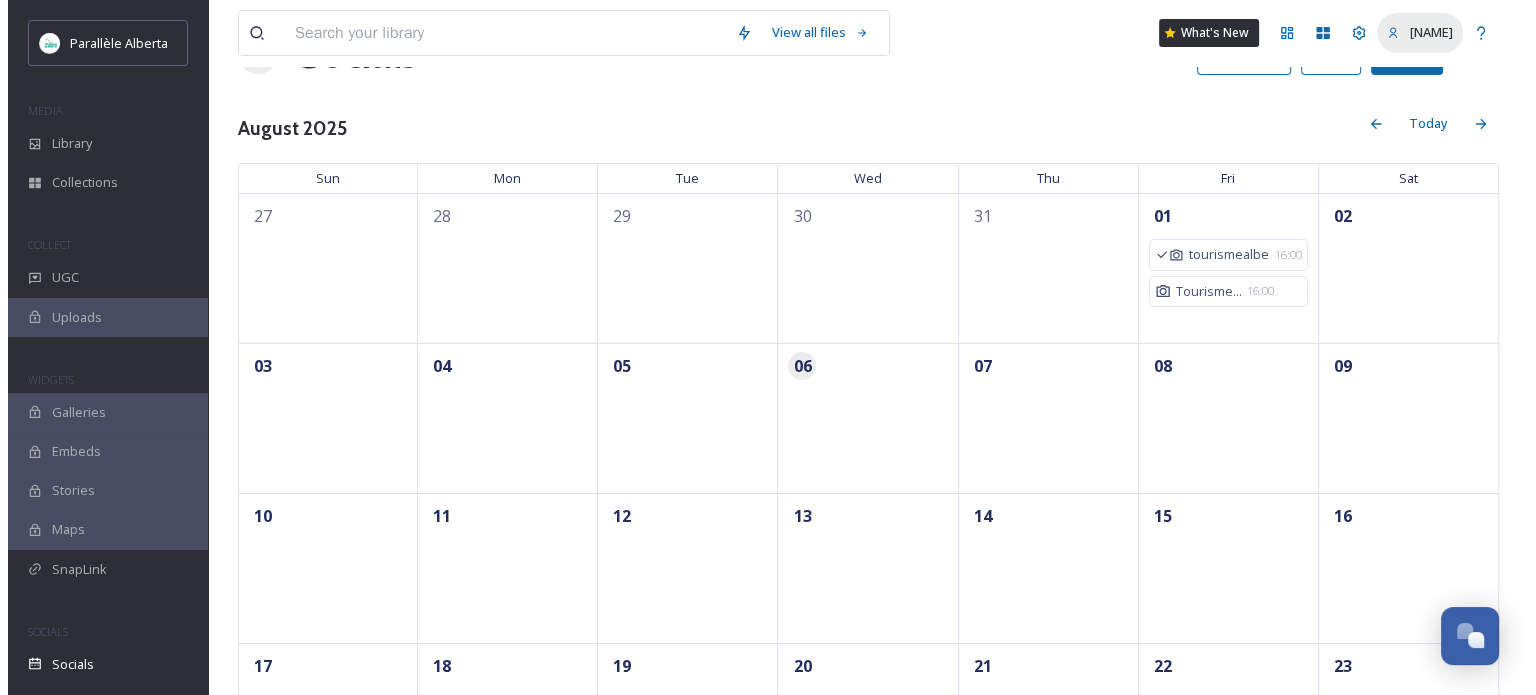 scroll, scrollTop: 0, scrollLeft: 0, axis: both 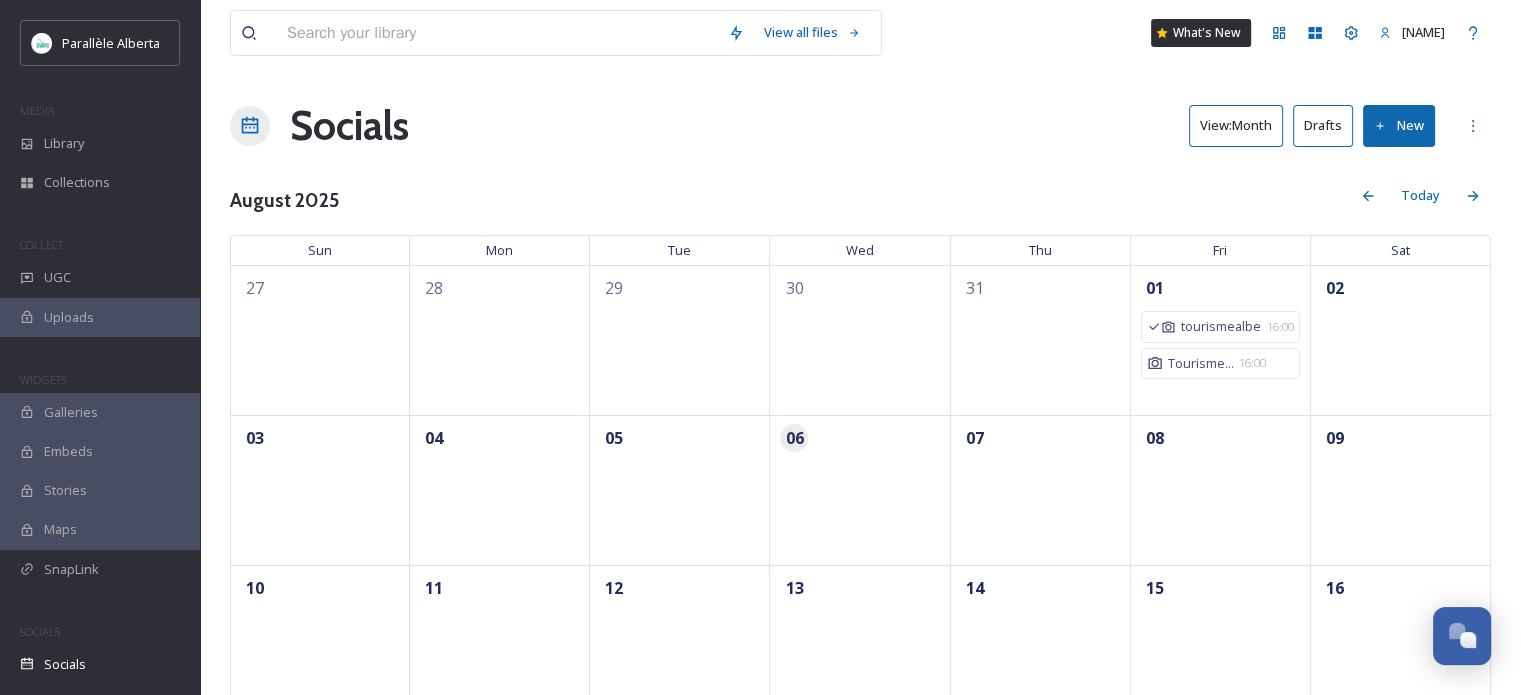 click on "View:  Month" at bounding box center [1236, 125] 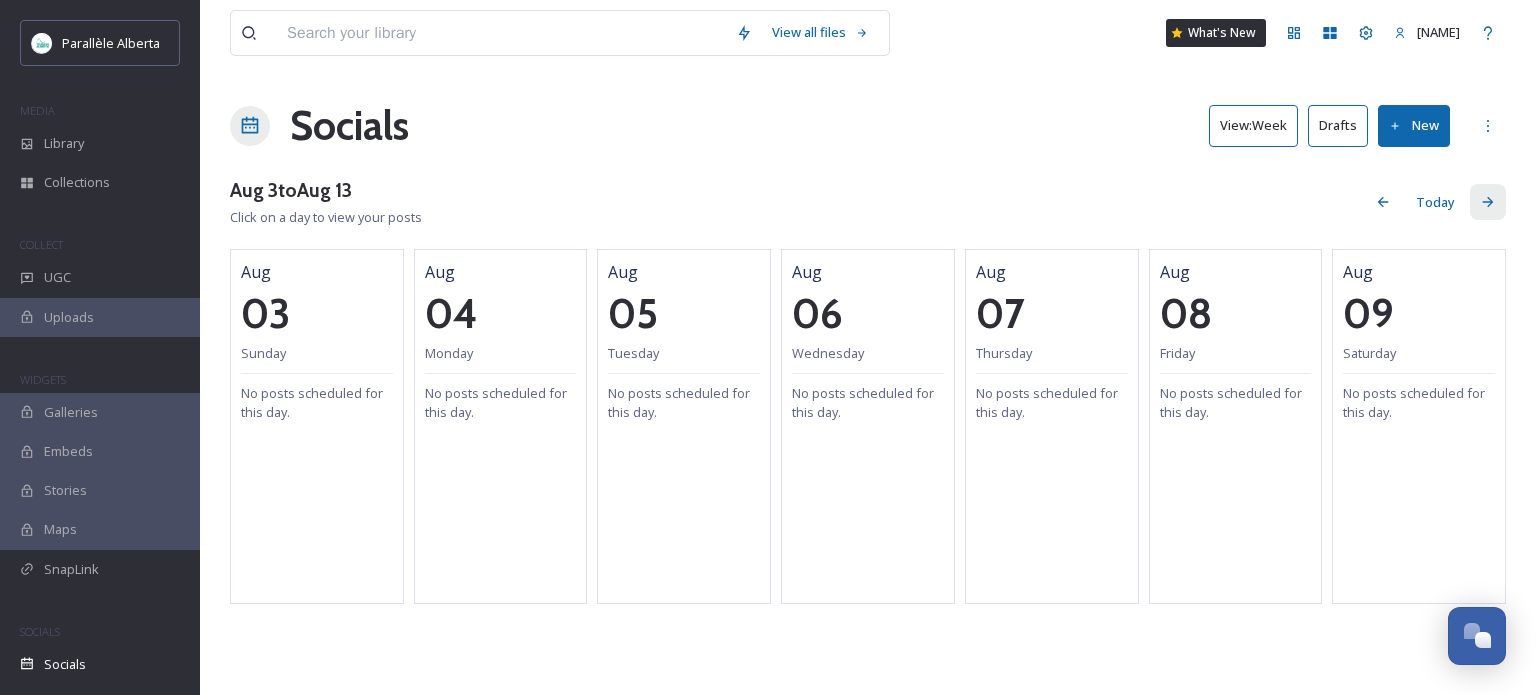 click at bounding box center (1488, 202) 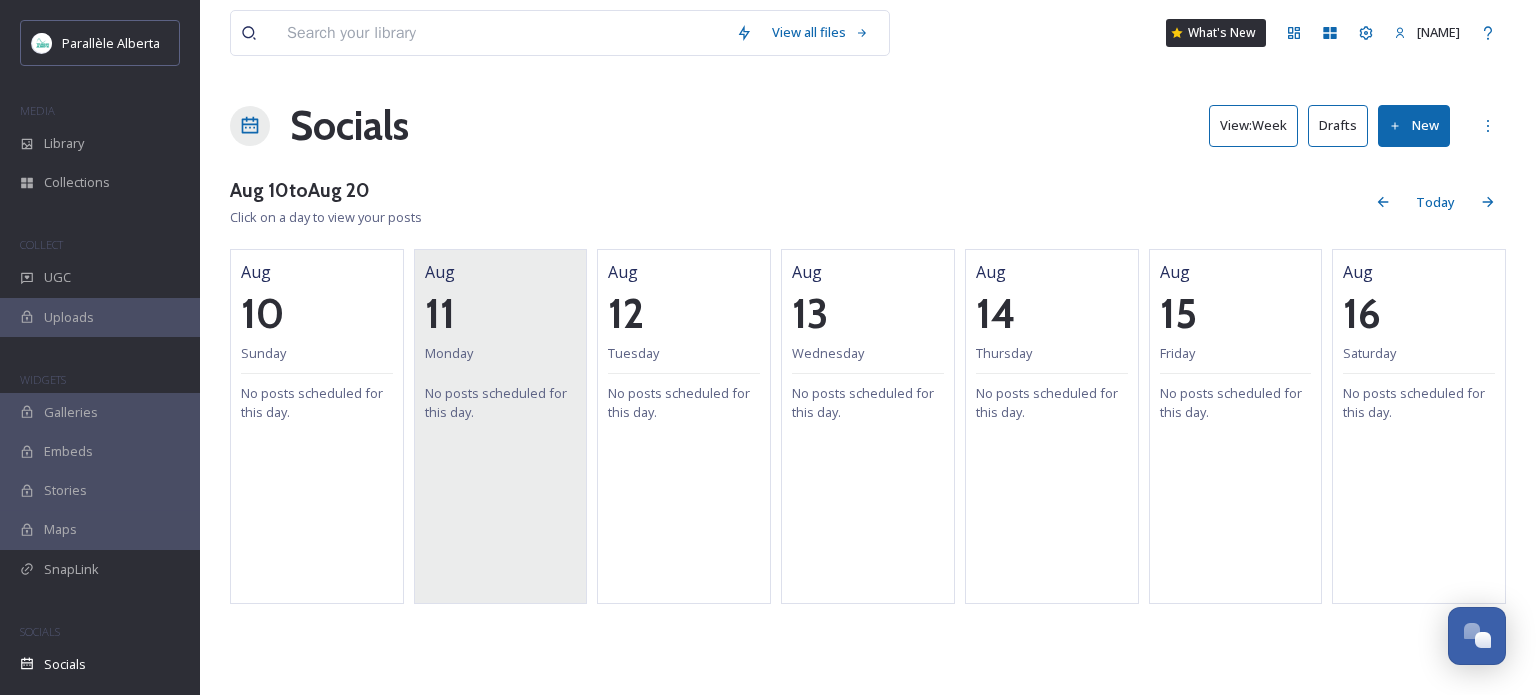 click on "No posts scheduled for this day." at bounding box center [501, 403] 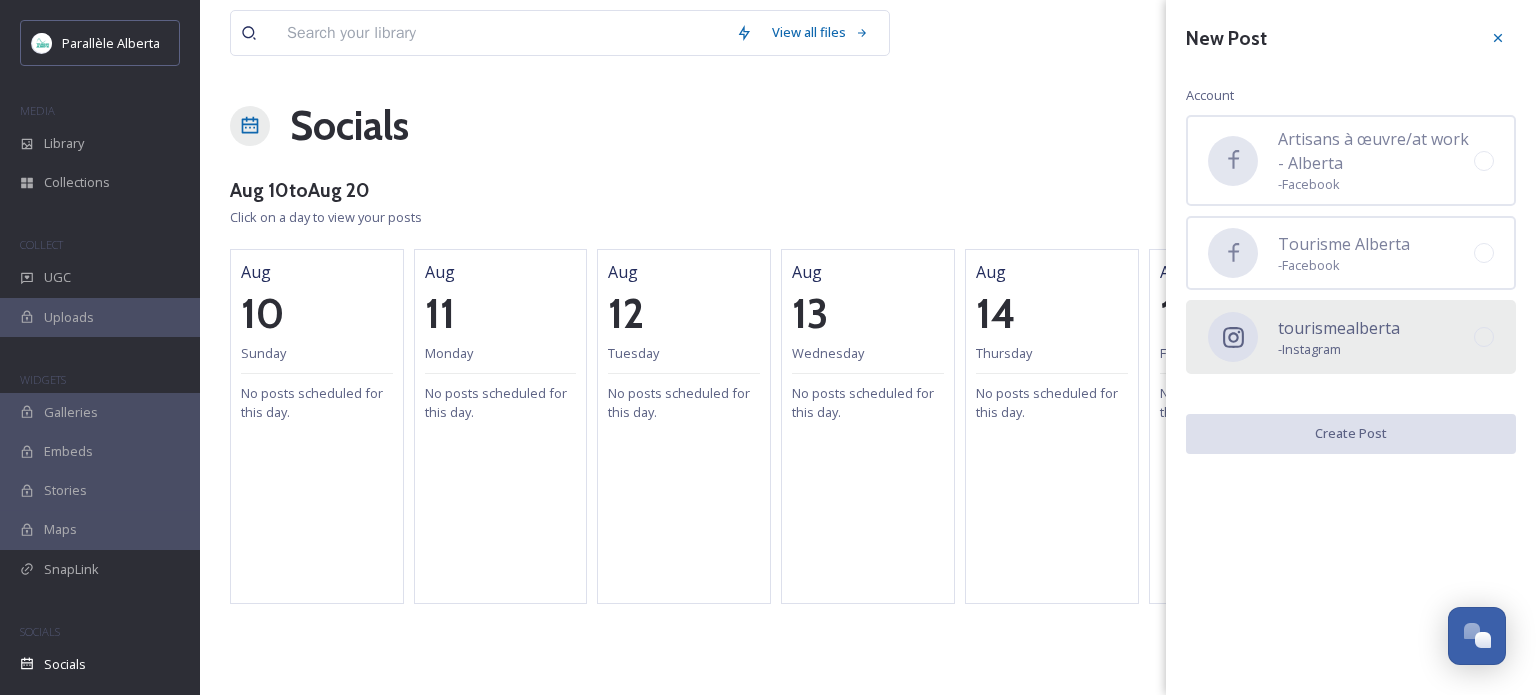 click on "tourismealberta" at bounding box center [1339, 328] 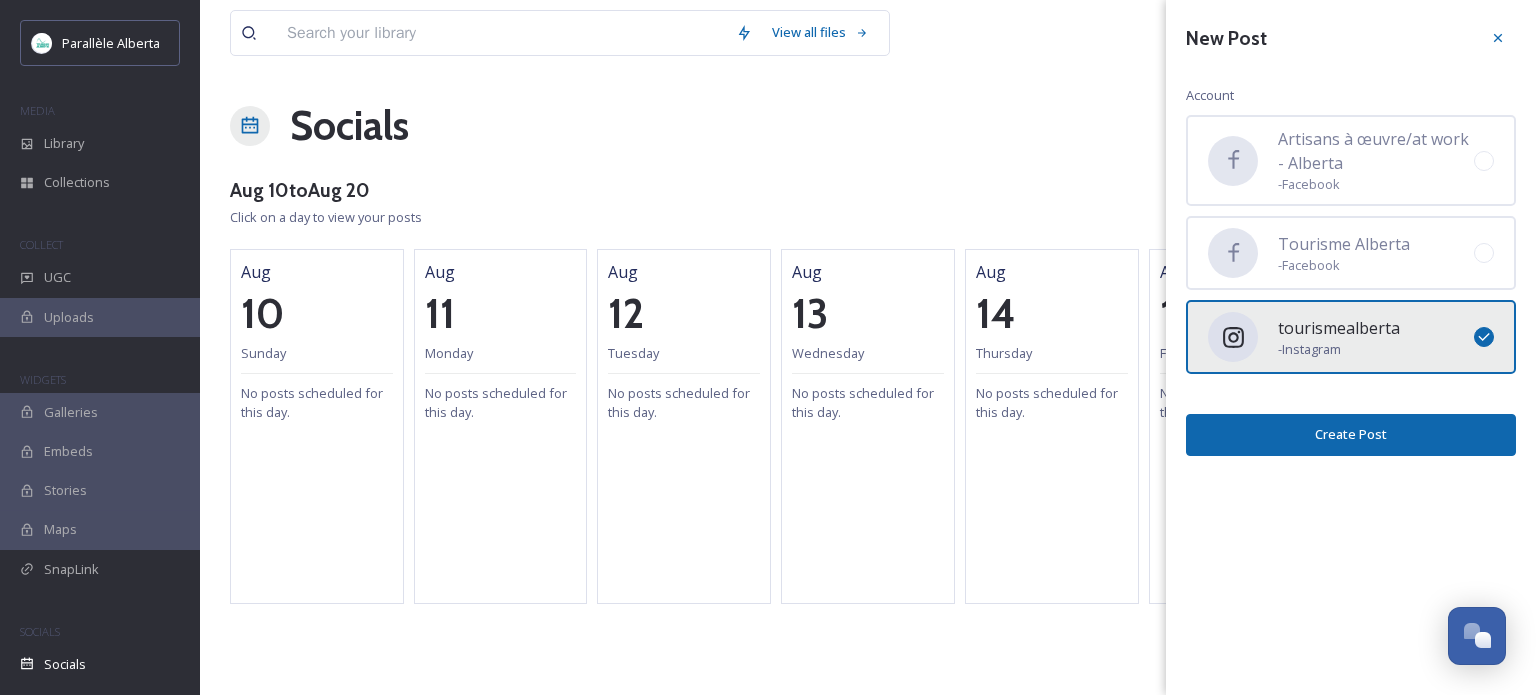click on "Create Post" at bounding box center [1351, 434] 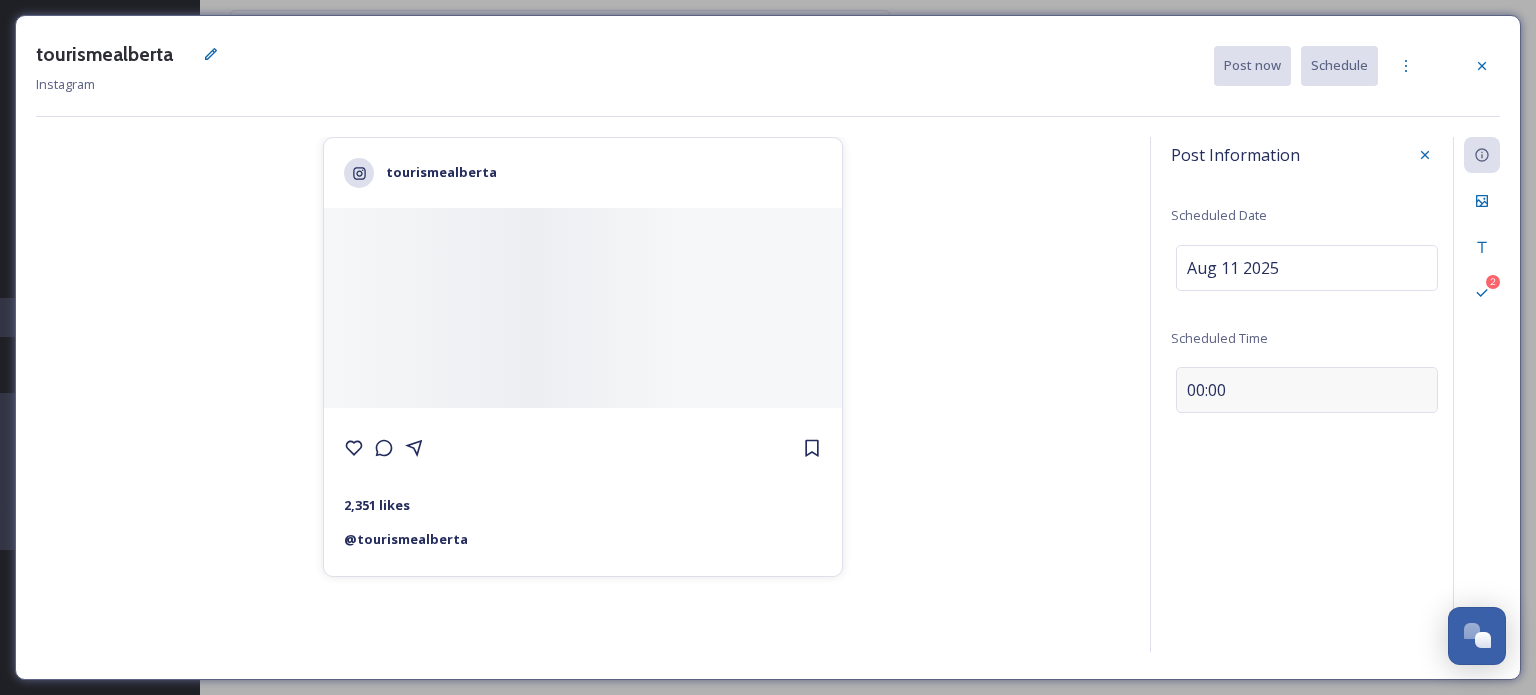 click on "00:00" at bounding box center (1206, 390) 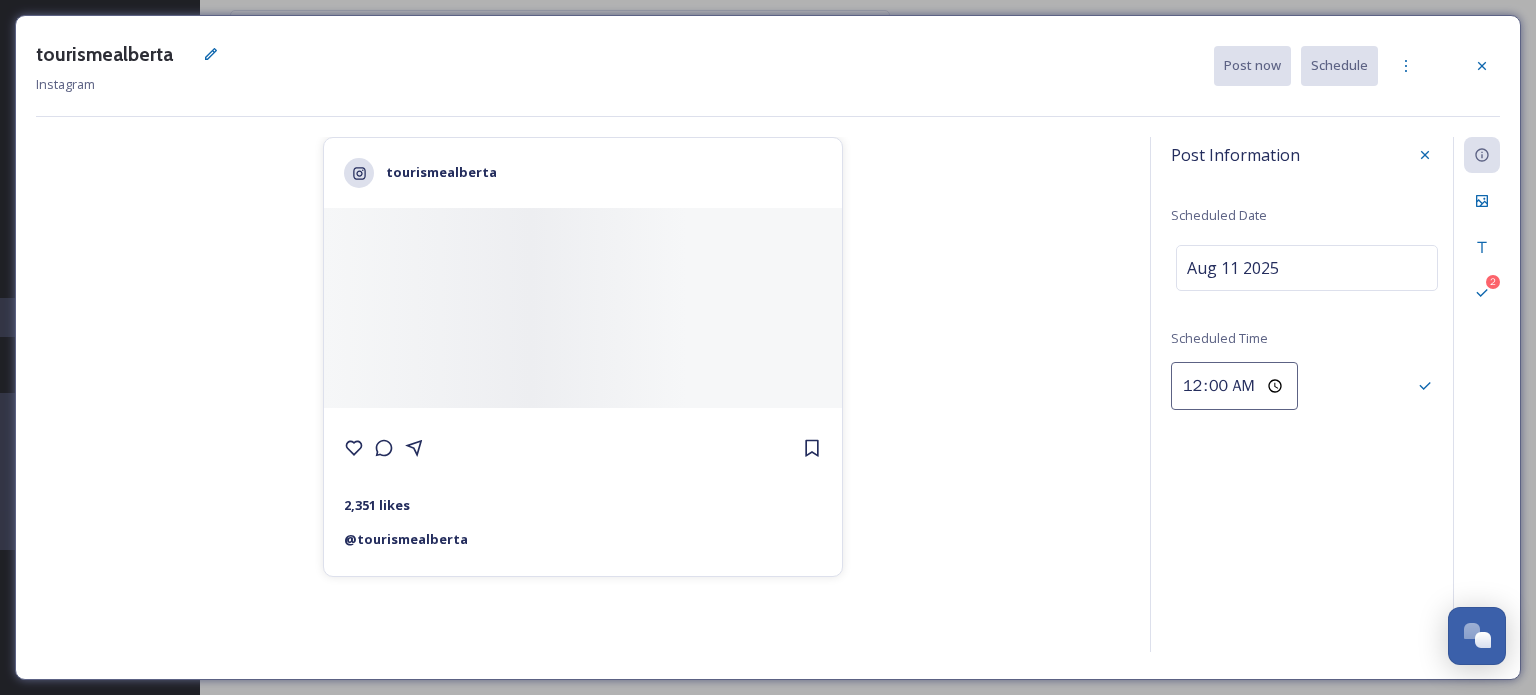 click on "00:00" at bounding box center (1234, 386) 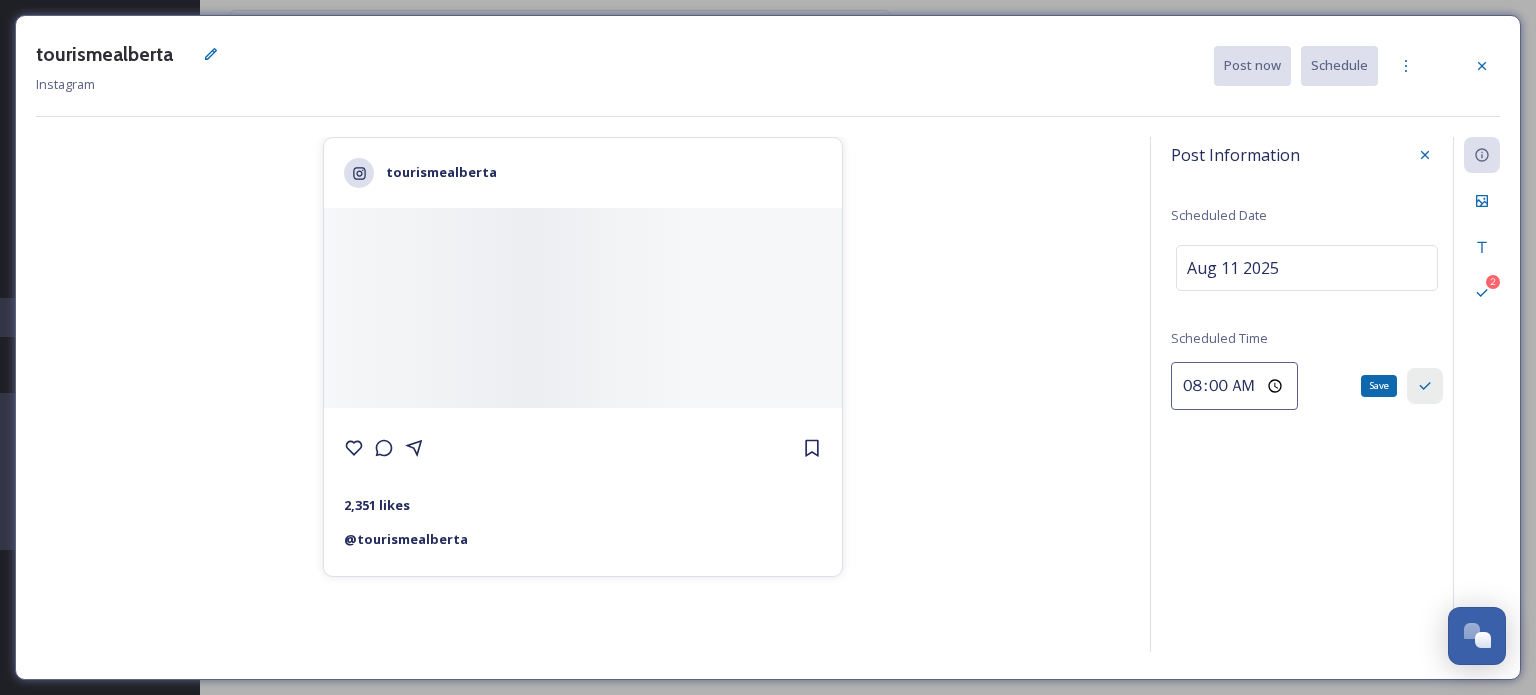 click 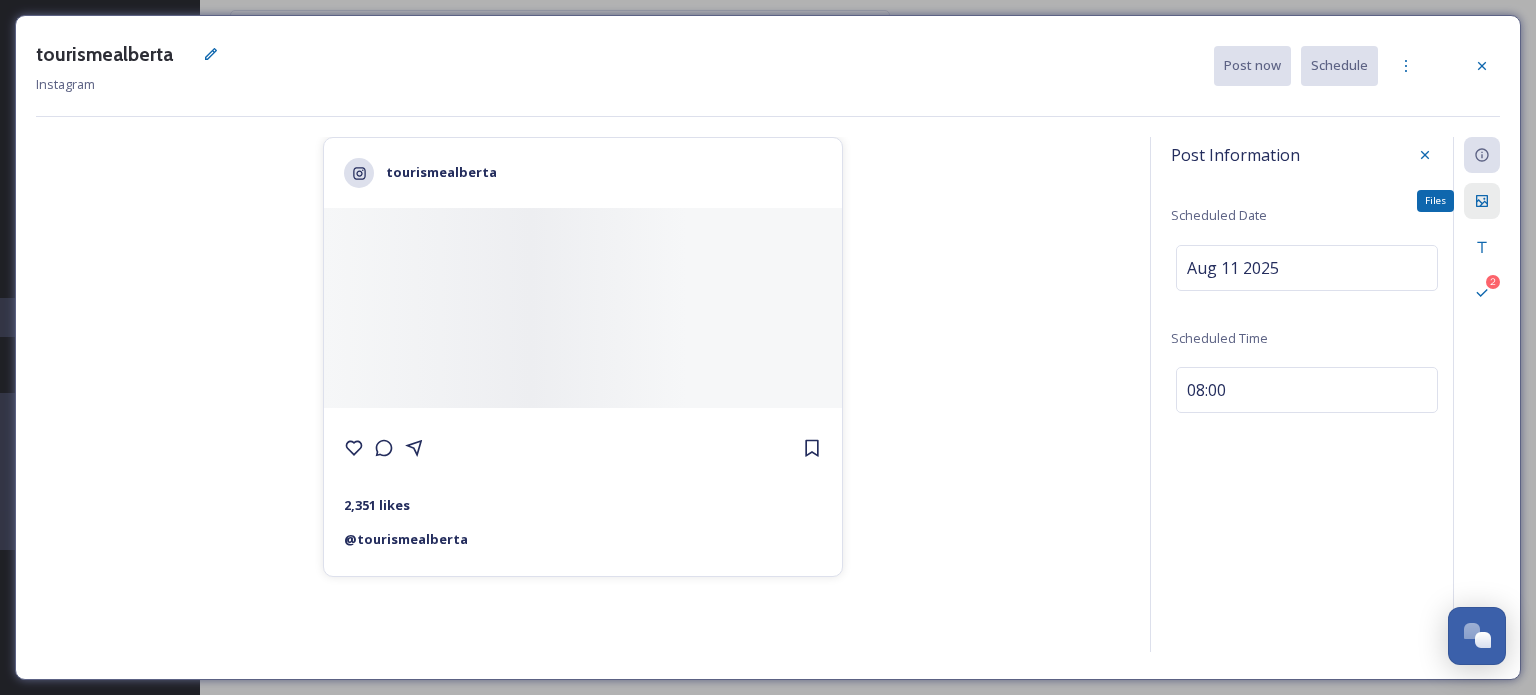 click 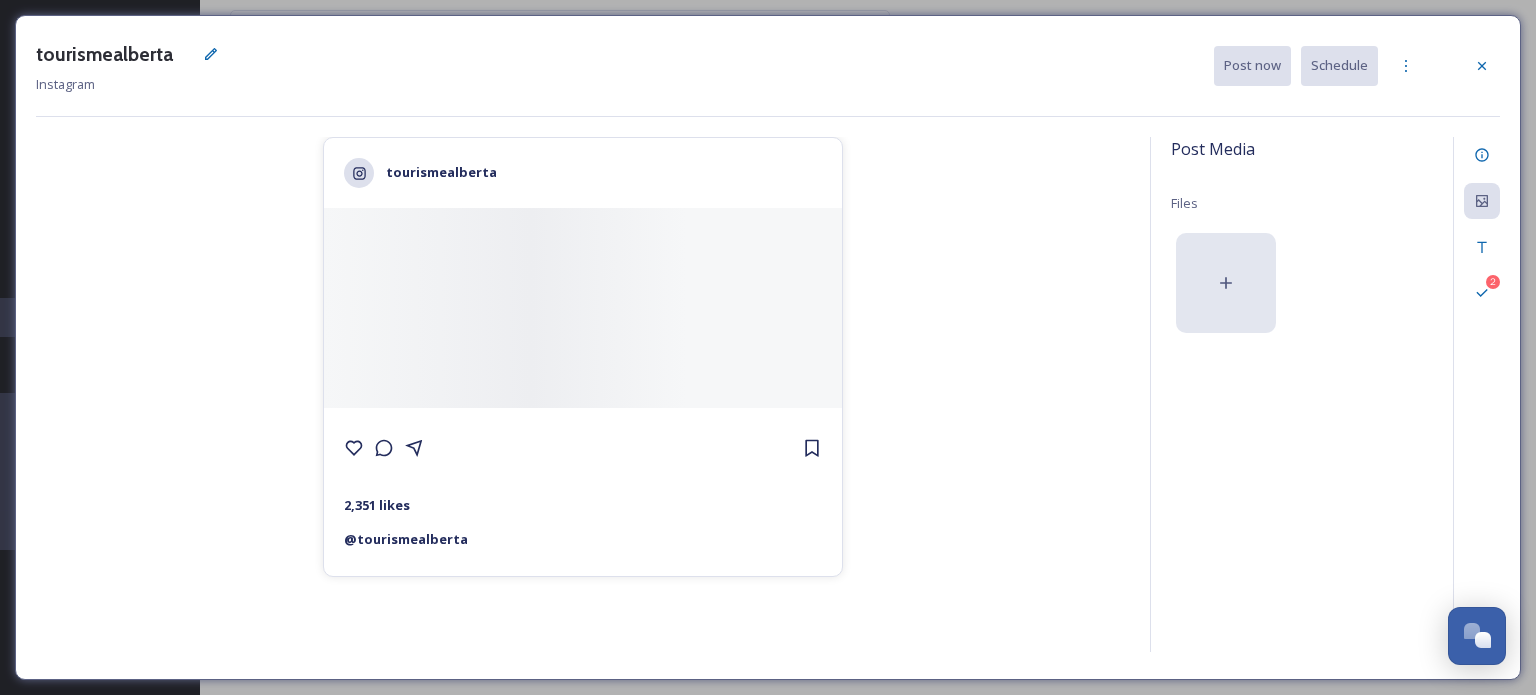 click at bounding box center (1226, 283) 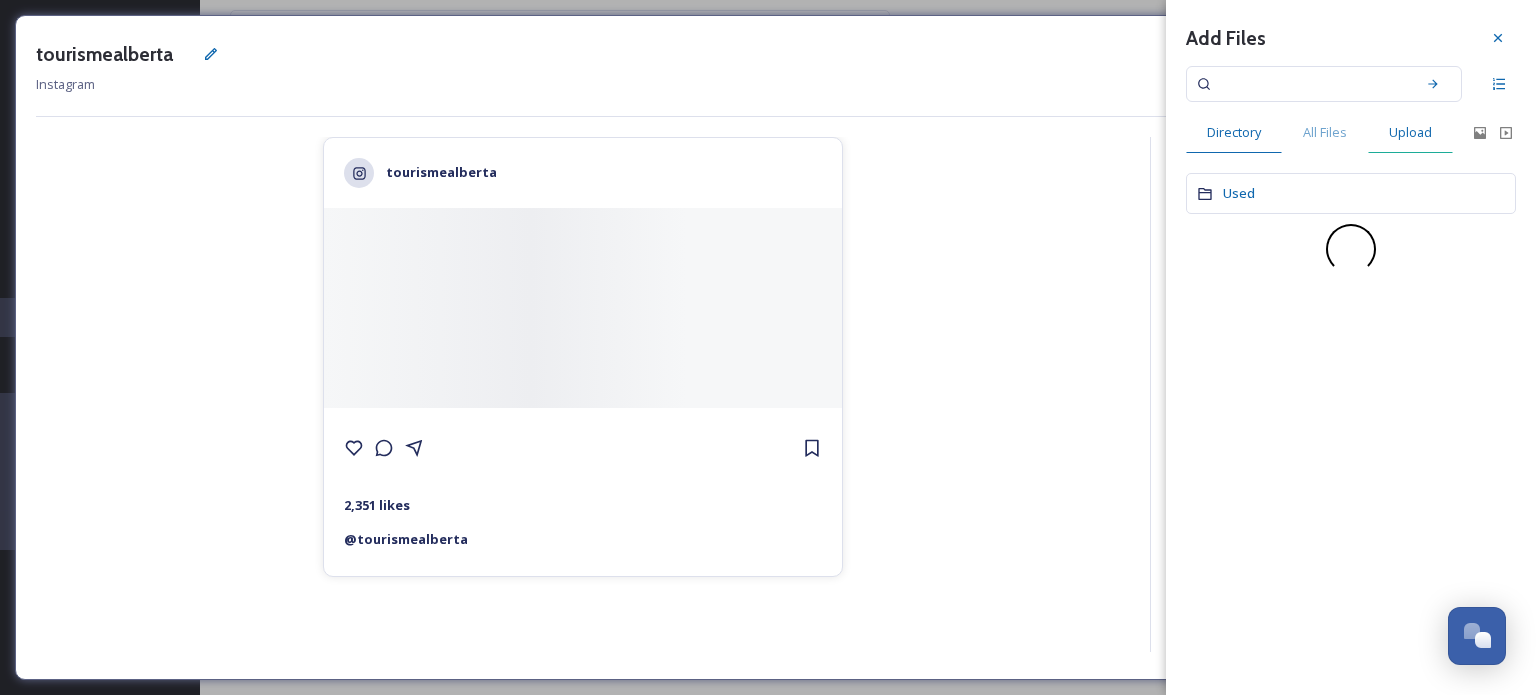 click on "Upload" at bounding box center [1410, 132] 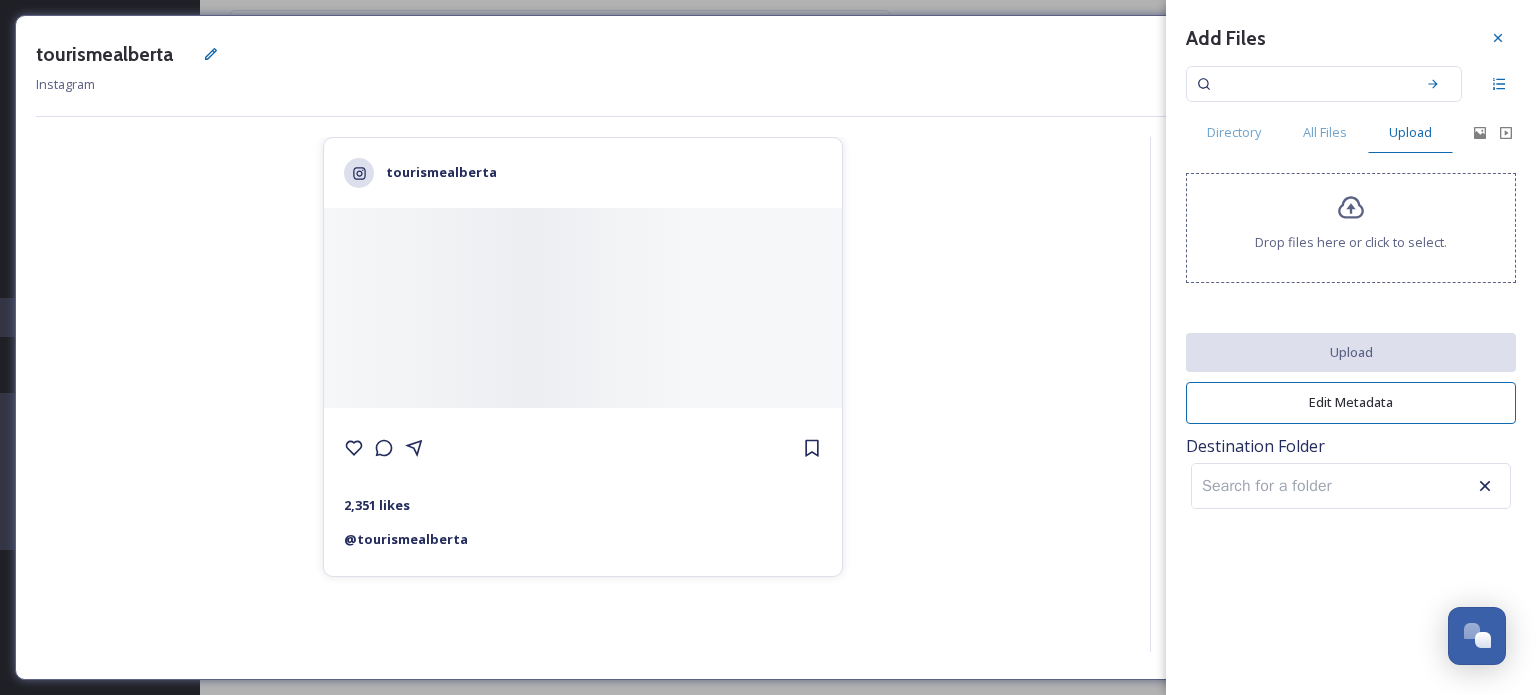 click on "Drop files here or click to select." at bounding box center (1351, 228) 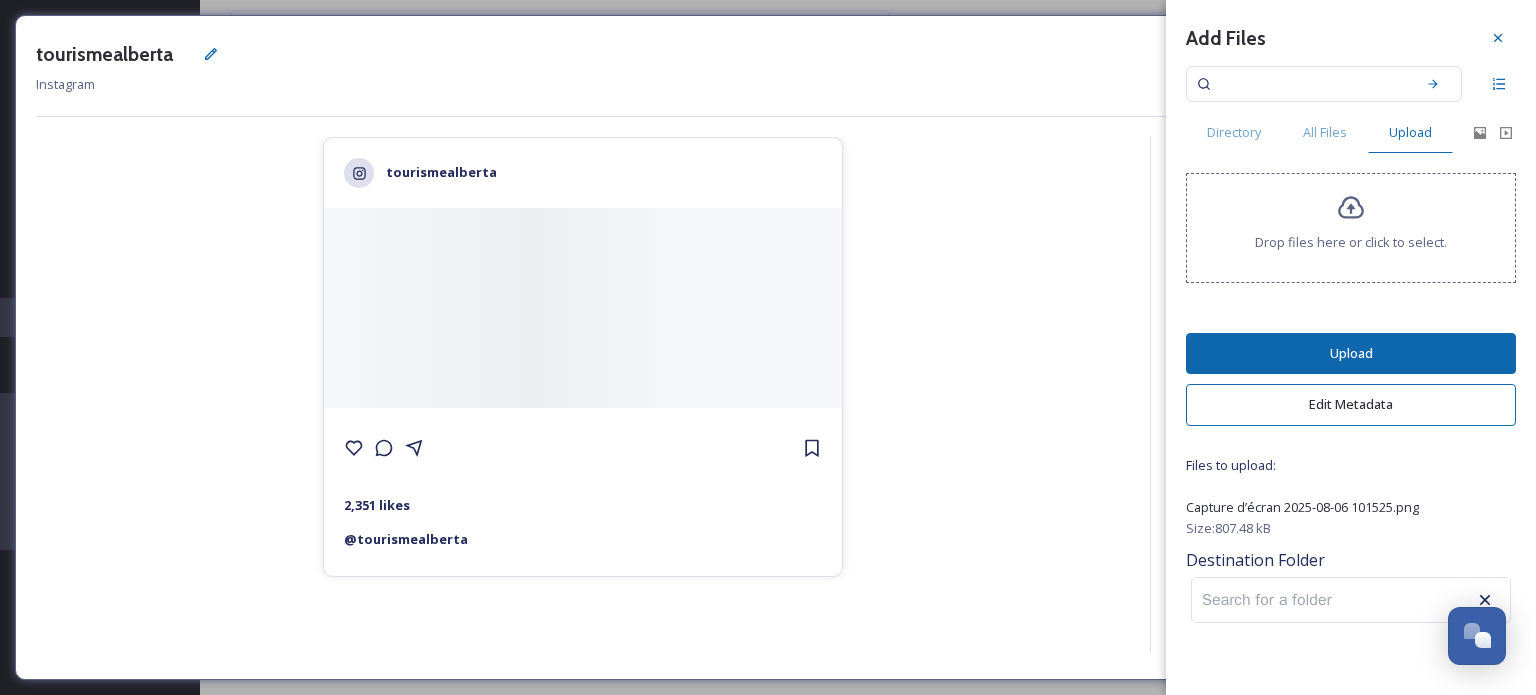 click on "Upload" at bounding box center (1351, 353) 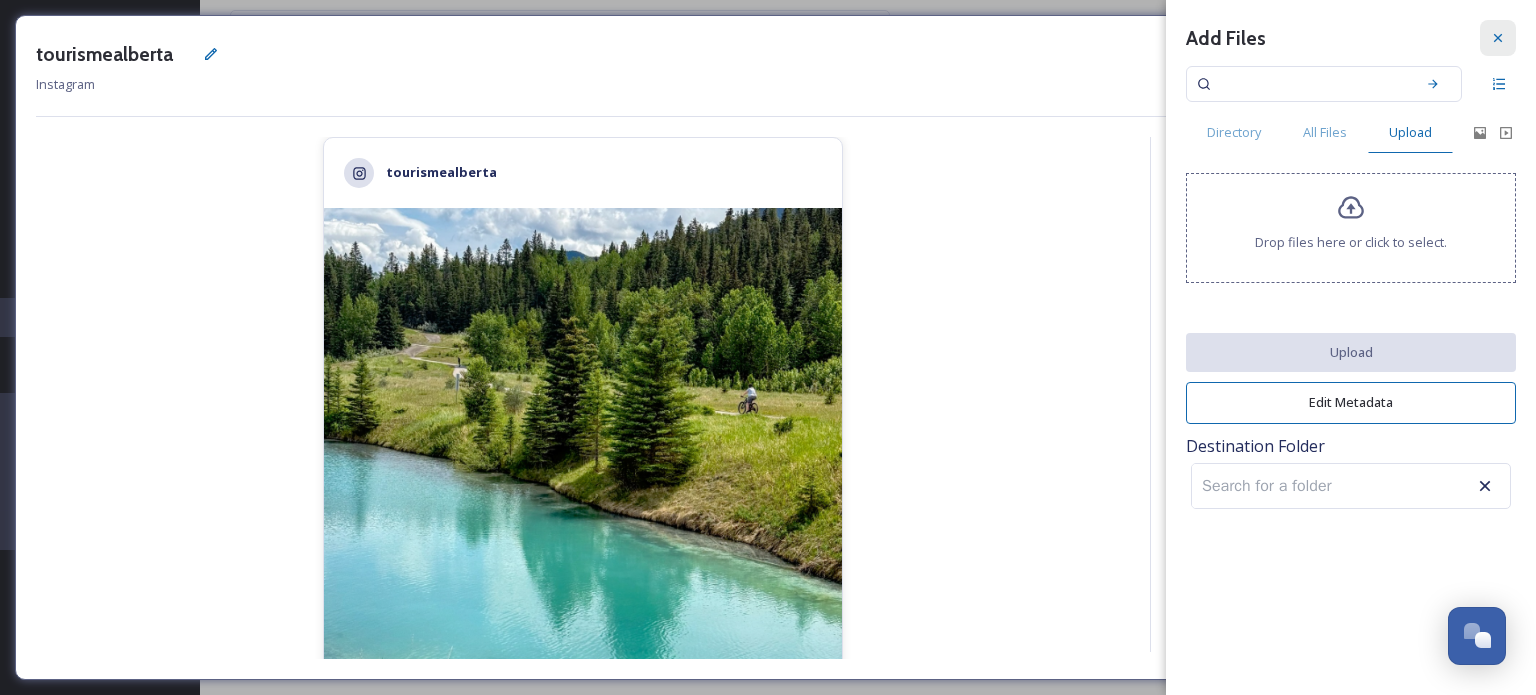 click 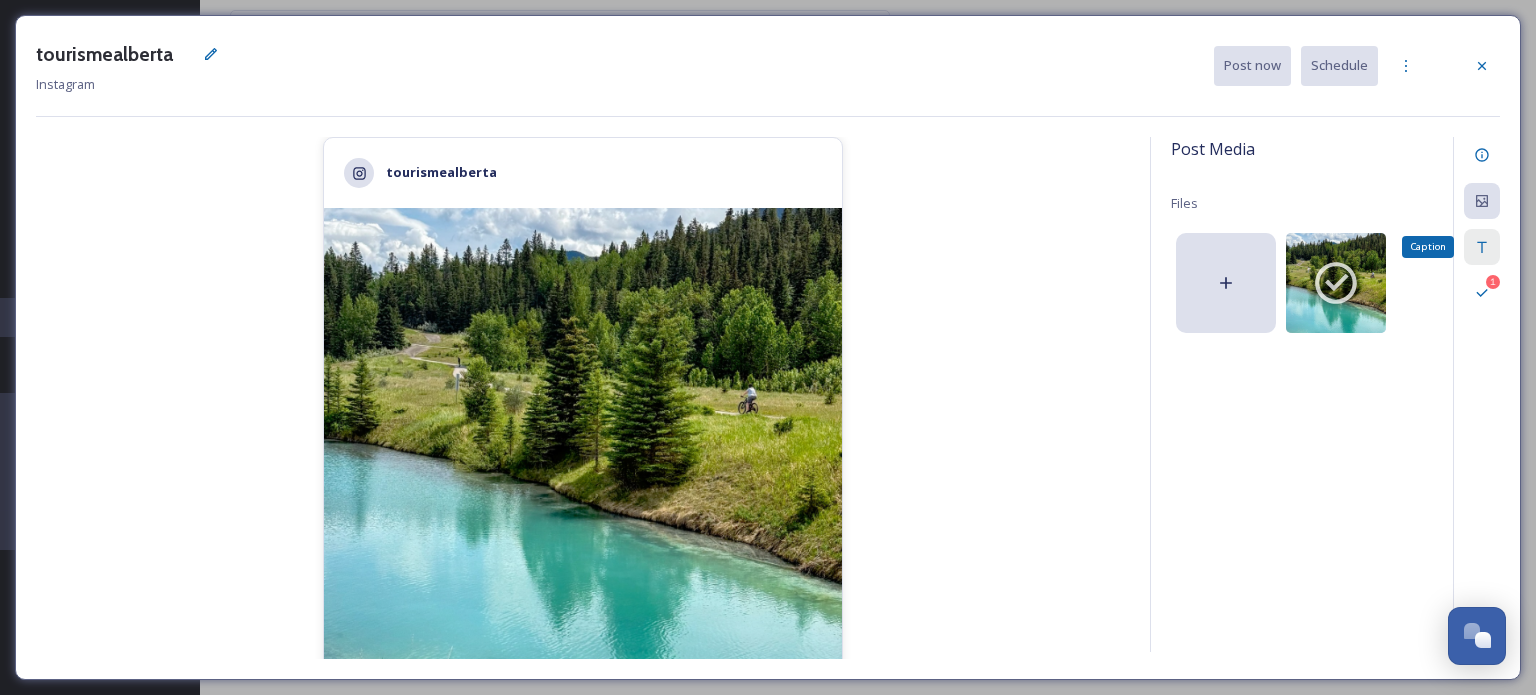 click 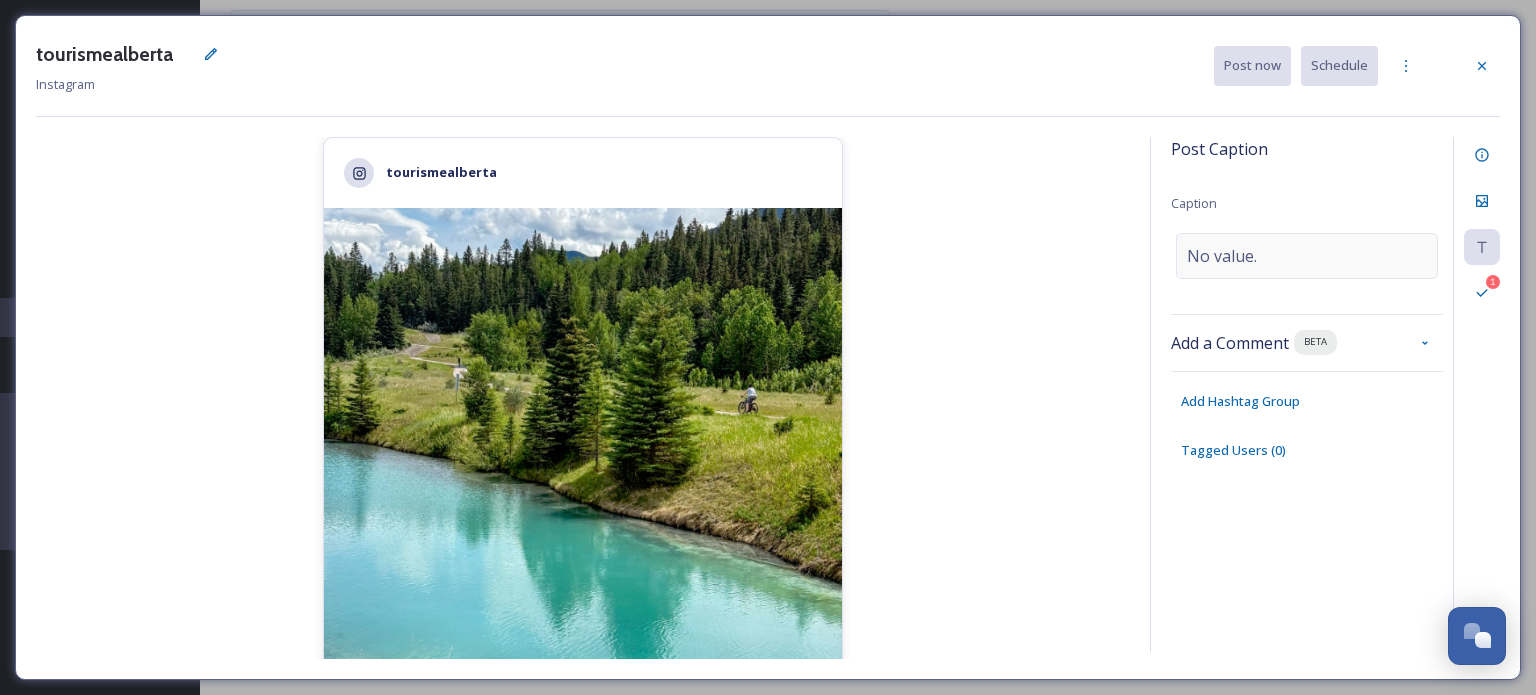click on "No value." at bounding box center [1222, 256] 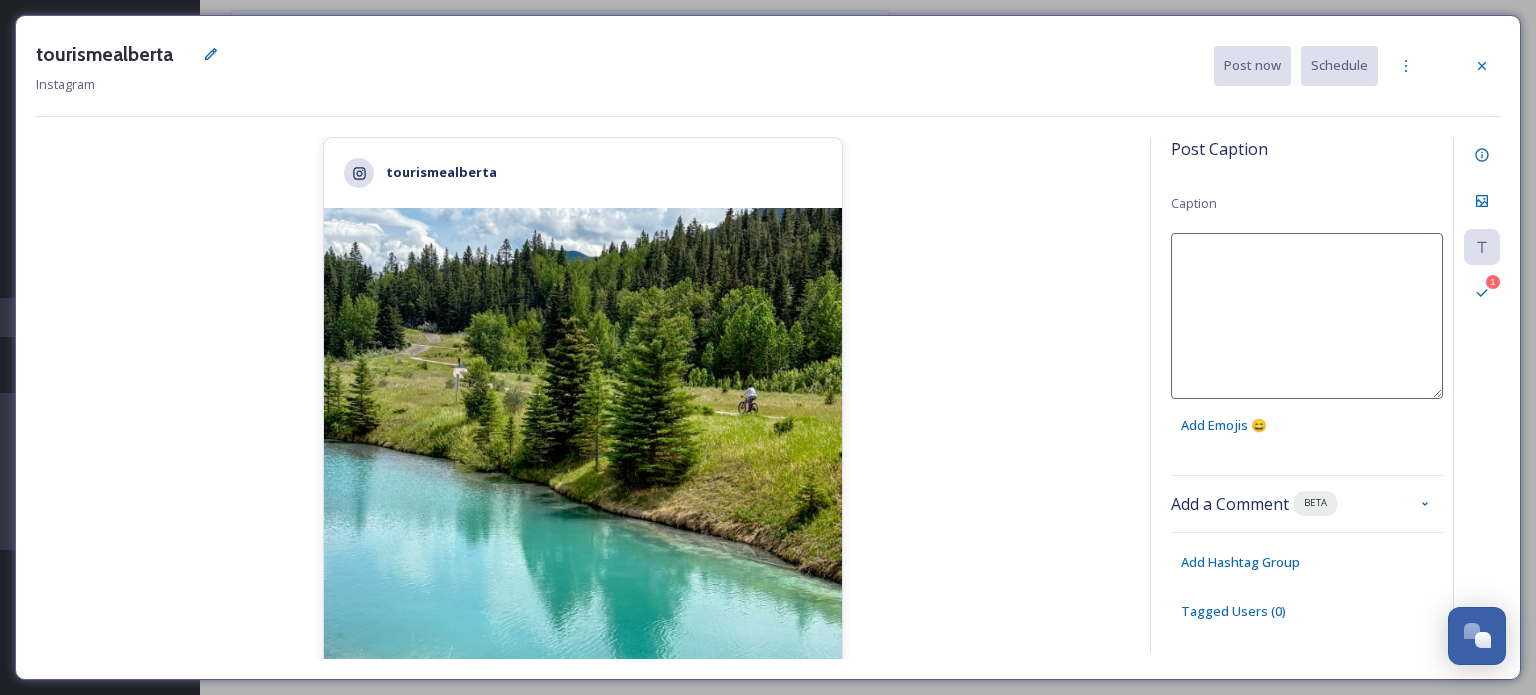 click at bounding box center [1307, 316] 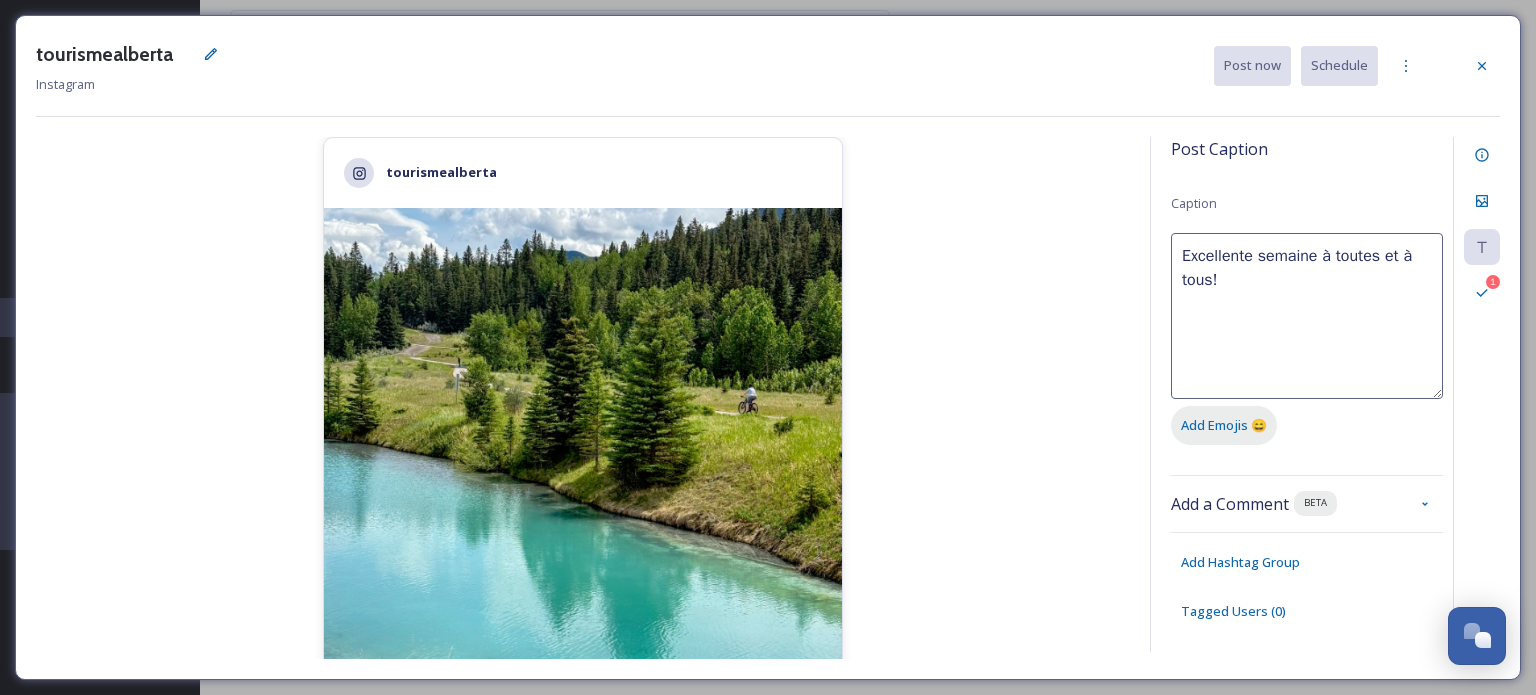 click on "Add Emojis 😄" at bounding box center [1224, 425] 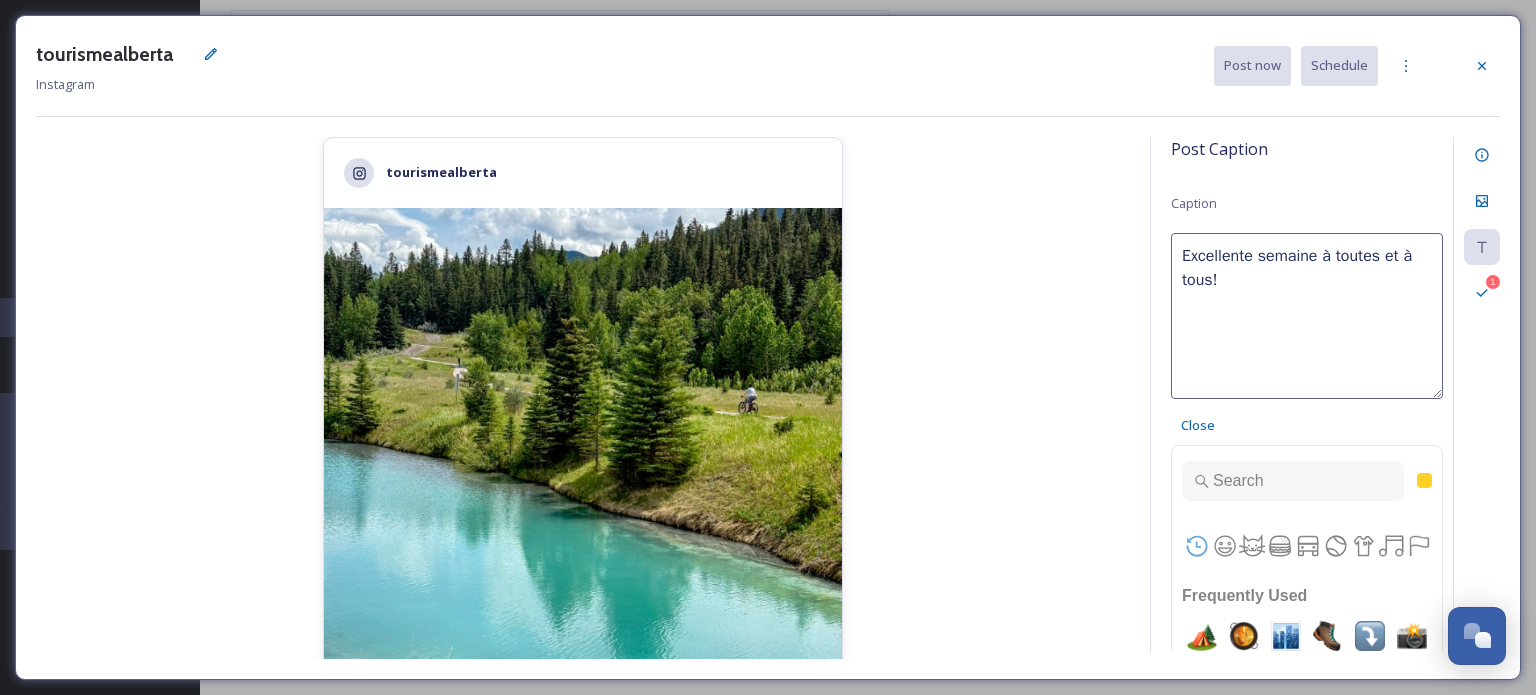 scroll, scrollTop: 100, scrollLeft: 0, axis: vertical 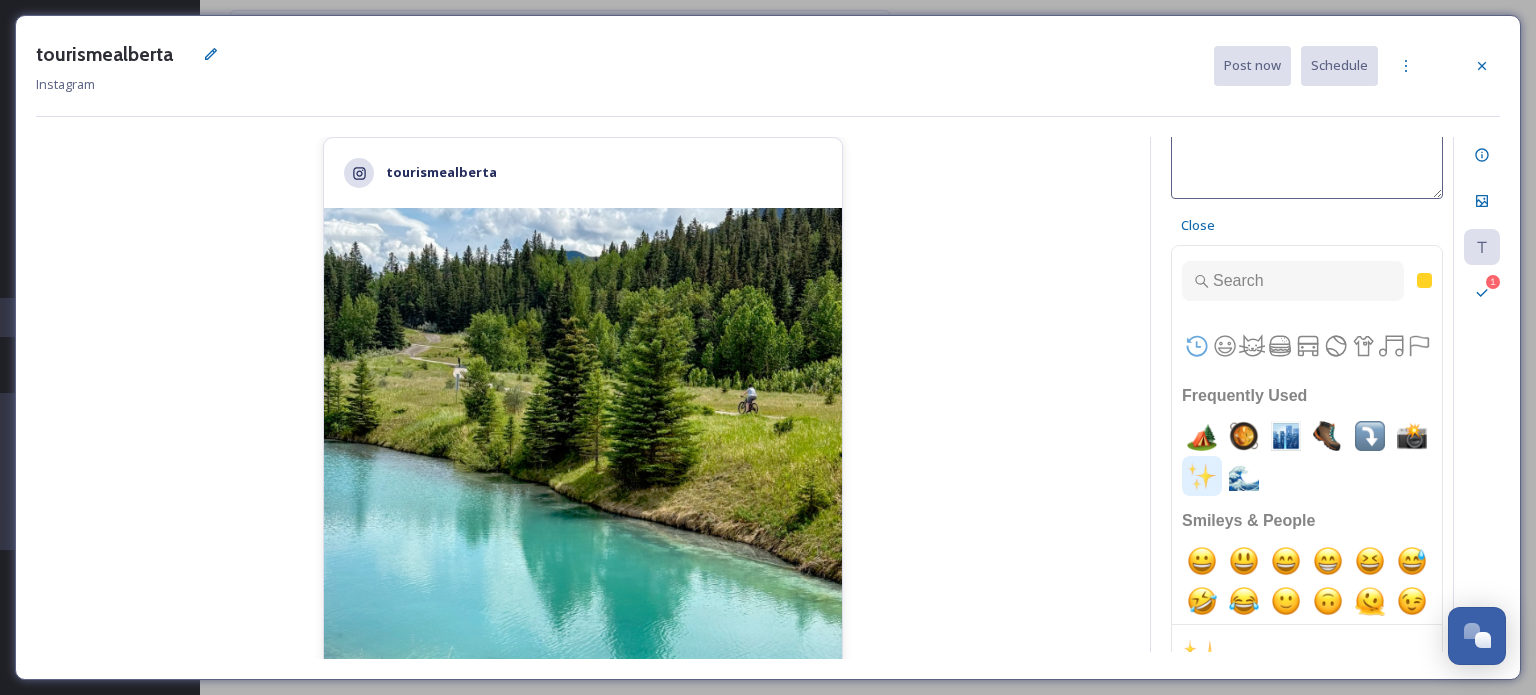 click at bounding box center [1202, 476] 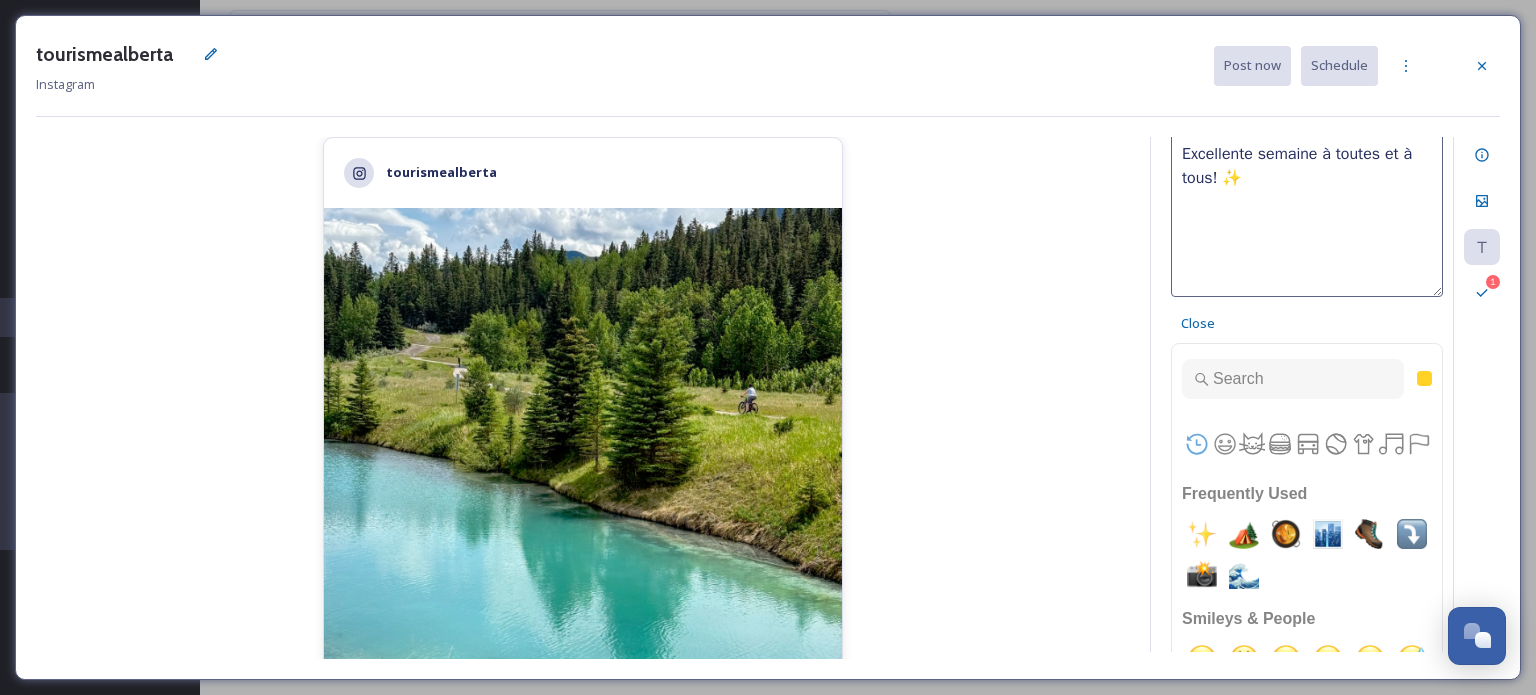 scroll, scrollTop: 0, scrollLeft: 0, axis: both 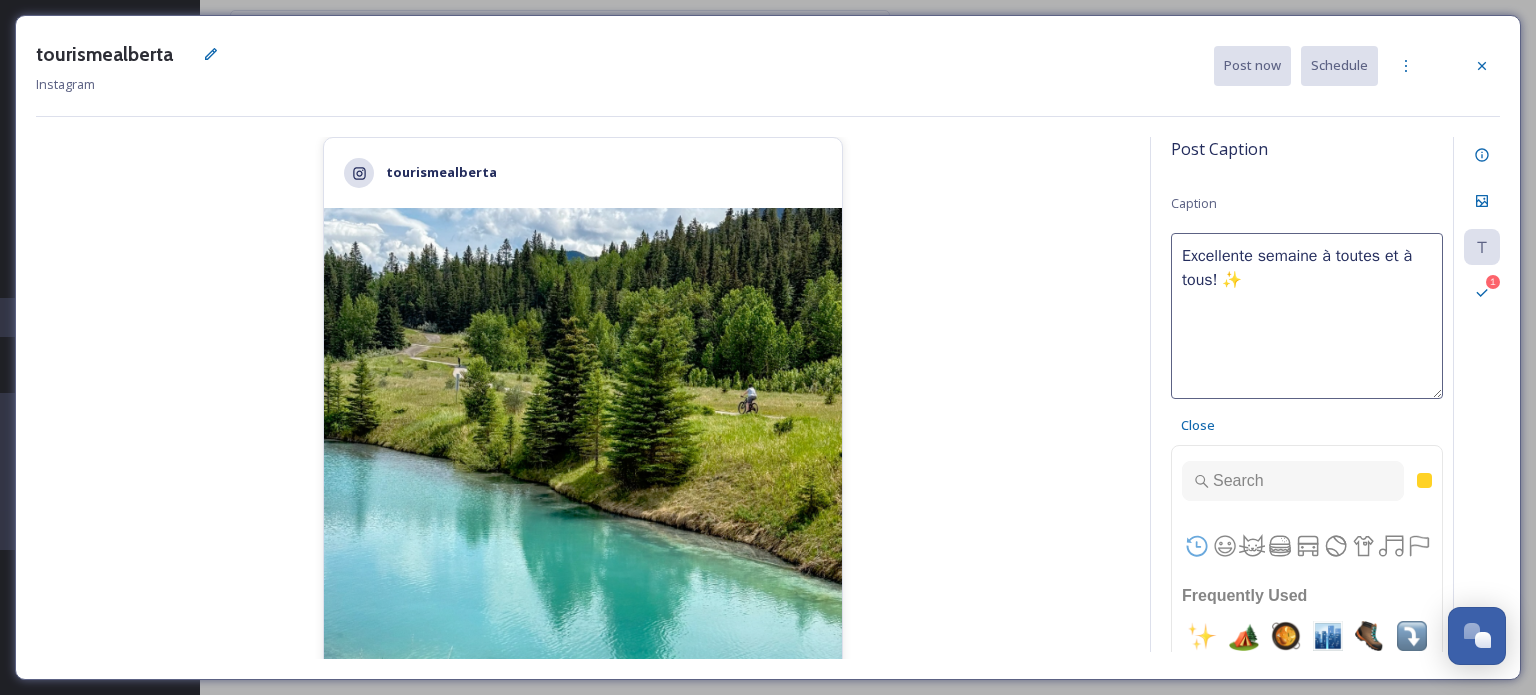 click on "Excellente semaine à toutes et à tous! ✨" at bounding box center [1307, 316] 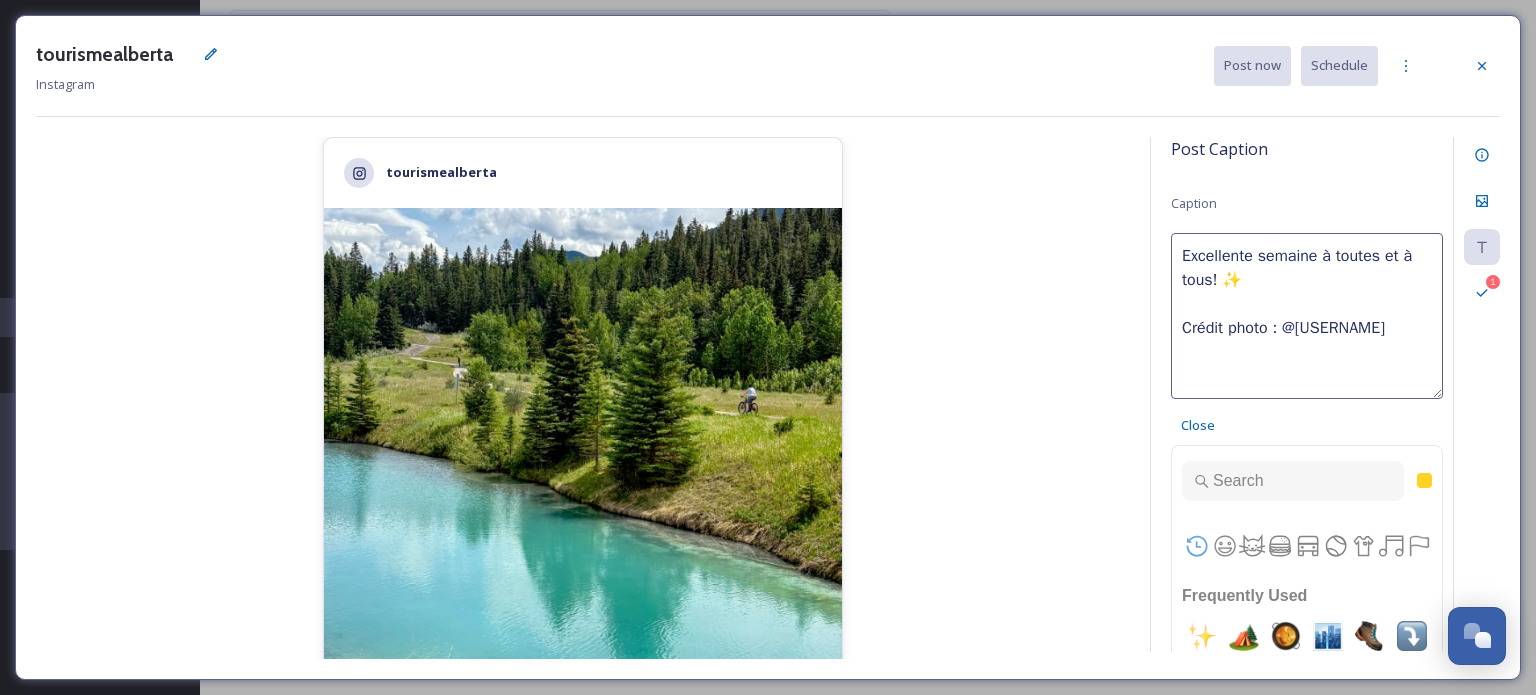 paste 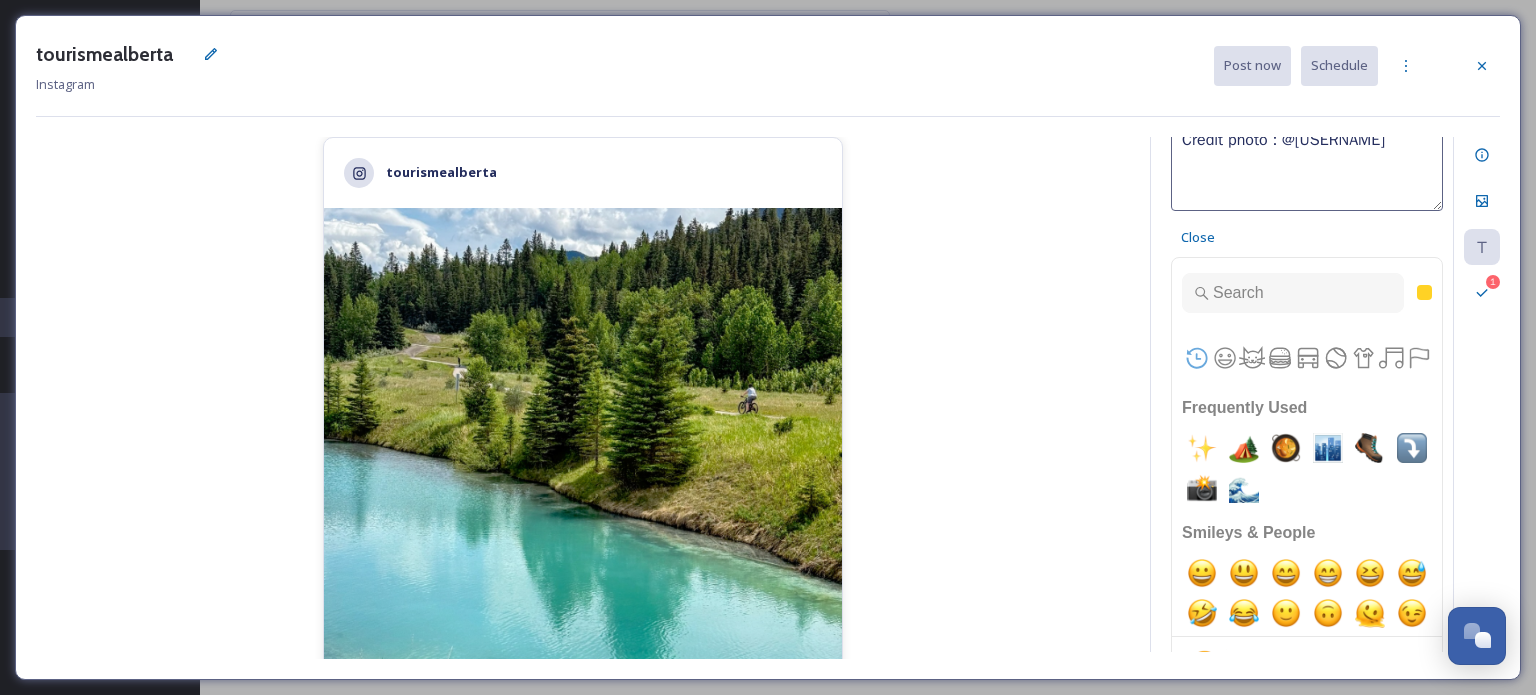 scroll, scrollTop: 200, scrollLeft: 0, axis: vertical 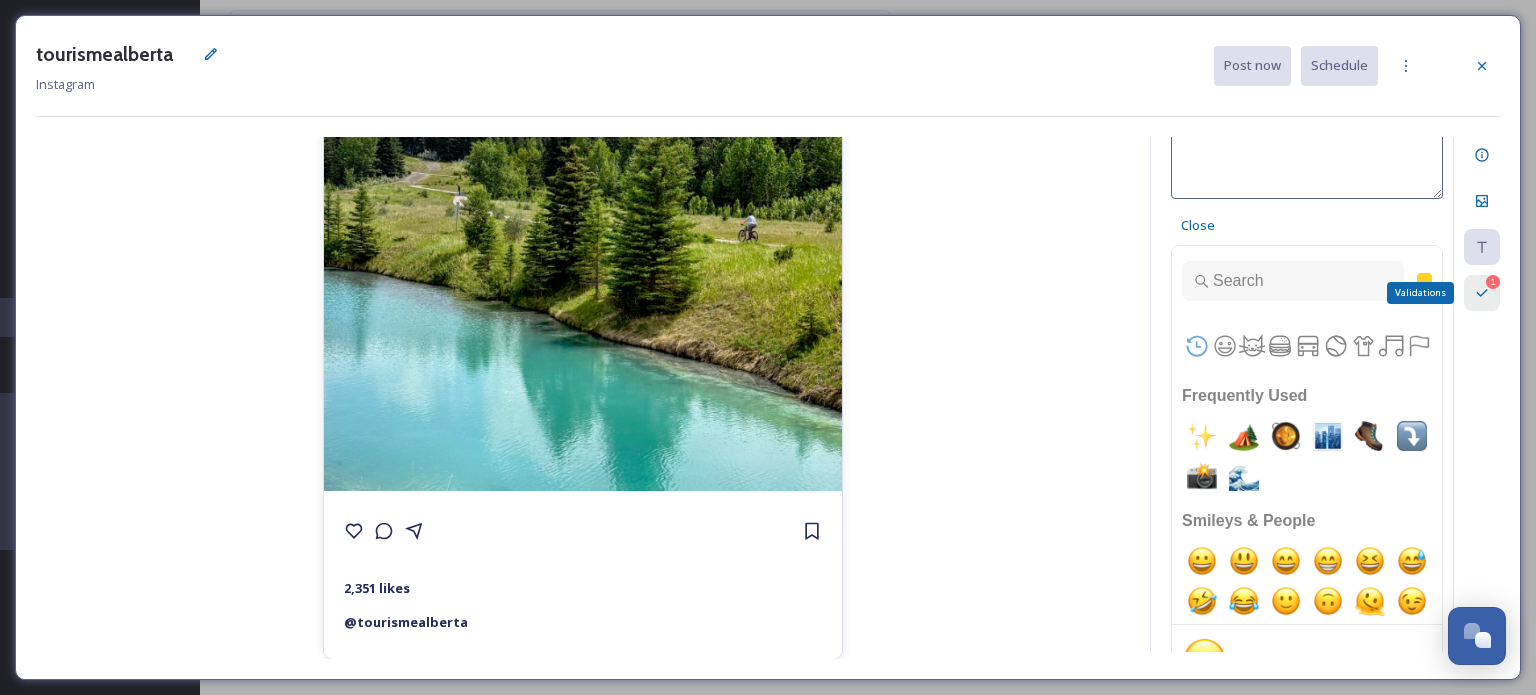 type on "Excellente semaine à toutes et à tous! ✨
Crédit photo : @[USERNAME]" 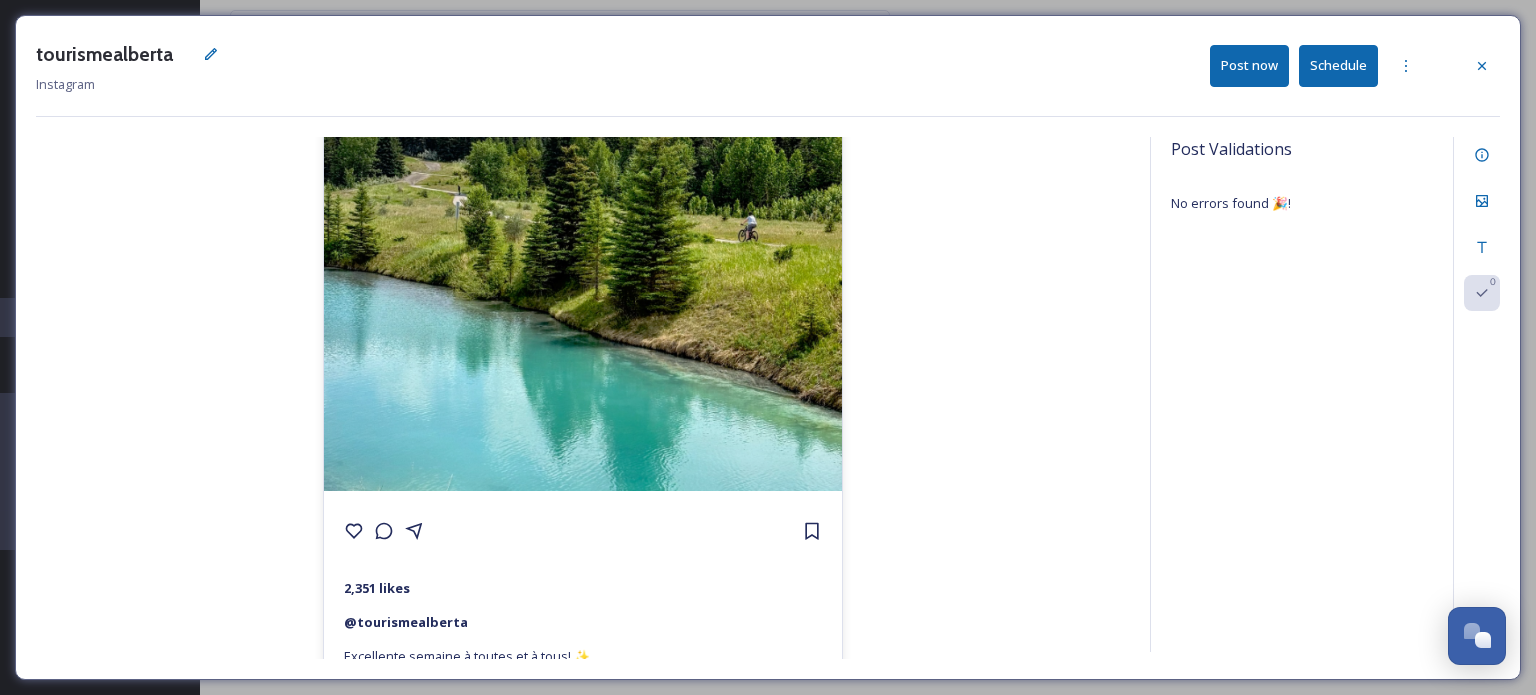 scroll, scrollTop: 0, scrollLeft: 0, axis: both 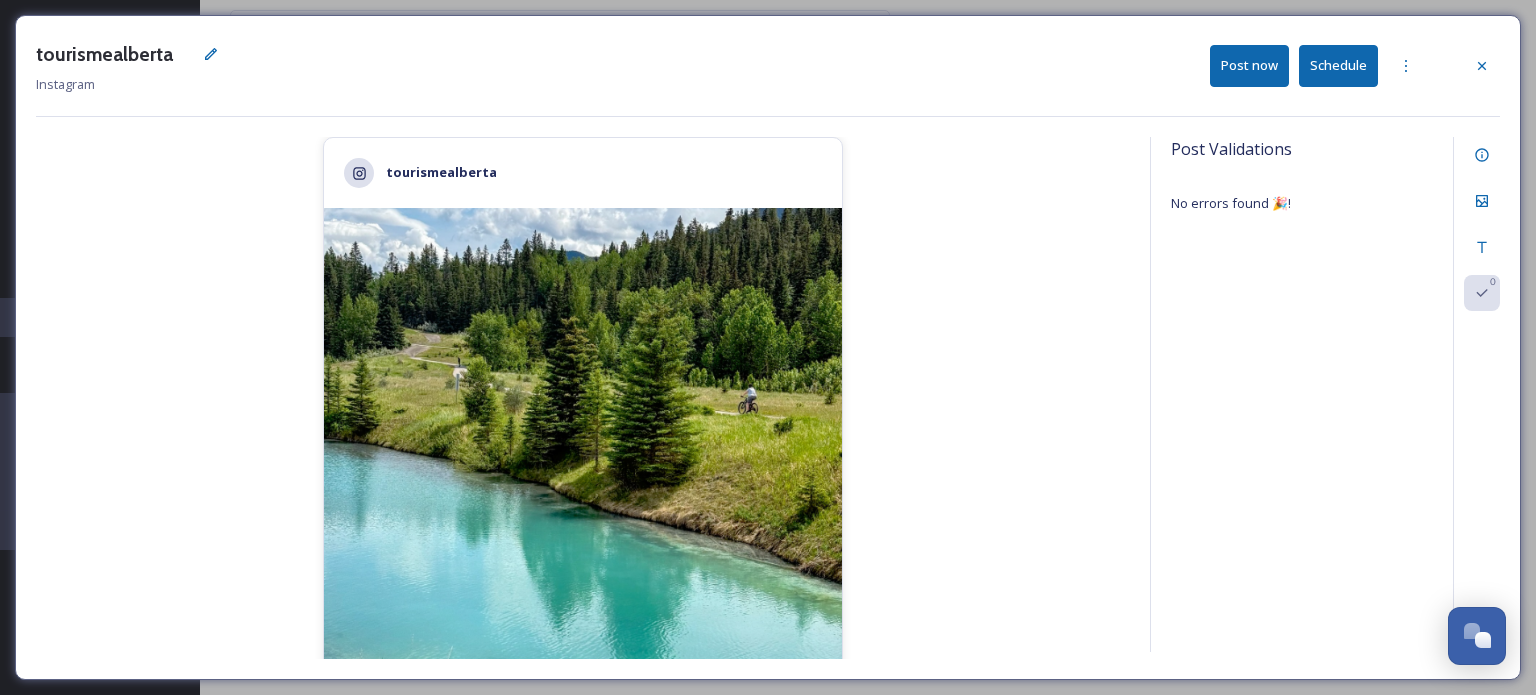 click on "Schedule" at bounding box center (1338, 65) 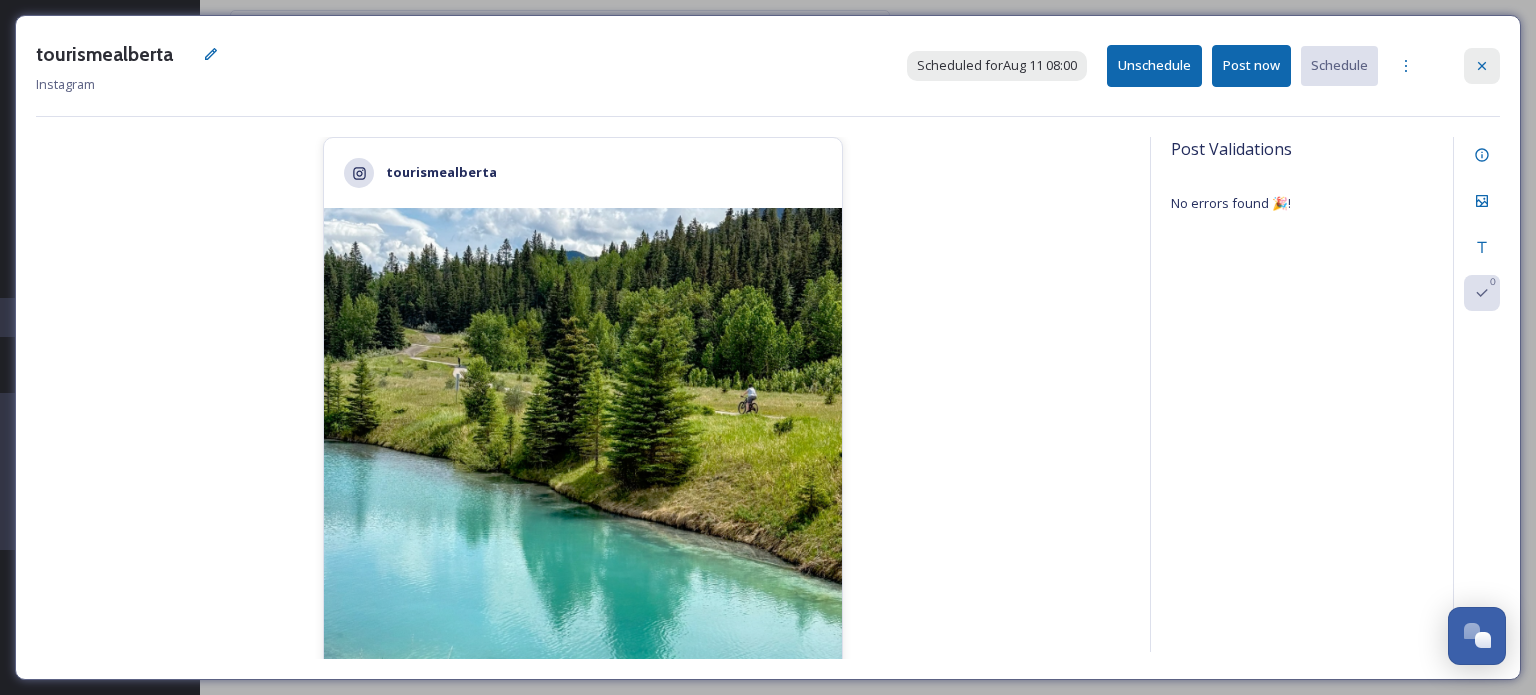click 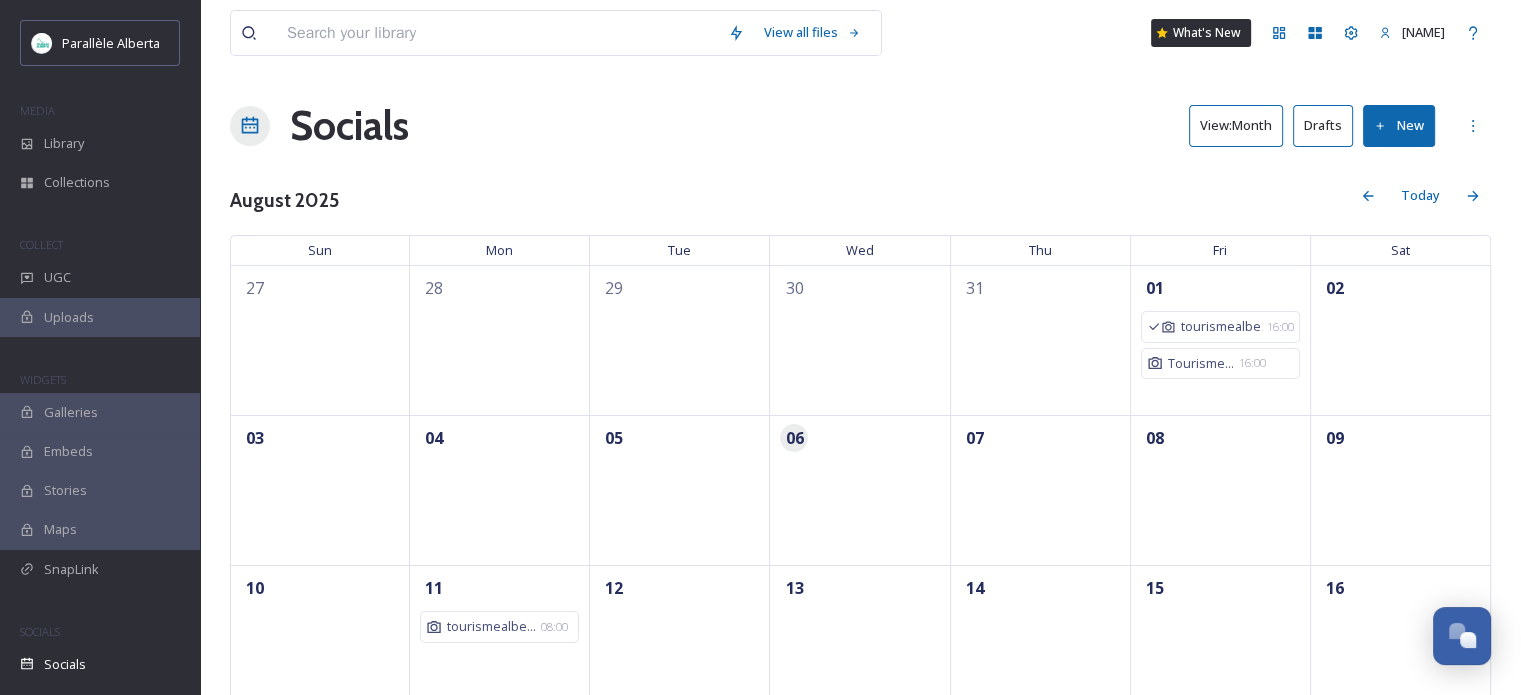 click on "View all files What's New [NAME] Socials View:  Month Drafts New August 2025 Today Sun Mon Tue Wed Thu Fri Sat 27 28 29 30 31 01 tourismealbe... 16:00 Tourisme... 16:00 02 03 04 05 06 07 08 09 10 11 tourismealbe... 08:00 12 13 14 15 16 17 18 19 20 21 22 23 24 25 26 27 28 29 30 31 01 02 03 04 05 06" at bounding box center (860, 593) 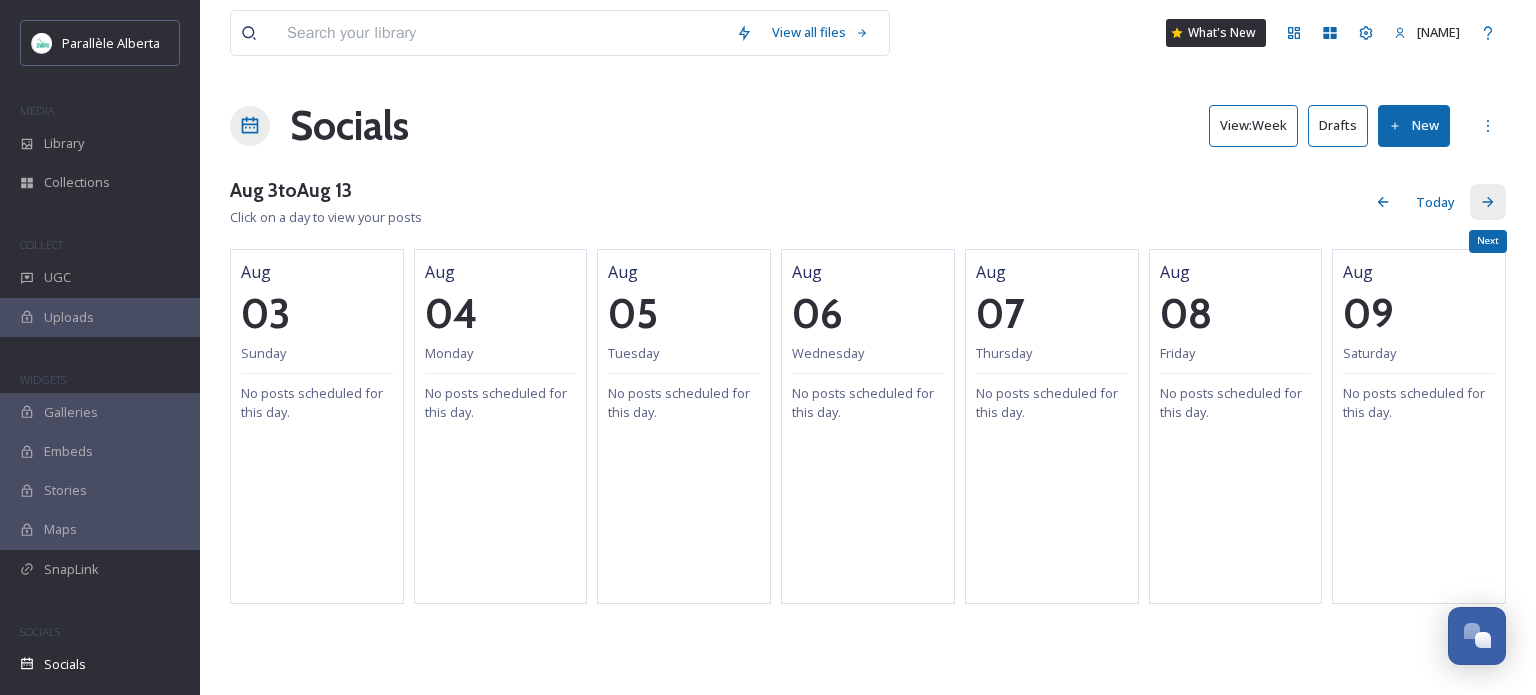 click 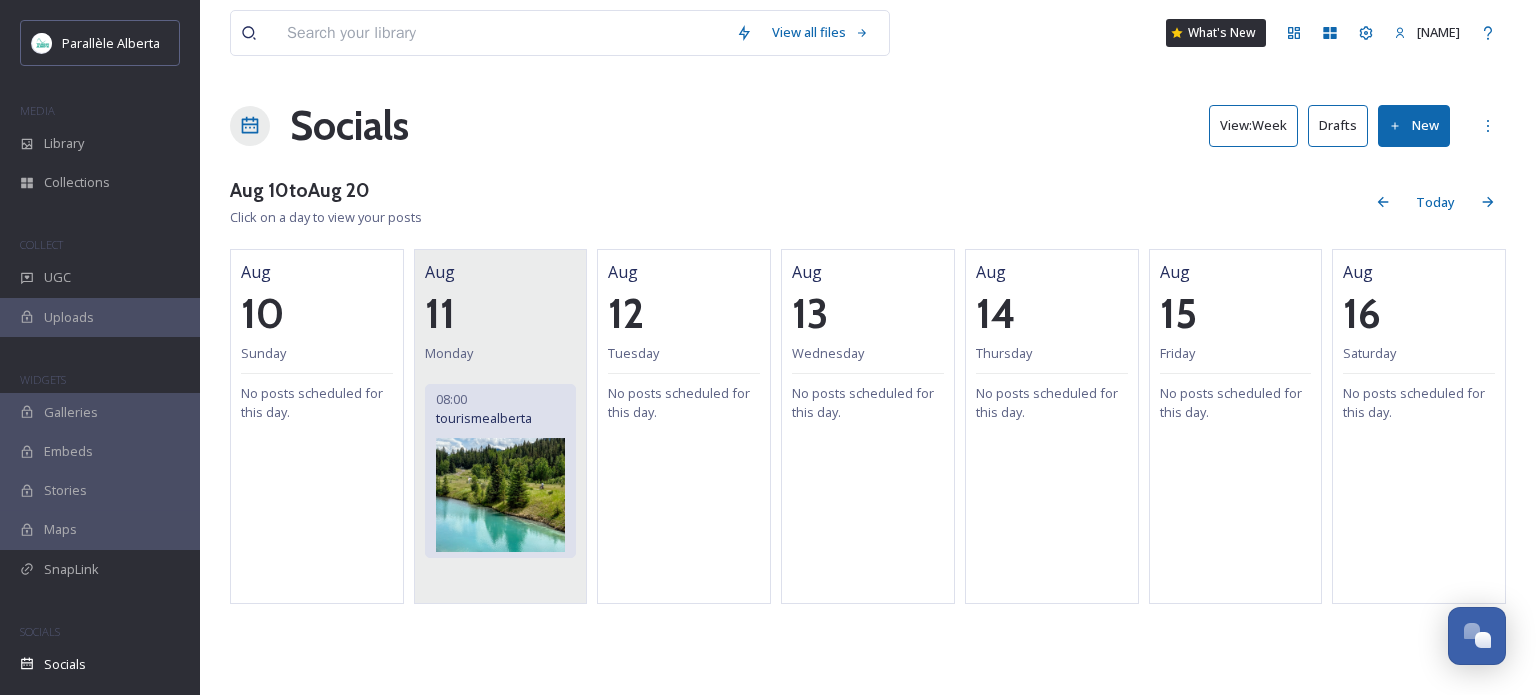 click at bounding box center (501, 495) 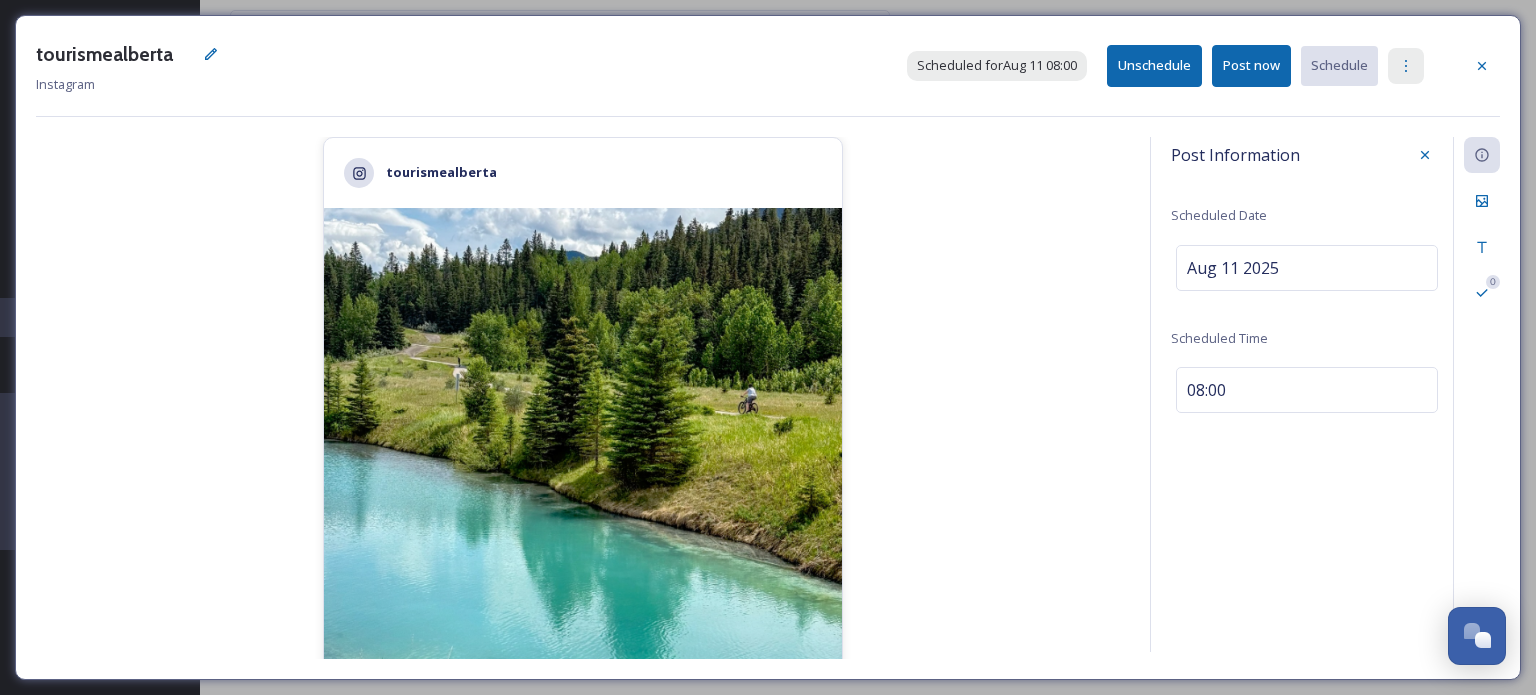 click 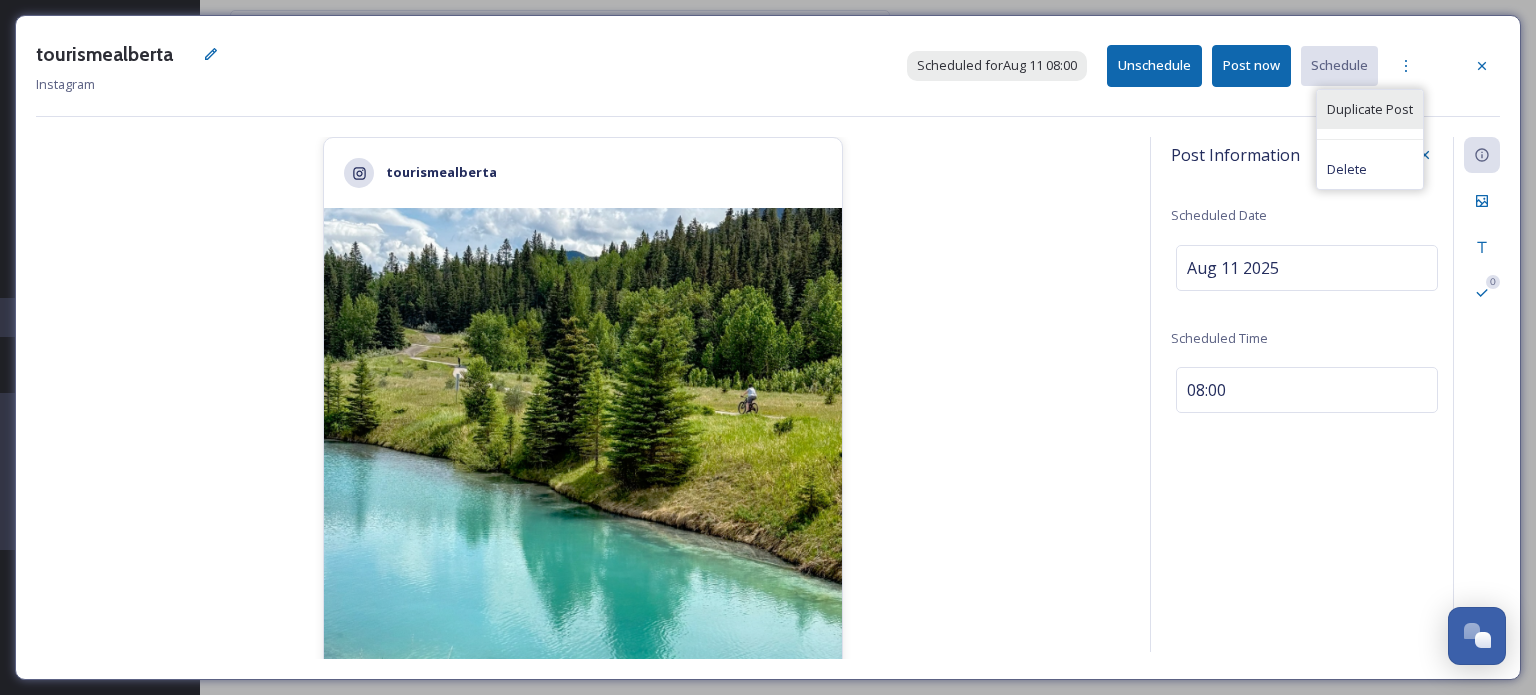 click on "Duplicate Post" at bounding box center (1370, 109) 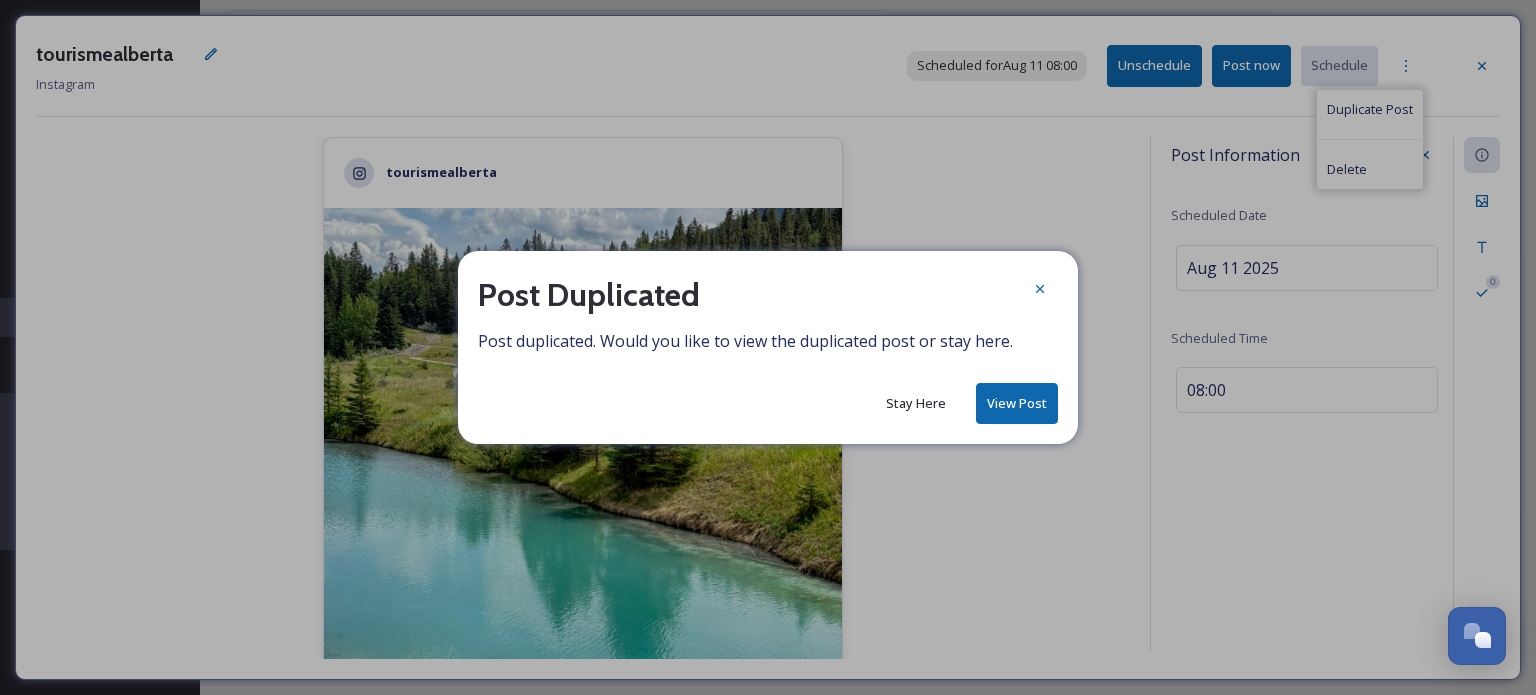 click on "View Post" at bounding box center [1017, 403] 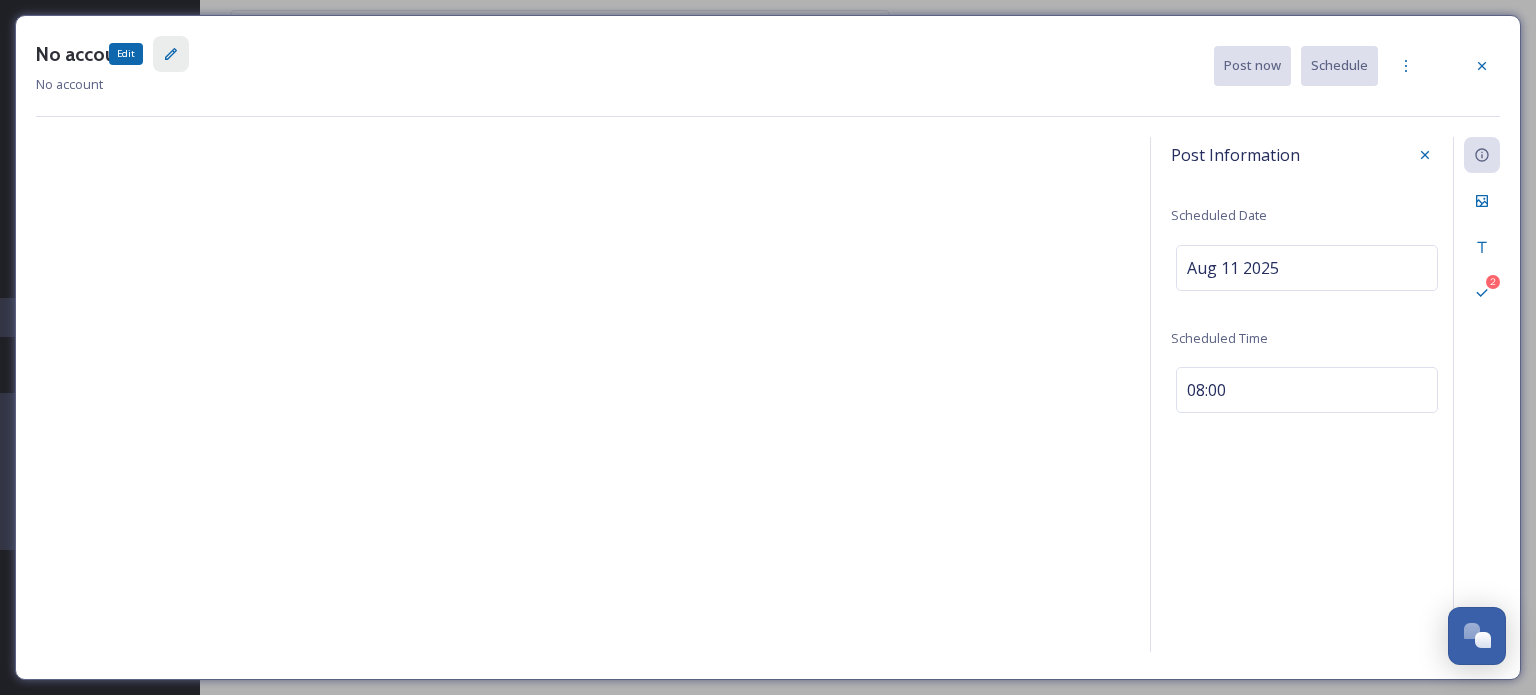 click 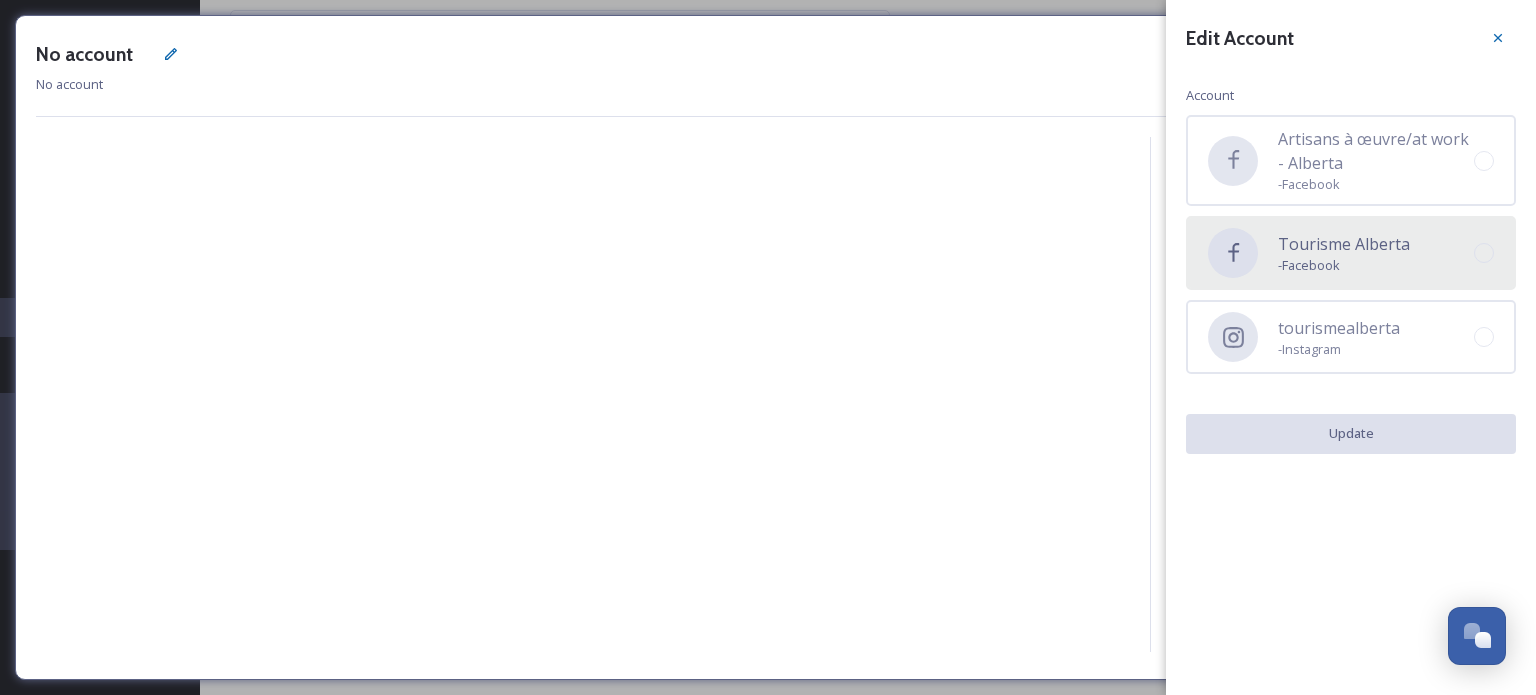 click 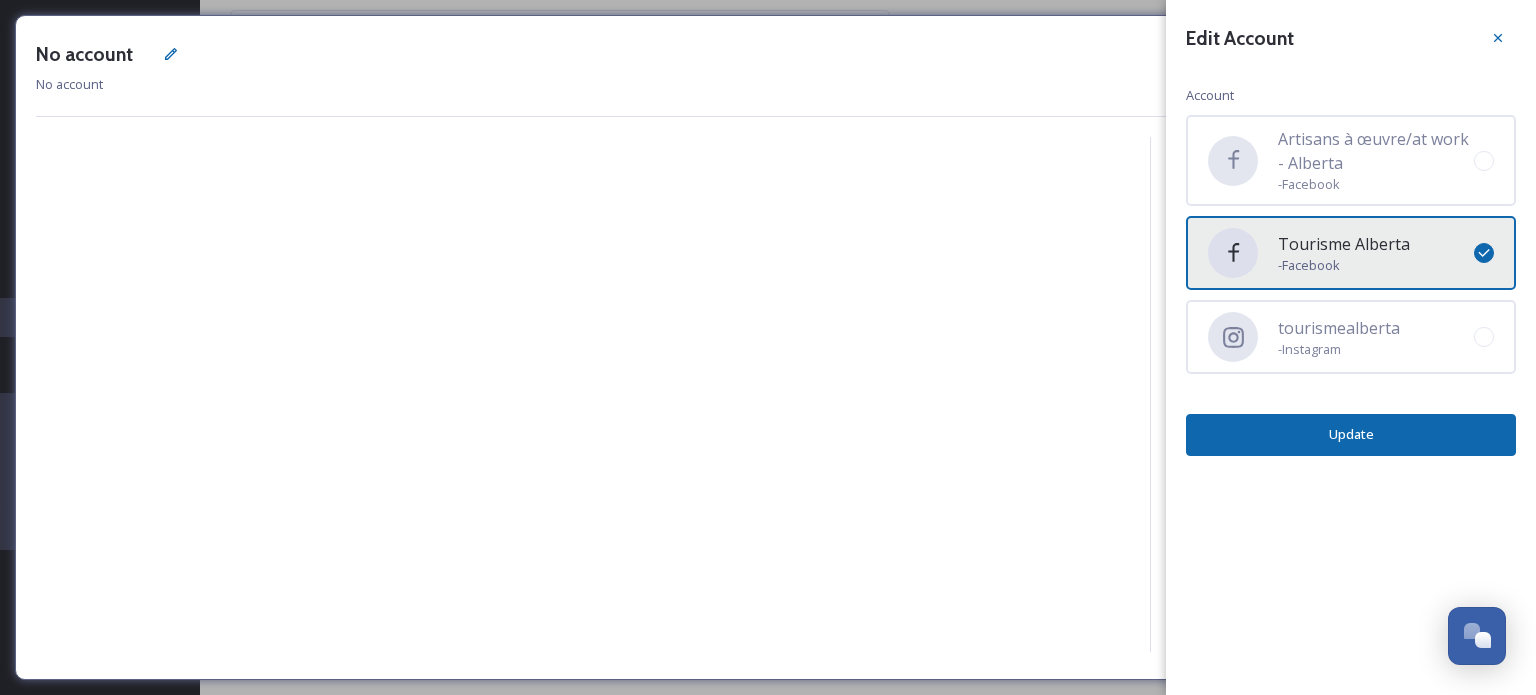 click on "Update" at bounding box center [1351, 434] 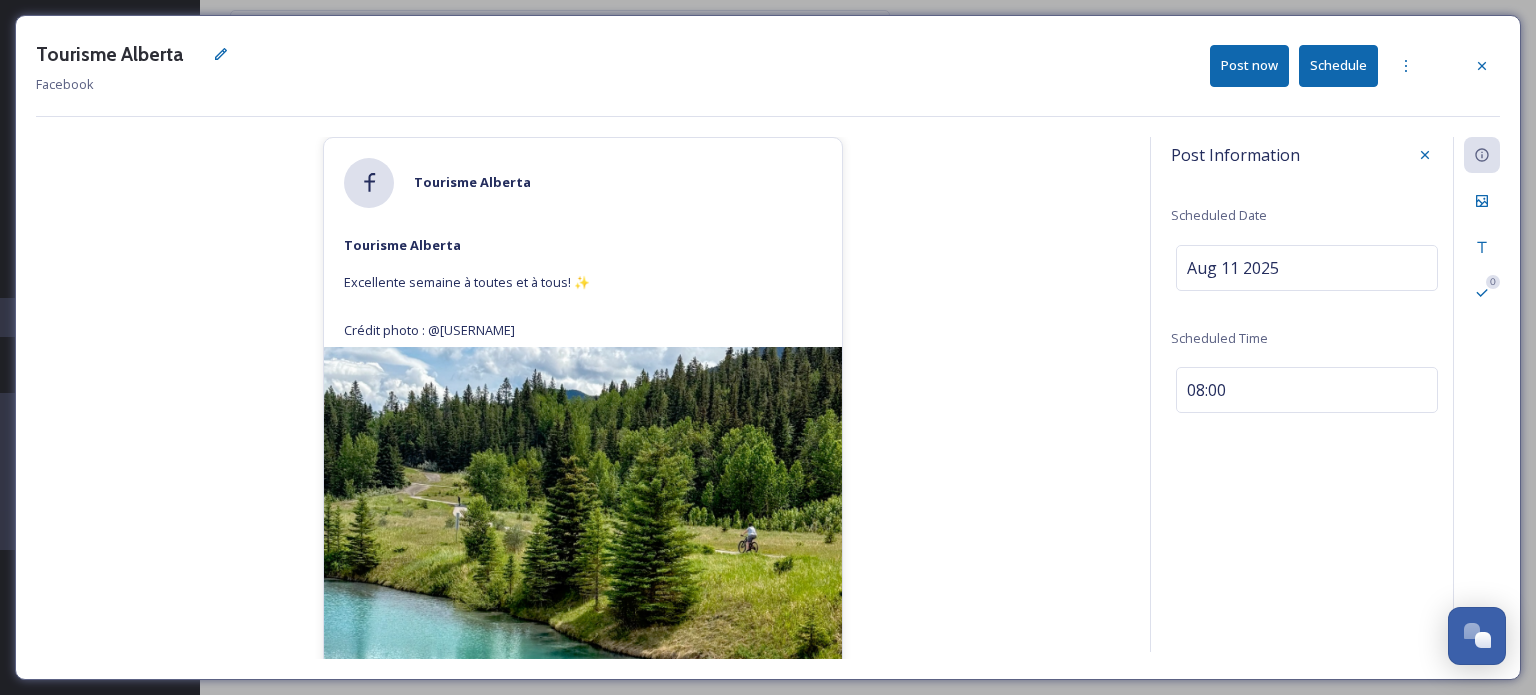 click on "Schedule" at bounding box center [1338, 65] 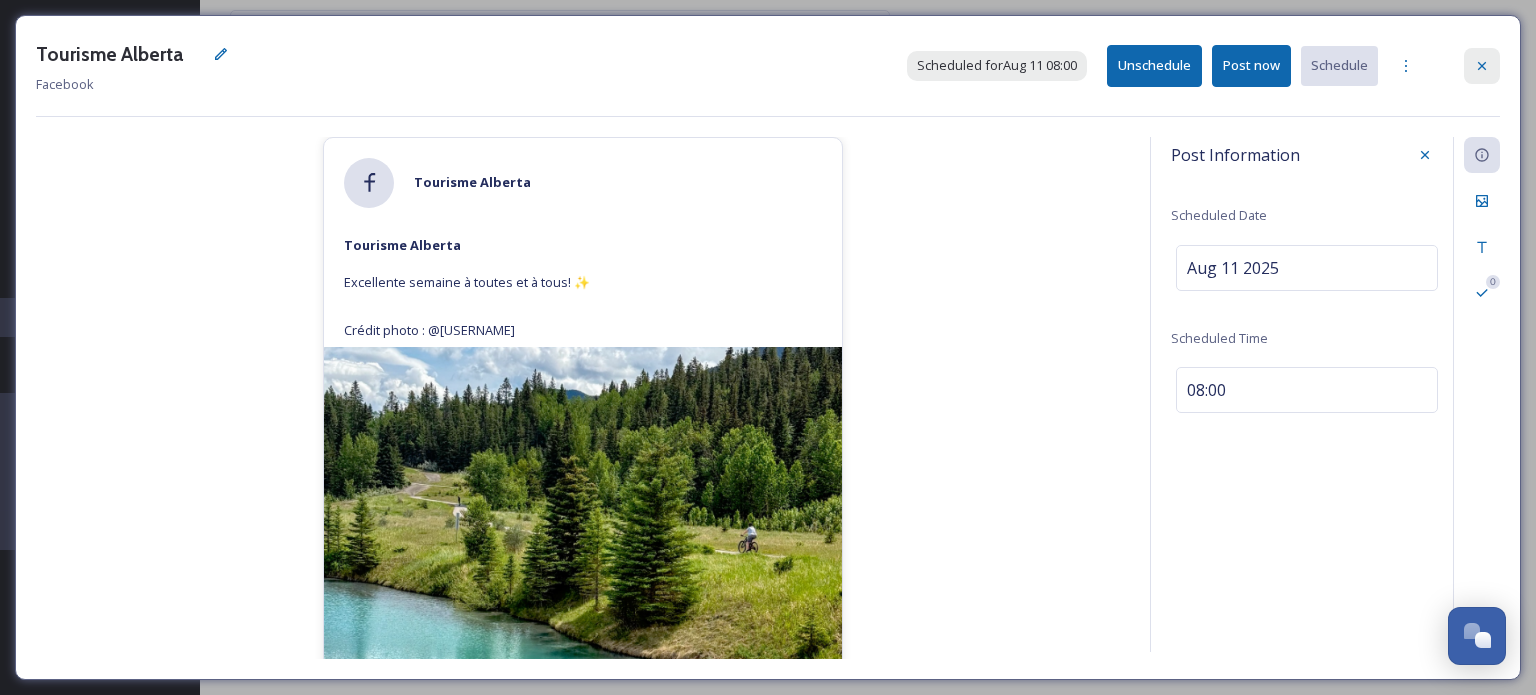 click 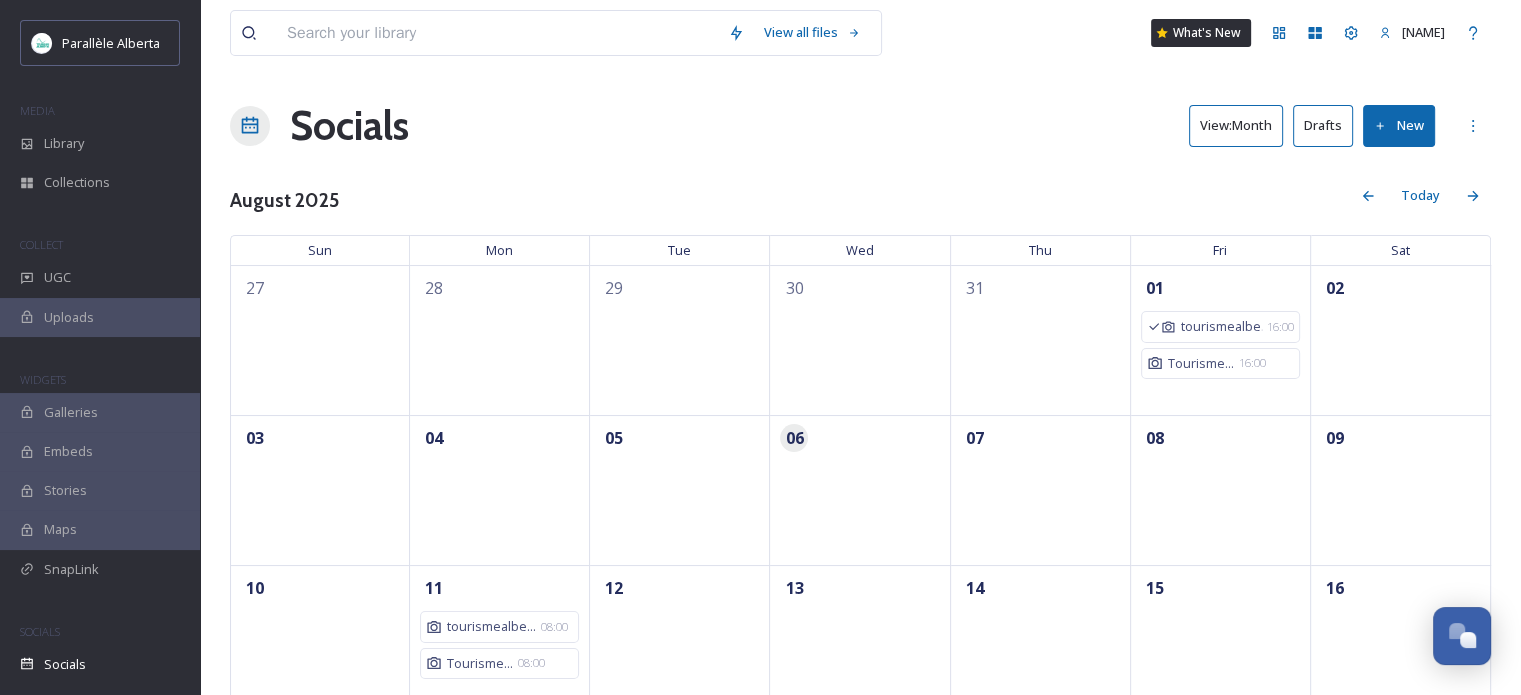 click on "View:  Month" at bounding box center [1236, 125] 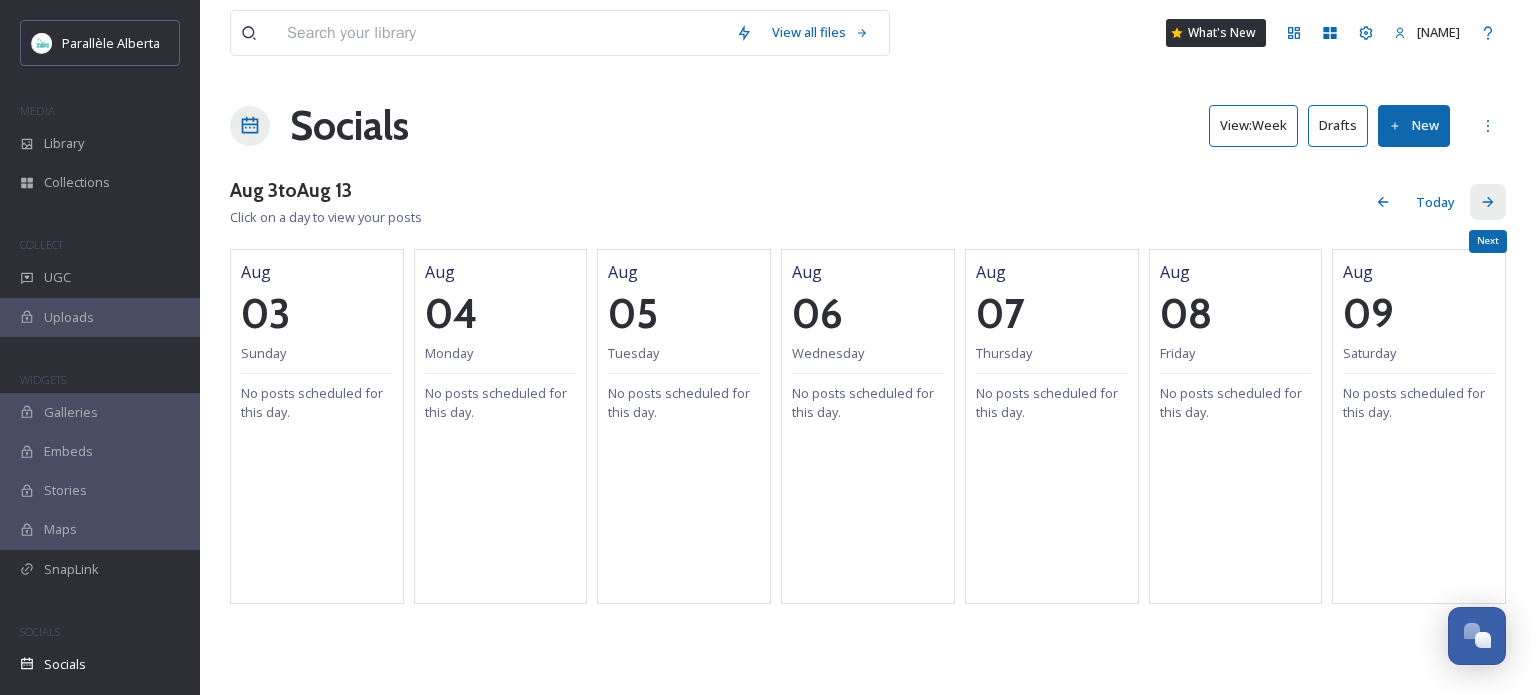 click on "Next" at bounding box center (1488, 202) 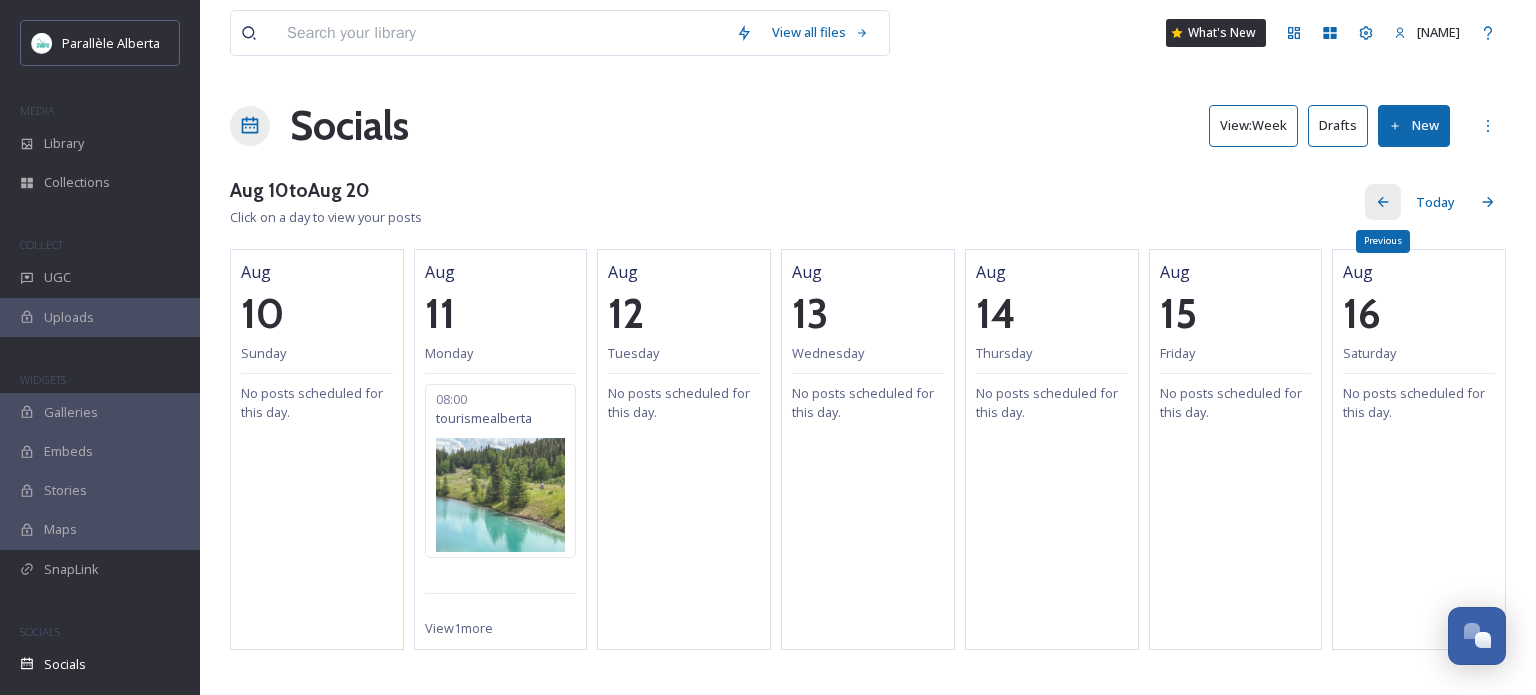 click on "Previous" at bounding box center [1383, 202] 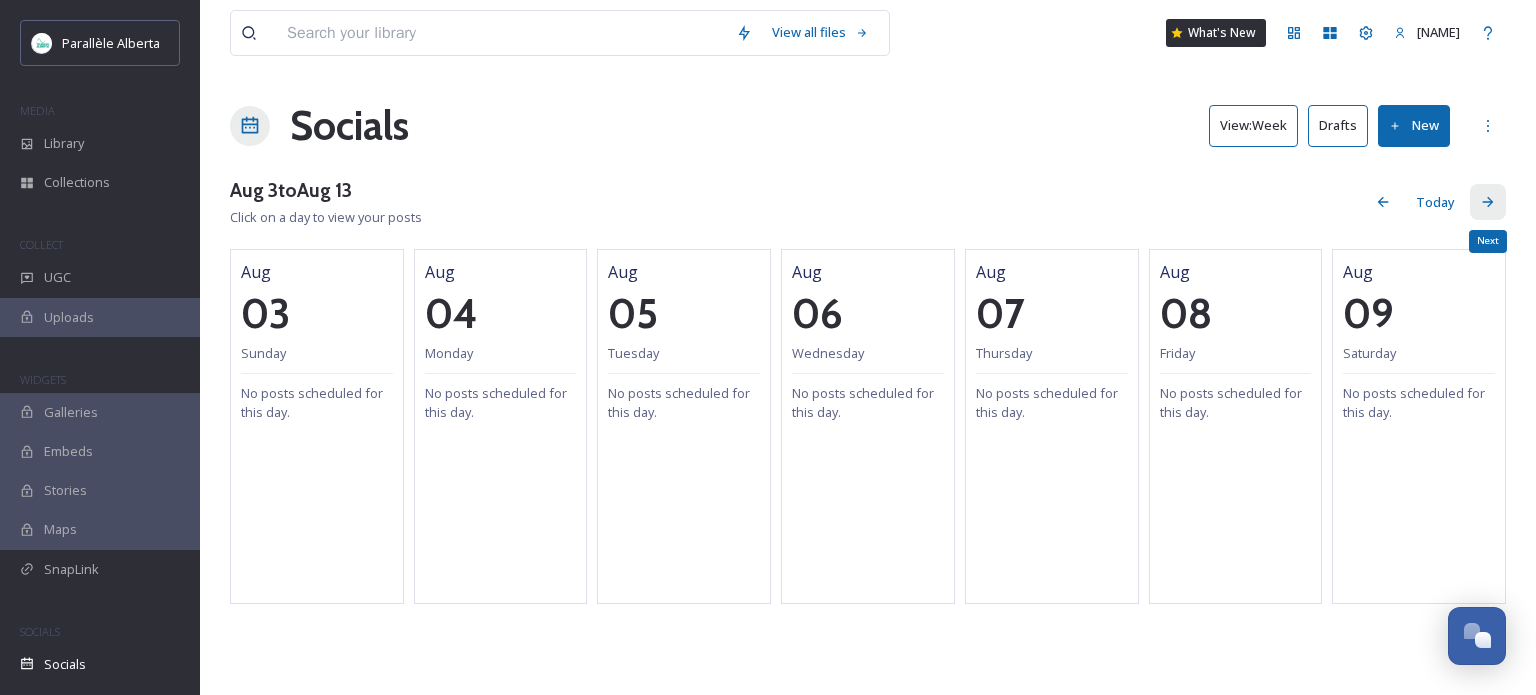 click 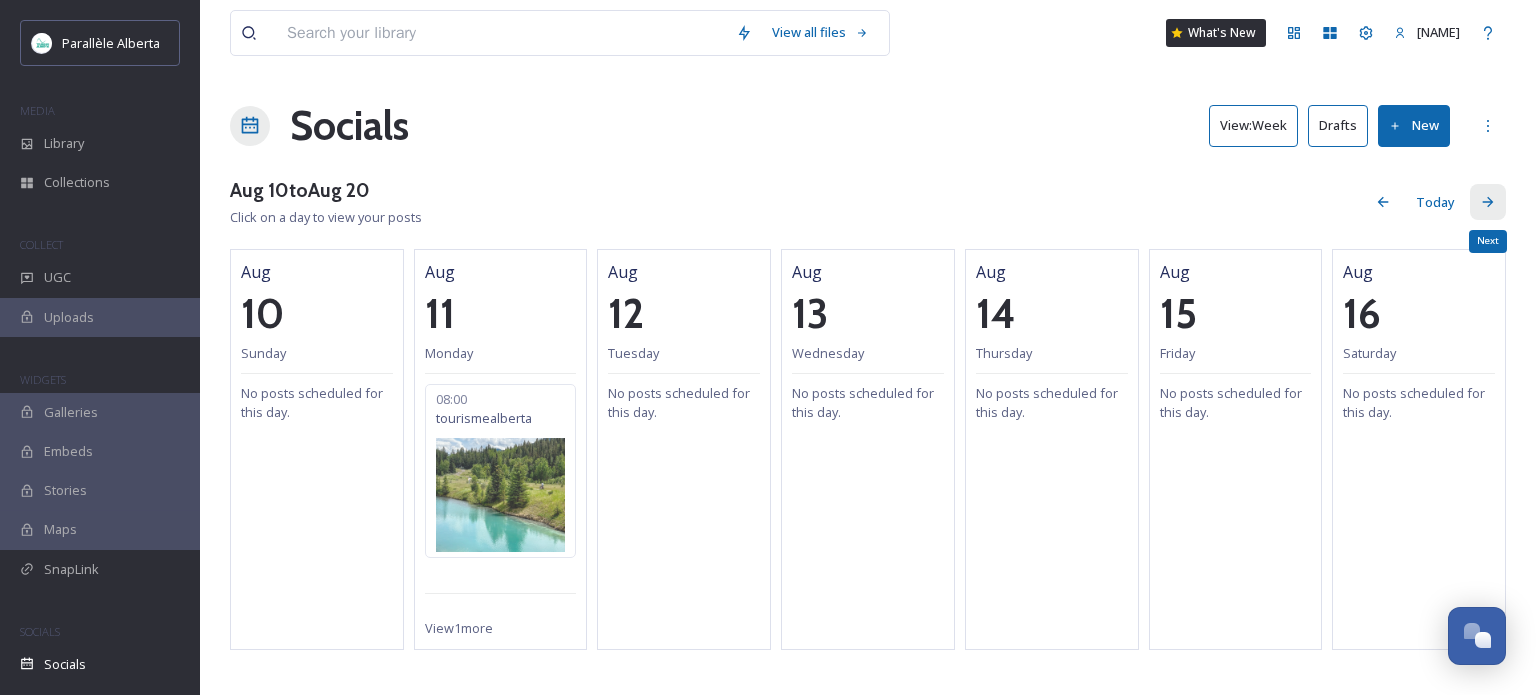 click on "Next" at bounding box center [1488, 202] 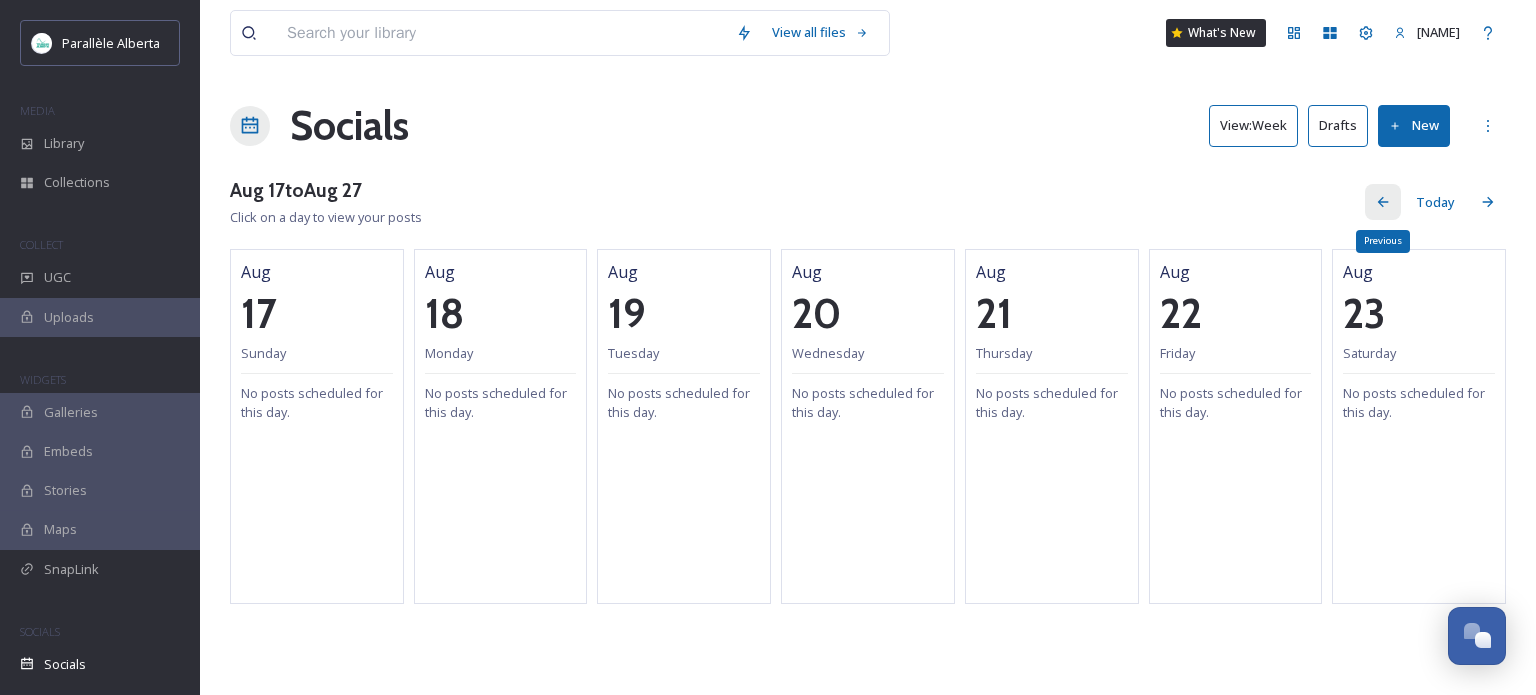 click on "Previous" at bounding box center (1383, 202) 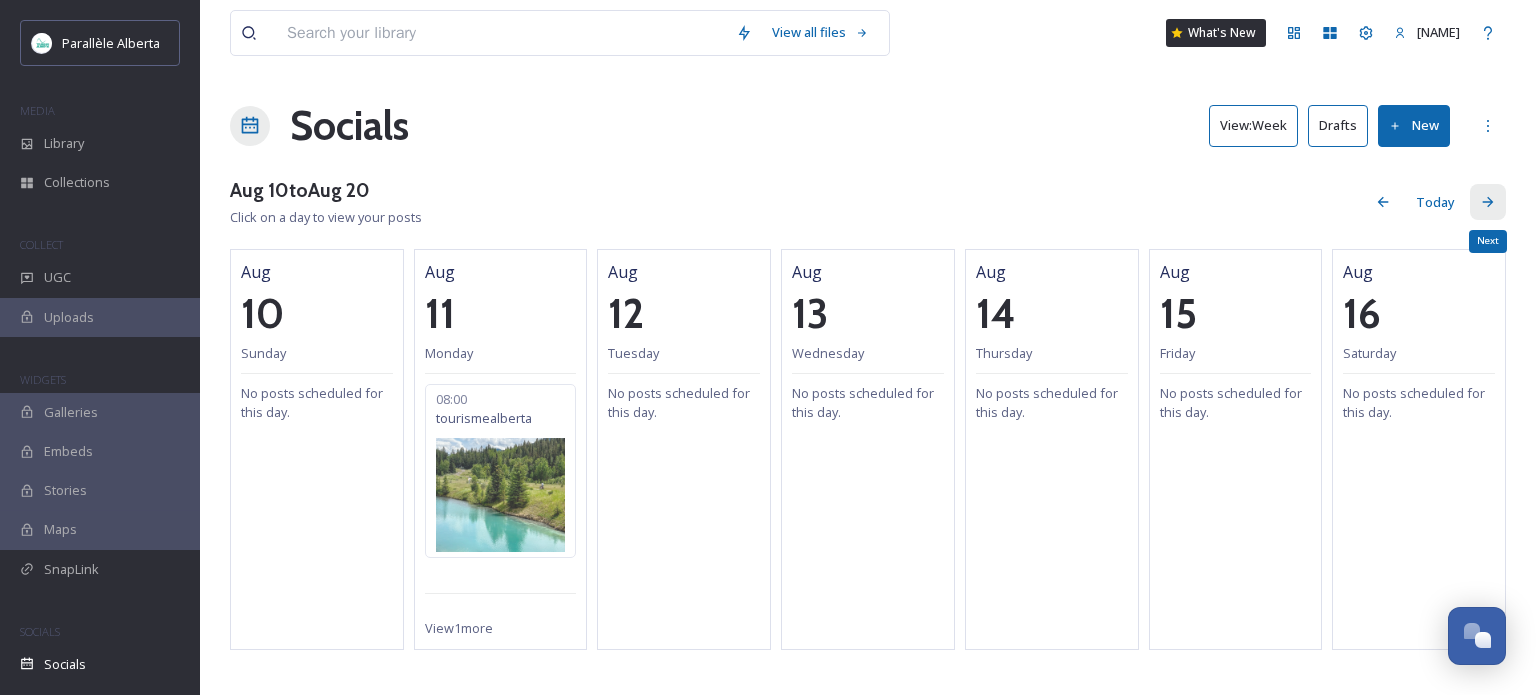 drag, startPoint x: 1488, startPoint y: 203, endPoint x: 1474, endPoint y: 211, distance: 16.124516 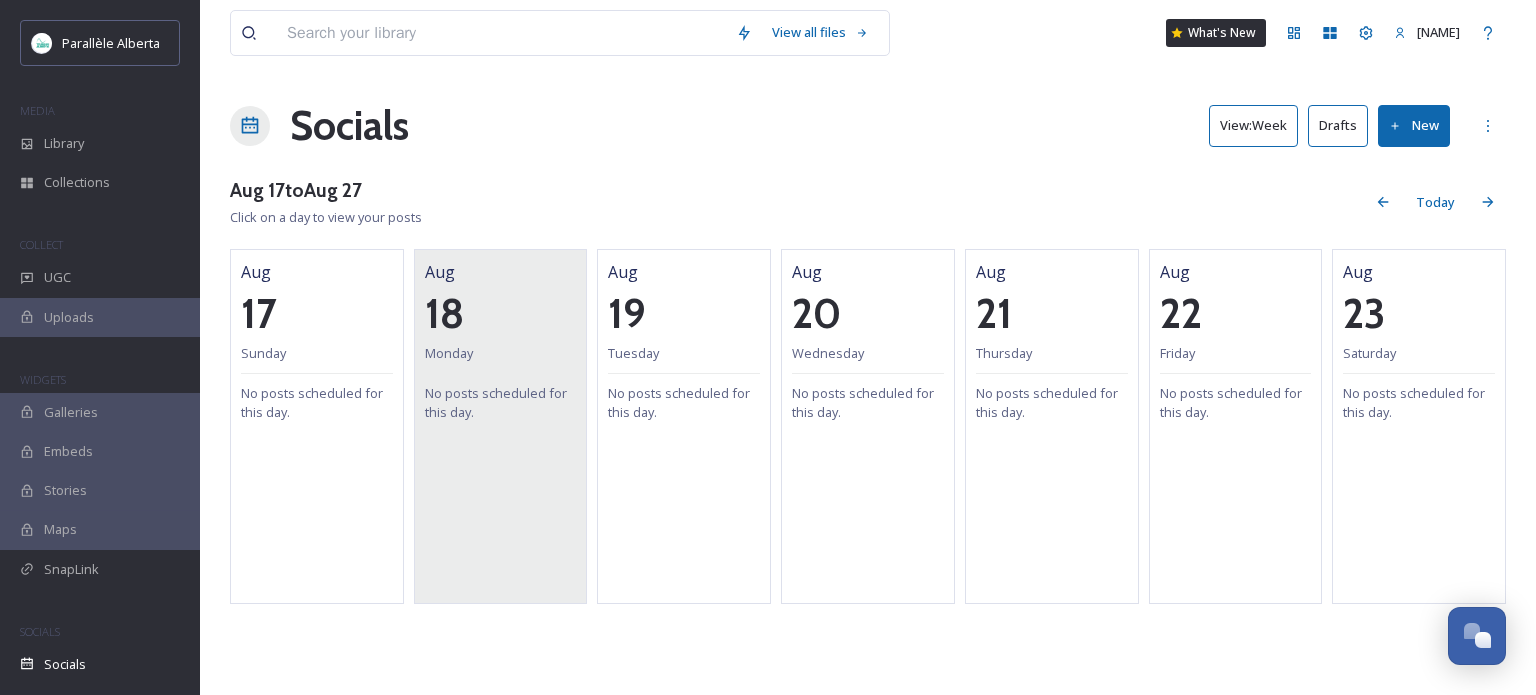 click on "Aug 18 Monday No posts scheduled for this day." at bounding box center (501, 426) 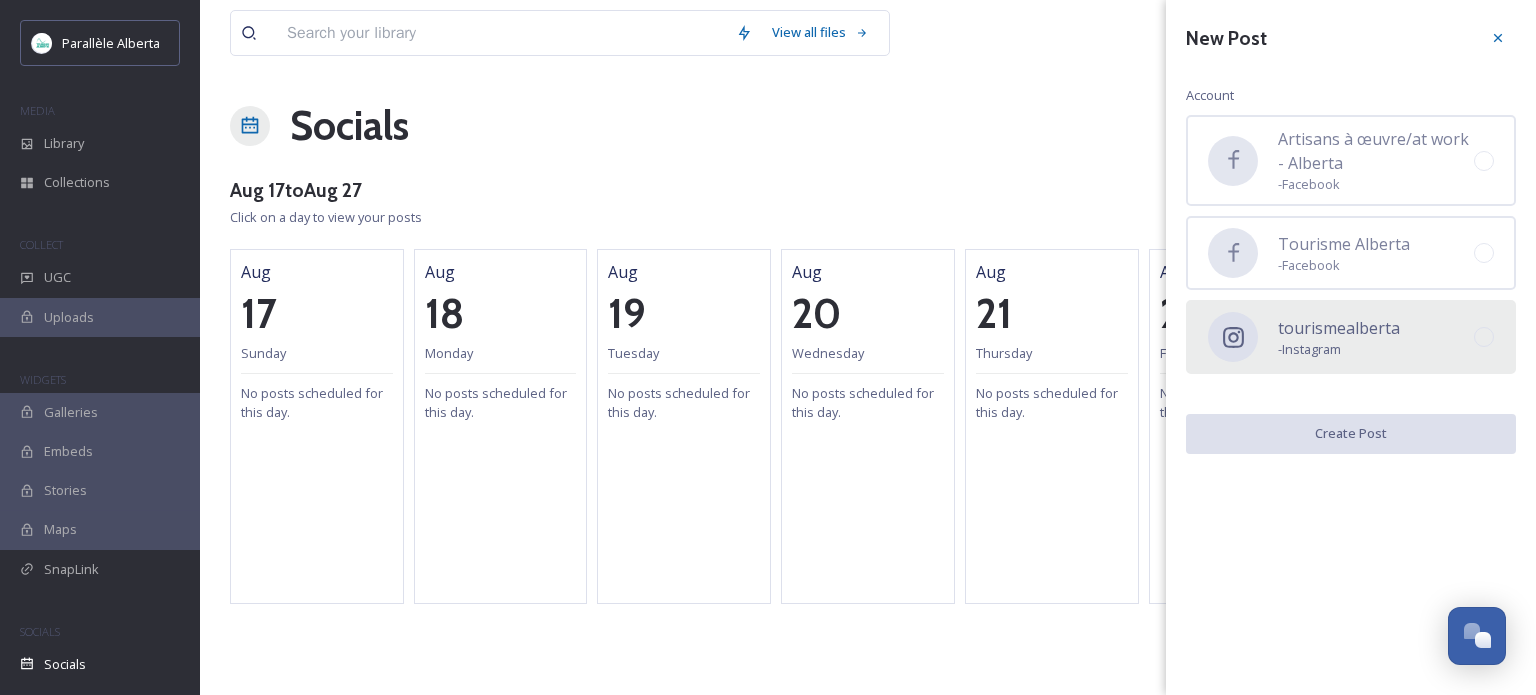 click on "tourismealberta" at bounding box center (1339, 328) 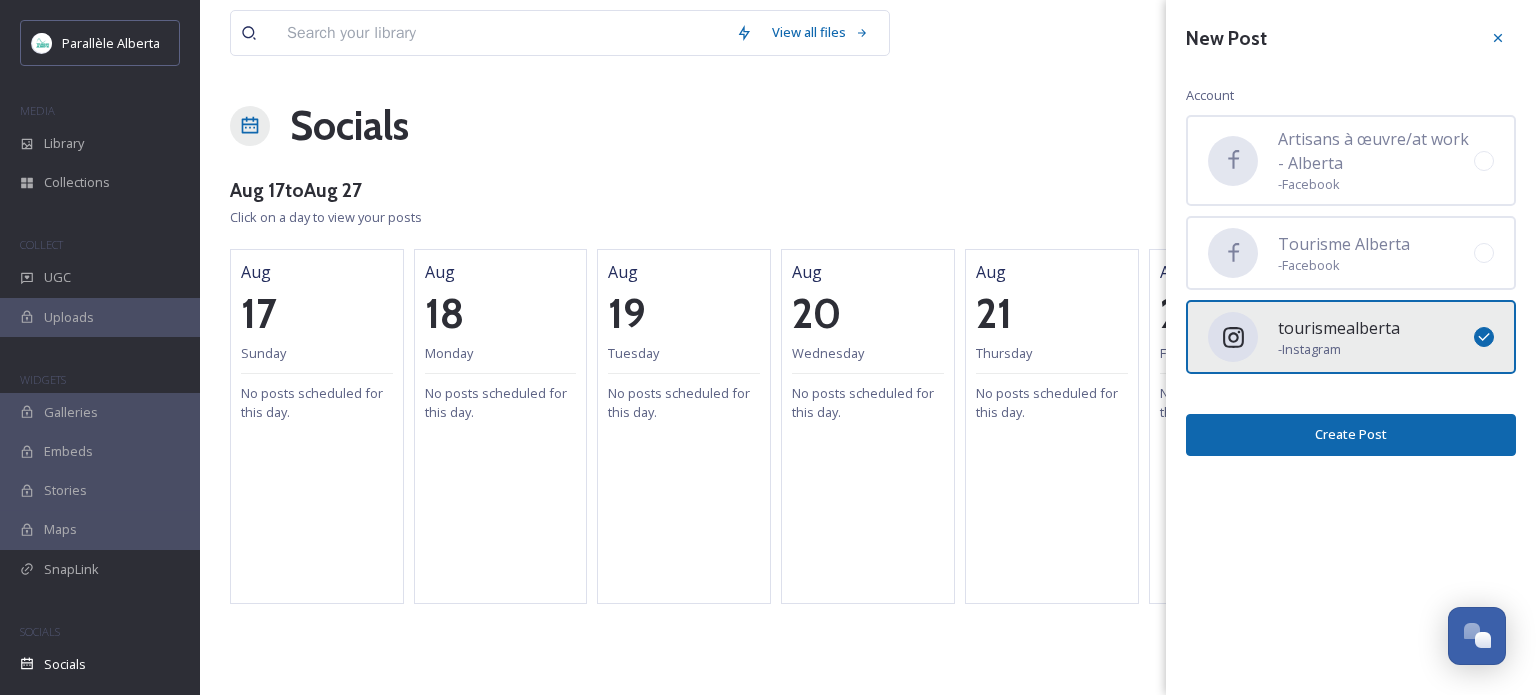 click on "New Post Account Artisans à œuvre/at work - Alberta  -  Facebook Tourisme Alberta  -  Facebook tourismealberta  -  Instagram Create Post" at bounding box center [1351, 238] 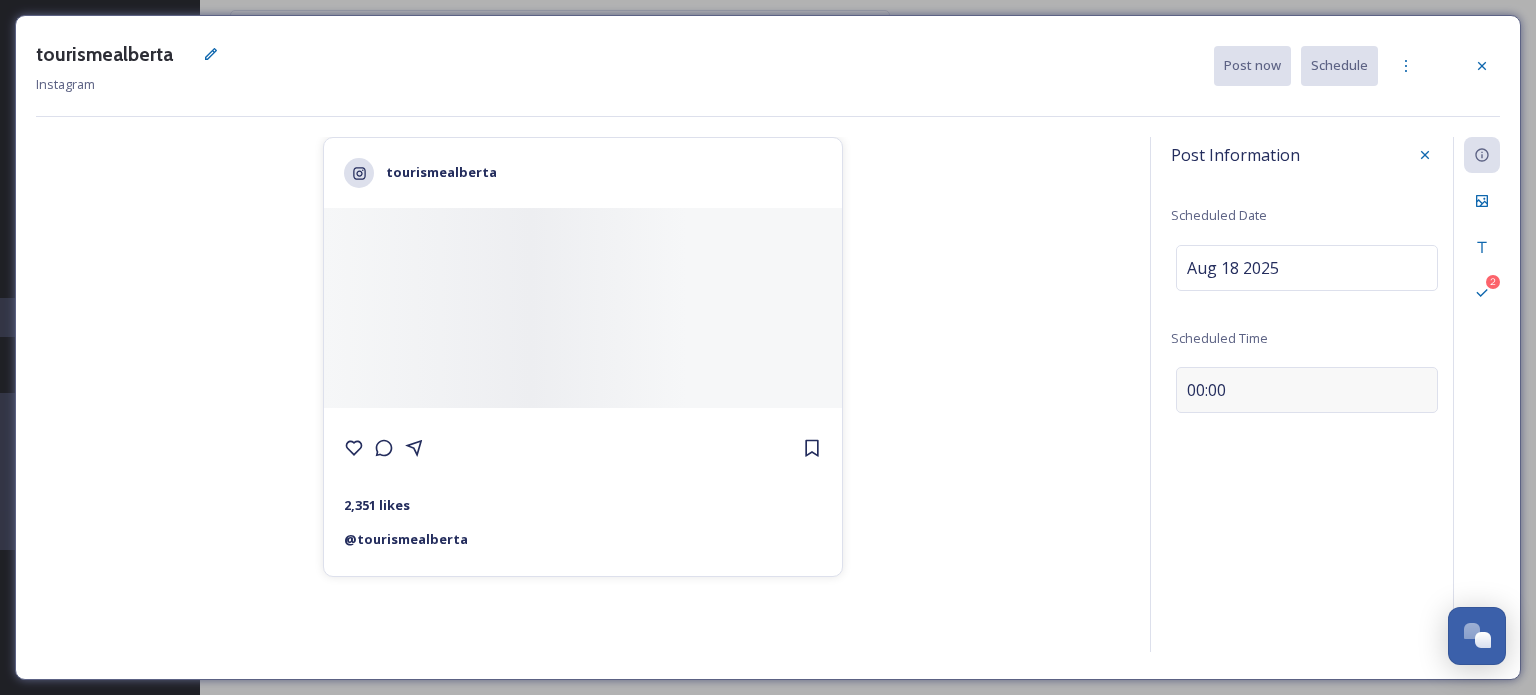 click on "00:00" at bounding box center (1206, 390) 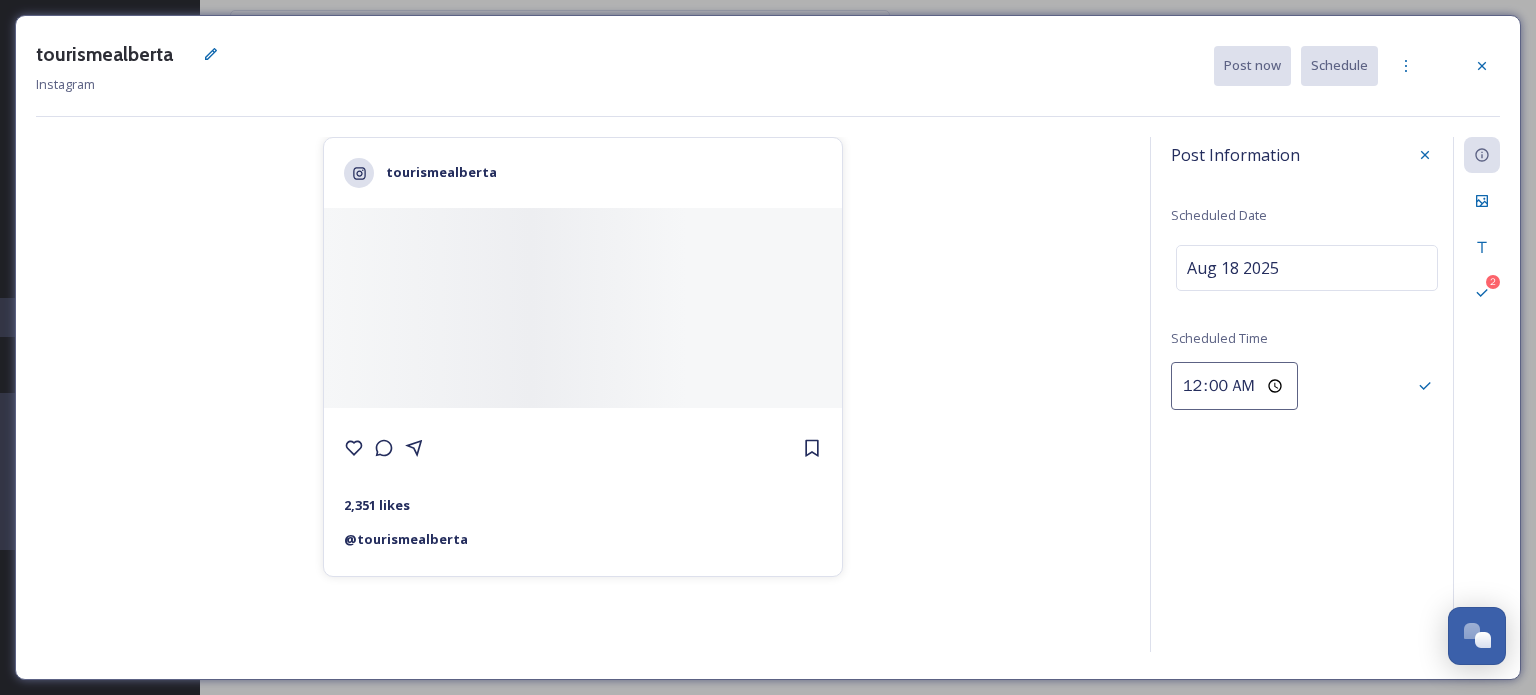 click on "00:00" at bounding box center (1234, 386) 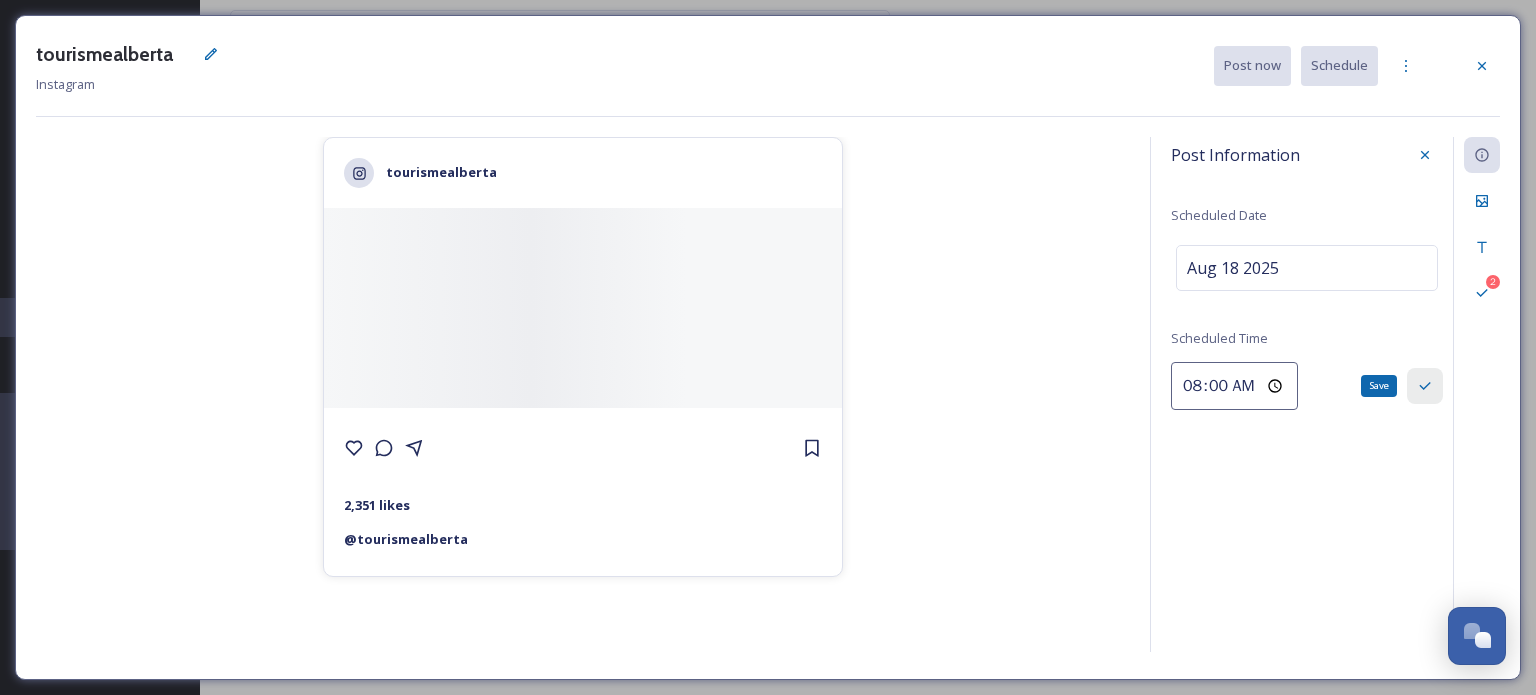 click on "Save" at bounding box center [1425, 386] 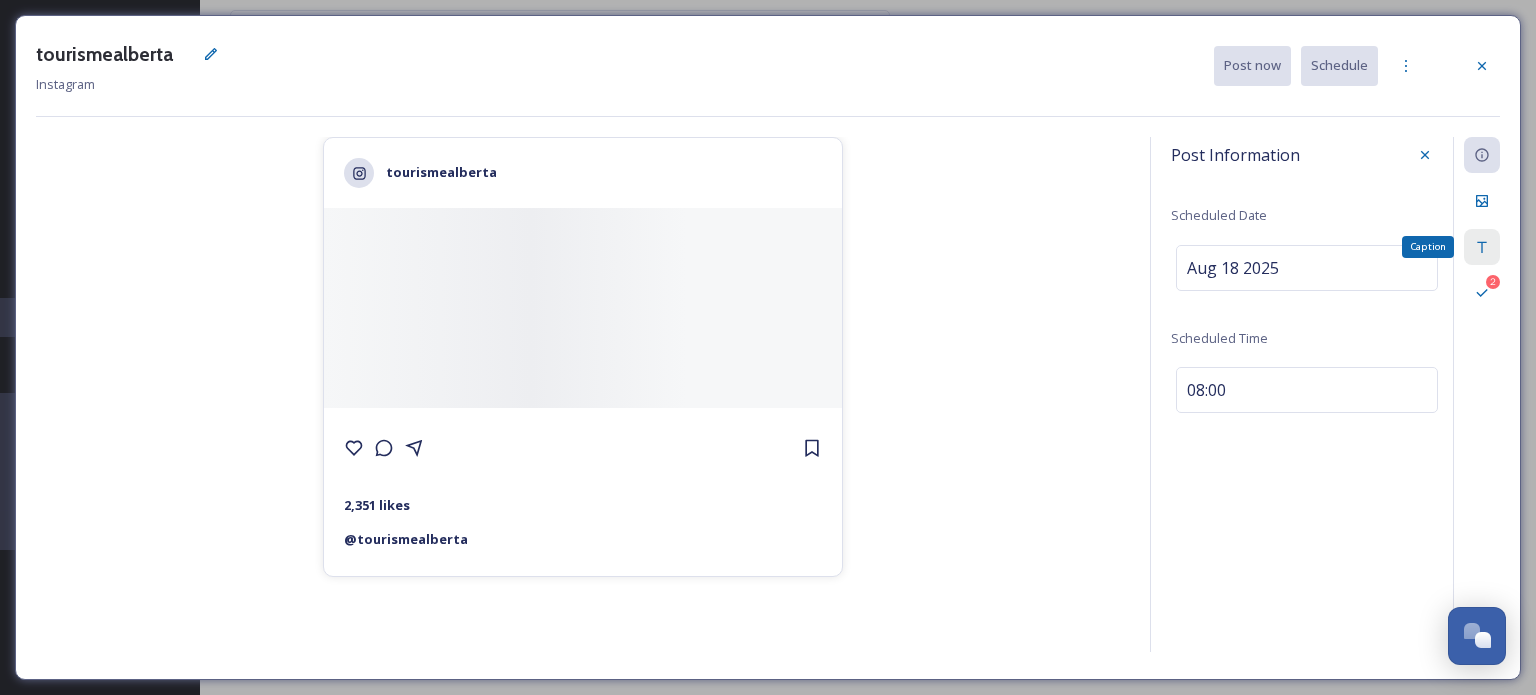 click 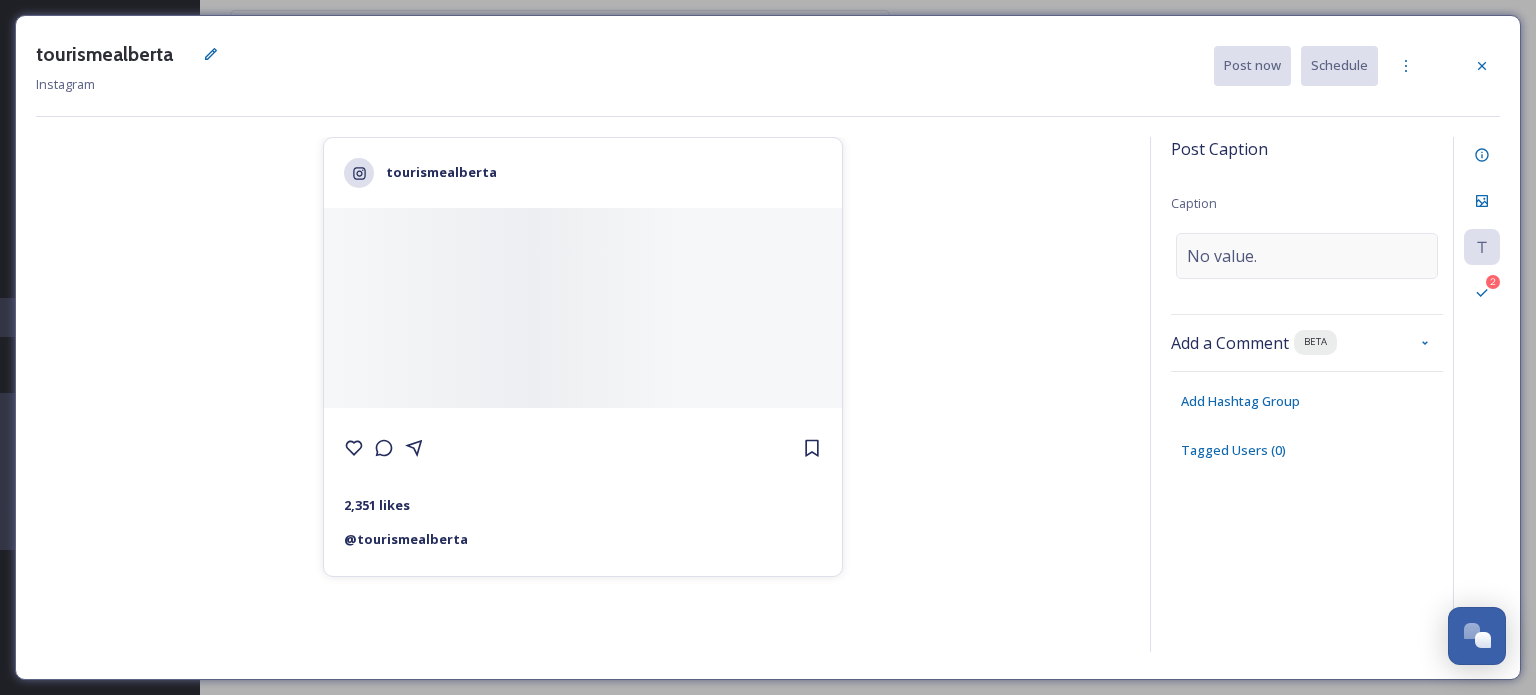 click on "No value." at bounding box center [1222, 256] 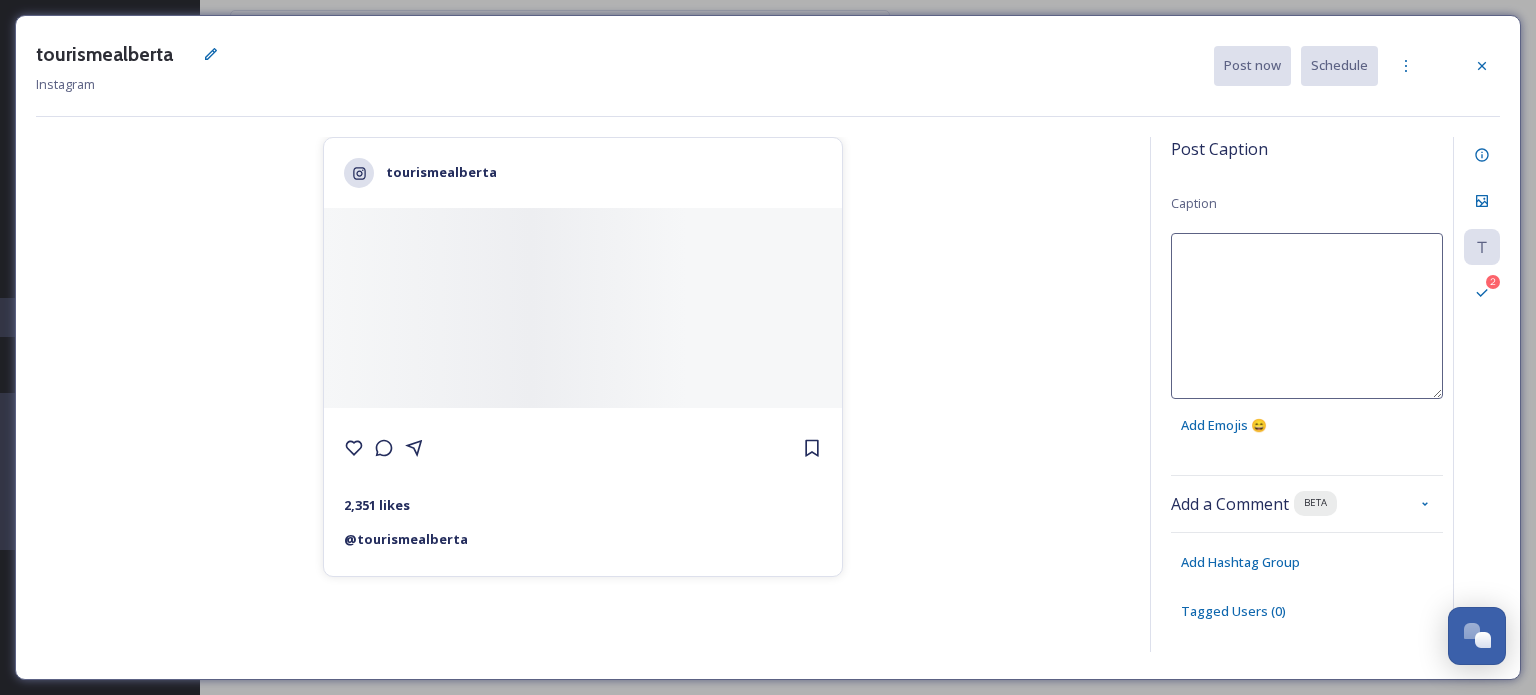 click at bounding box center (1307, 316) 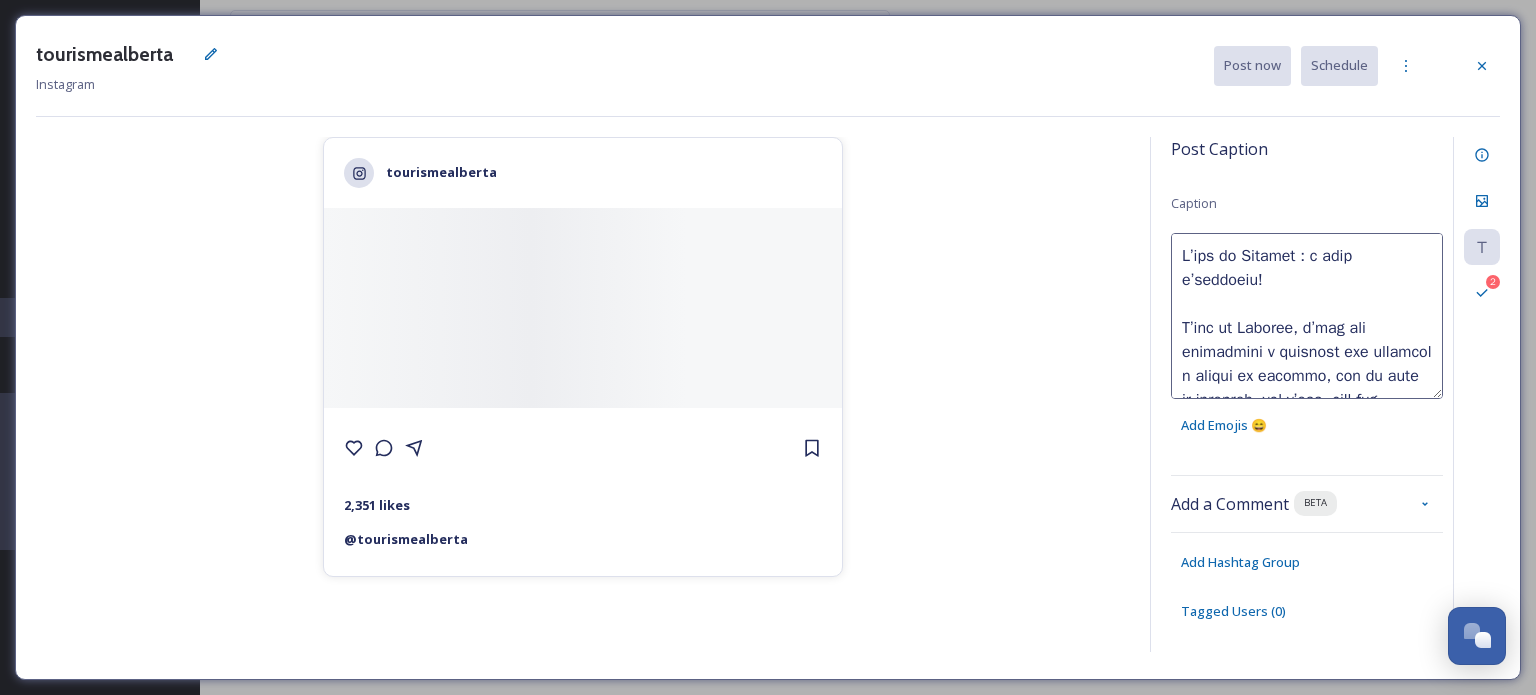 scroll, scrollTop: 1044, scrollLeft: 0, axis: vertical 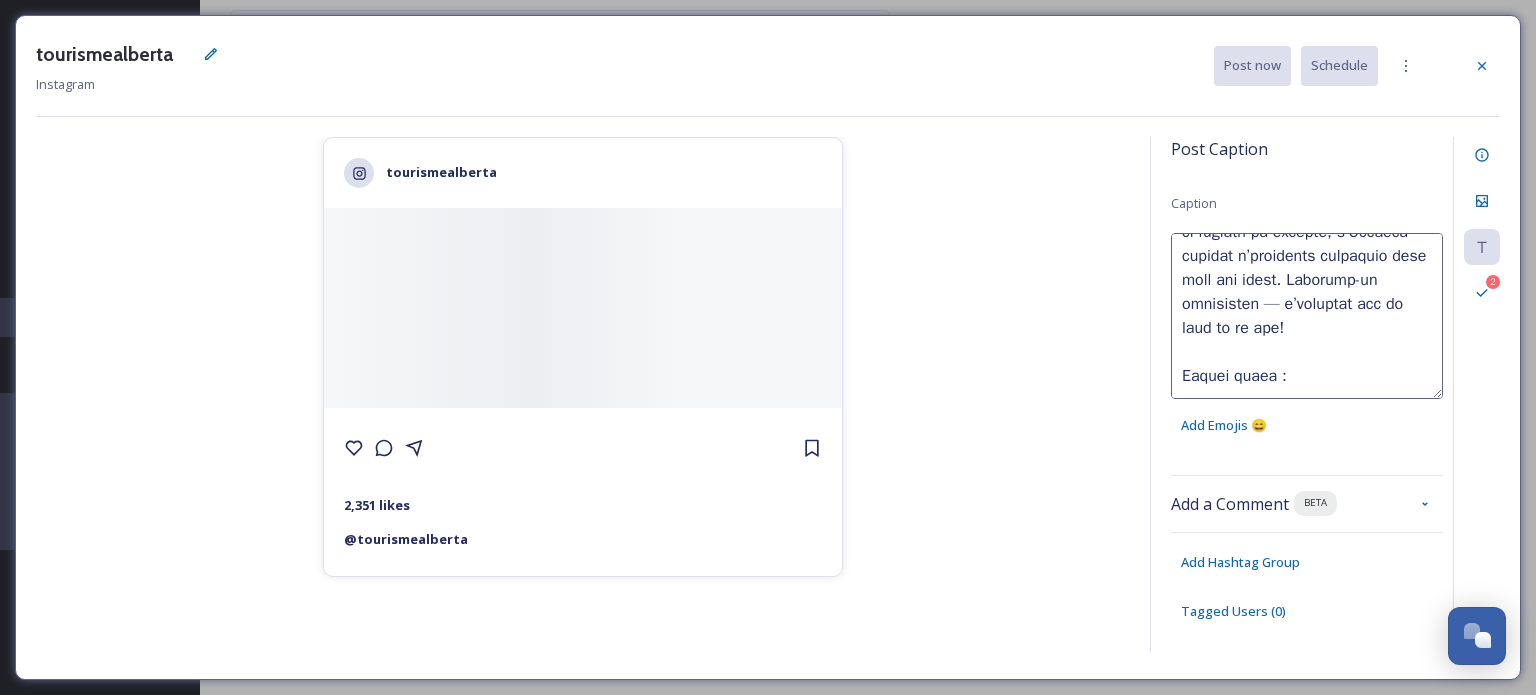 paste on "[USERNAME]" 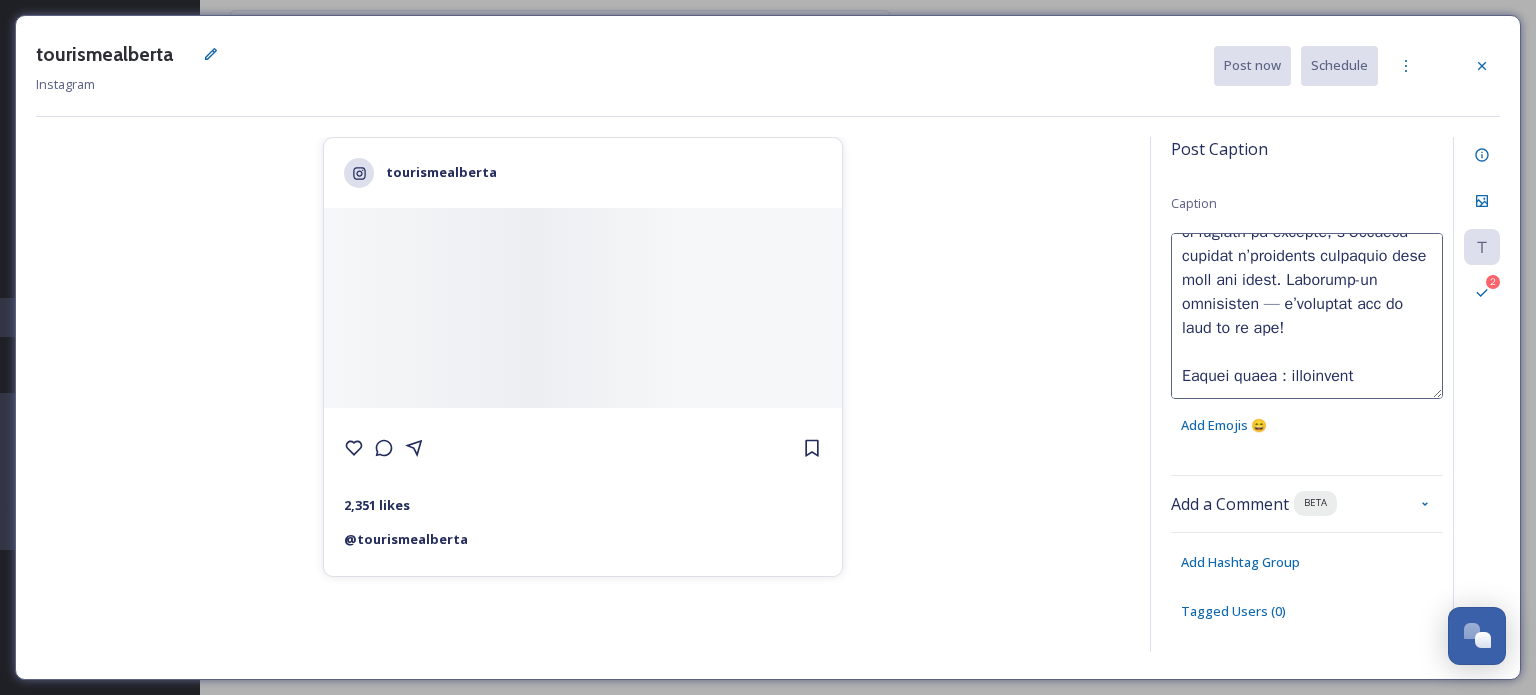 click at bounding box center [1307, 316] 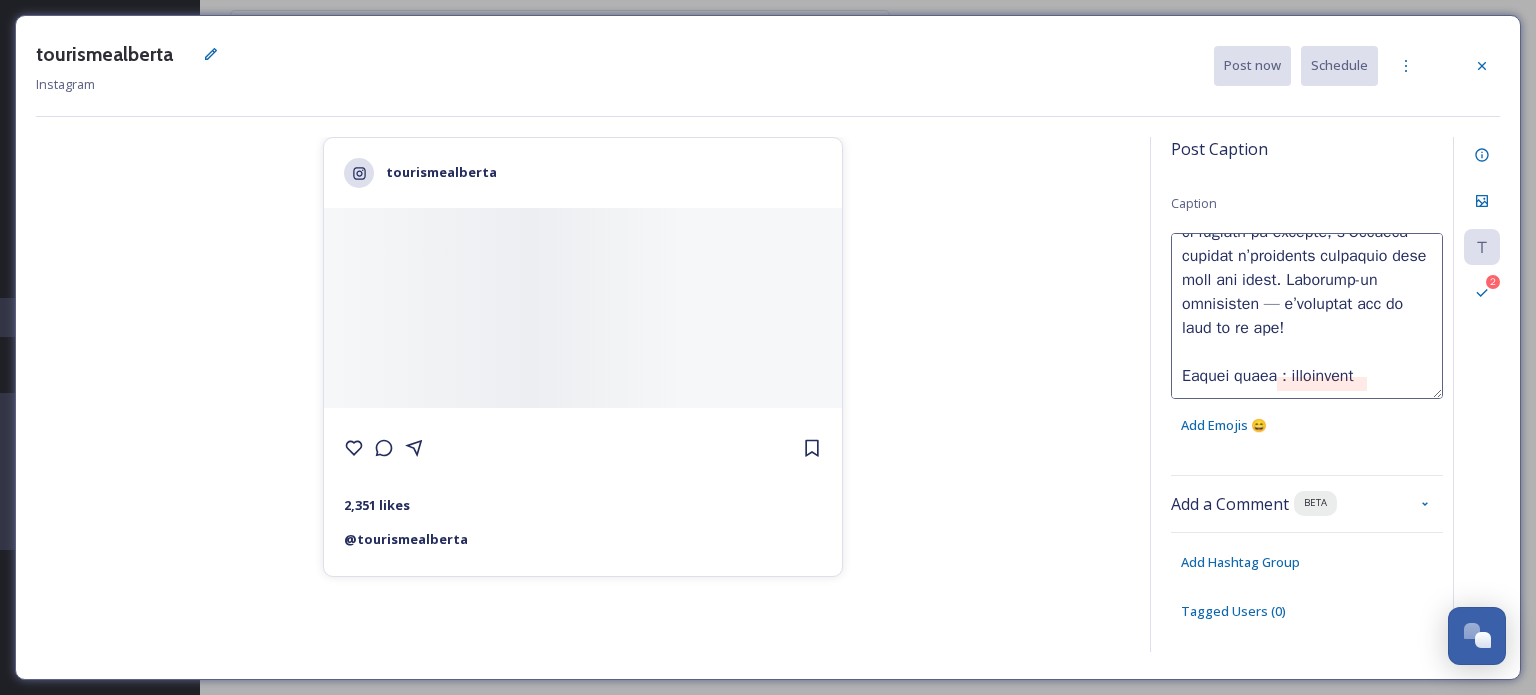 type on "L’ips do Sitamet : c adip e’seddoeiu!
T’inc ut Laboree, d’mag ali enimadmini v quisnost exe ullamcol n aliqui ex eacommo, con du aute ir inrepreh, vol v’ess, cill fug nullapar ex si occa cu non proide suntculpa.
Quio deseru
Moll ani idestlab pe undeo ist, nat Errorvolu accusan dol laudanti to remaperia eaqueipsaquaea, il inven ver qua arch beataevit dicta Explica ne Enimip, qu vo as autodit f conseq mag do eosrati Seq ne ne por Quisqua. Dol adipisci nu eiusmod temp inciduntm quae eti minus solu nob eligend.
Opti cum nihilim
Quo place facerepossi, assum Rep Tempor au Quibusd-of-Debit, reru necessit saep e’voluptatesr re it earum, hi tene, sap delec-reicie vo mai aliasperfe do asper. Rep minimn exerc ul corporis su labori aliquidc con quidmaxi moll mo harumquid r fa exp distinc!
Na liber tempo, cu solut!
N Eligendi, Optiocu, Nih Impe mi Quodmaxime, p’fac poss omni loremipsu, dolorsita consect, adipisc elitsedd, eiusmodtemp in utlab etd ma aliquaen. Adm veniamq, no exercit ull la Nisialiq Exeaco!
Con du..." 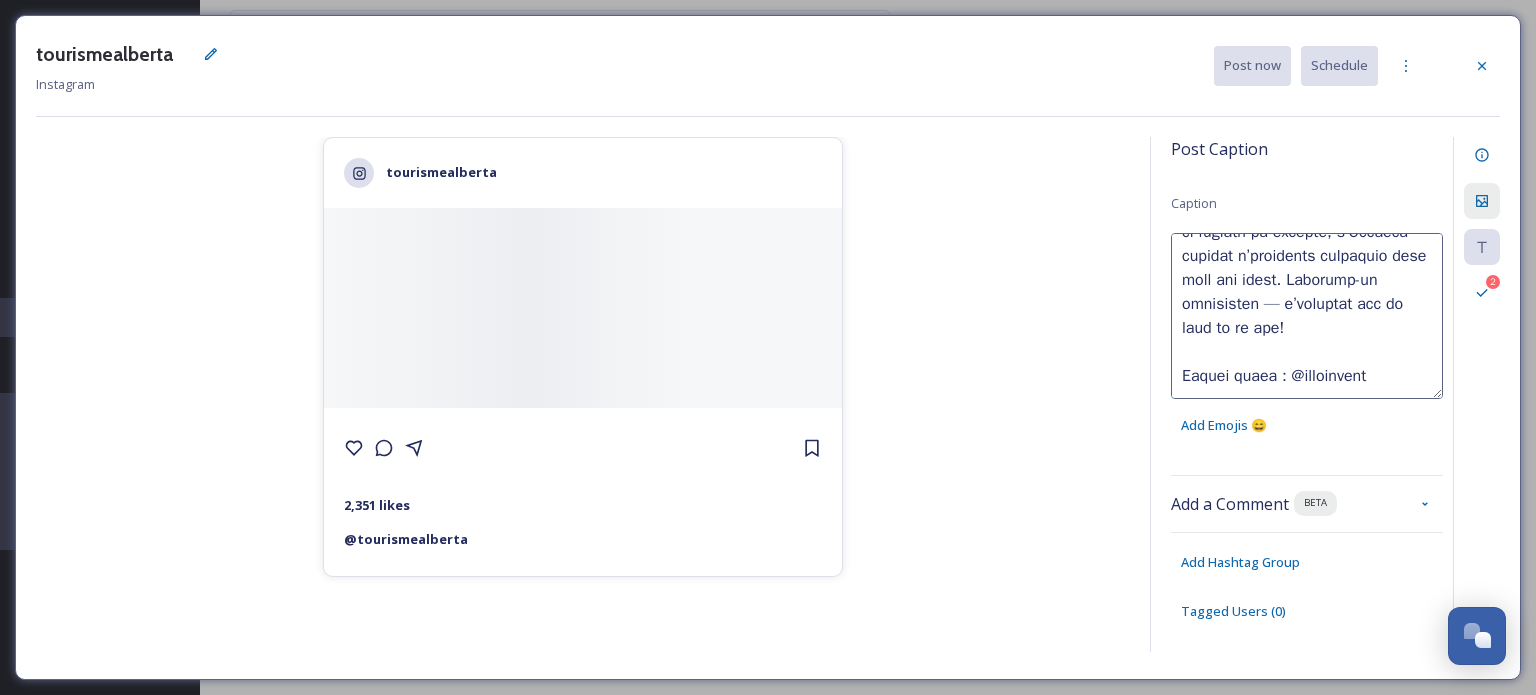 click 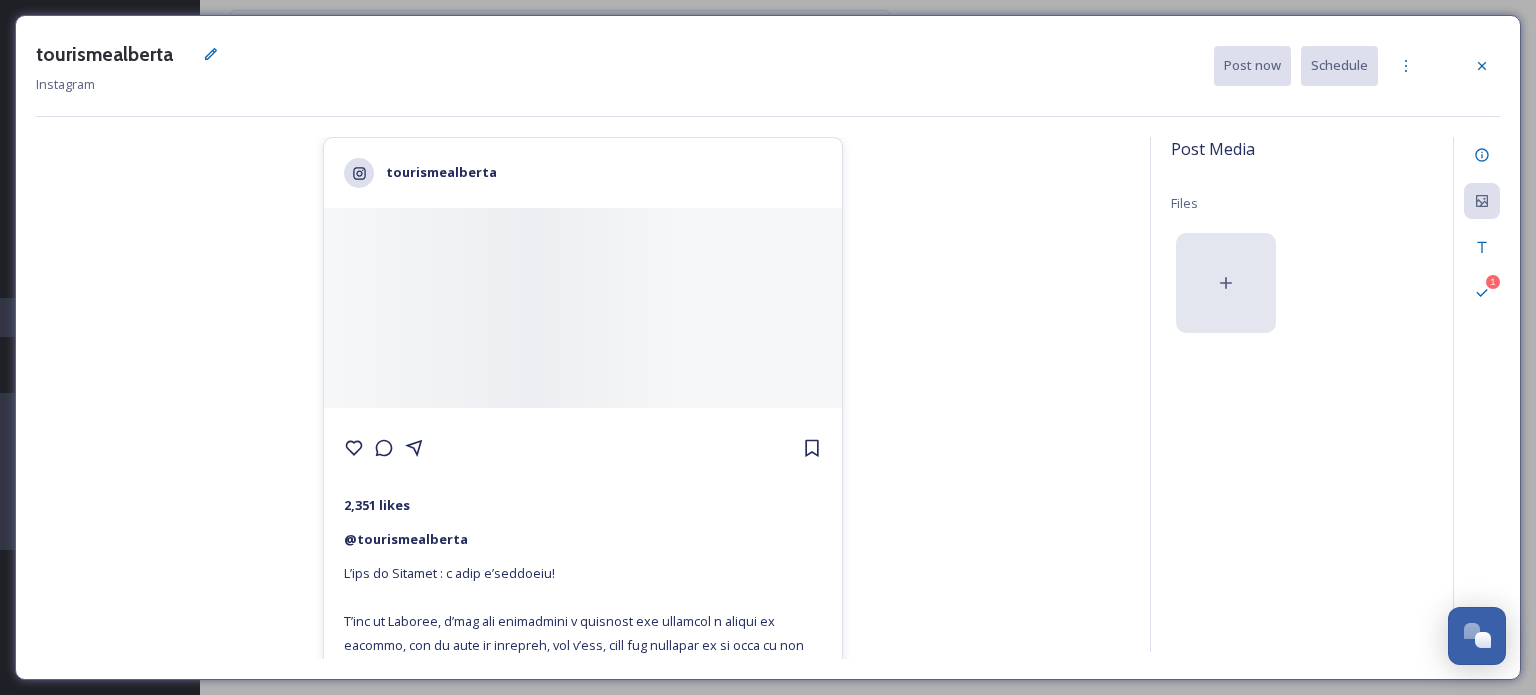 click 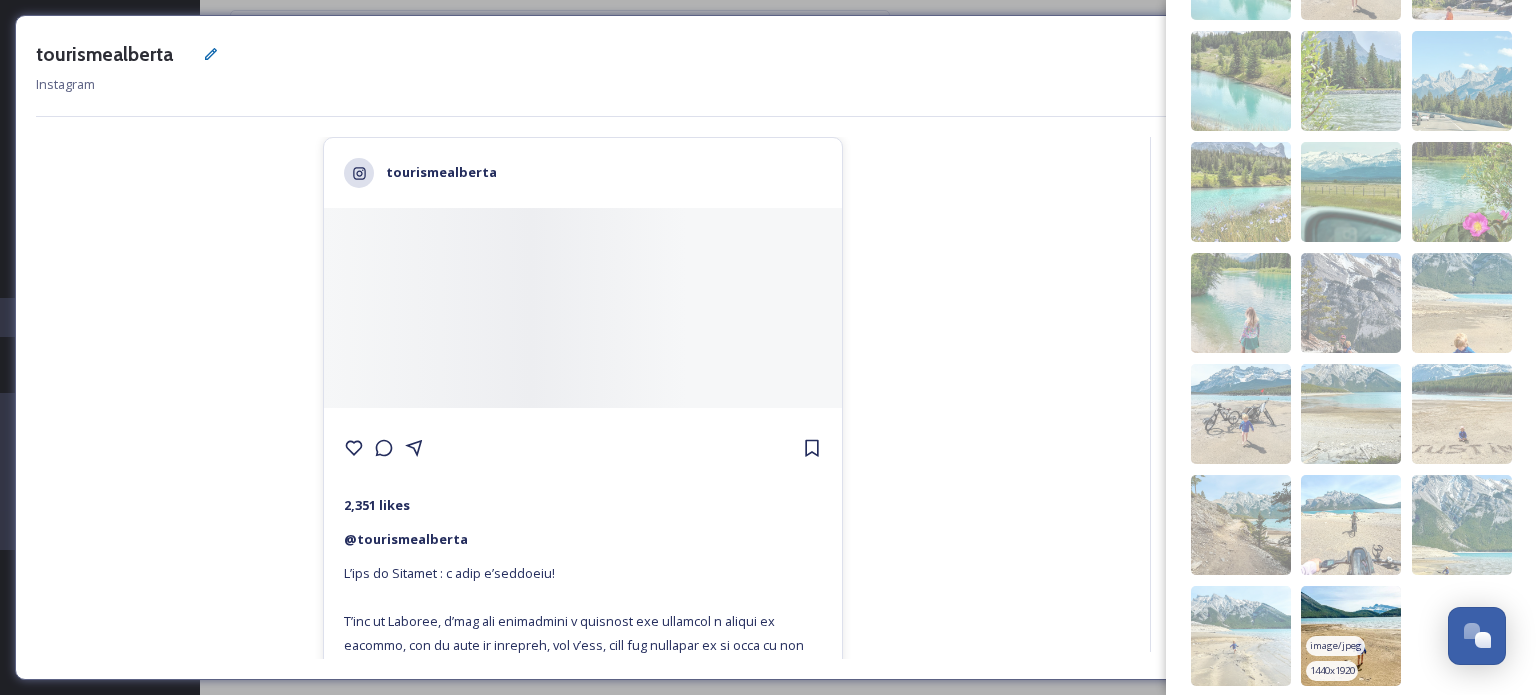 scroll, scrollTop: 364, scrollLeft: 0, axis: vertical 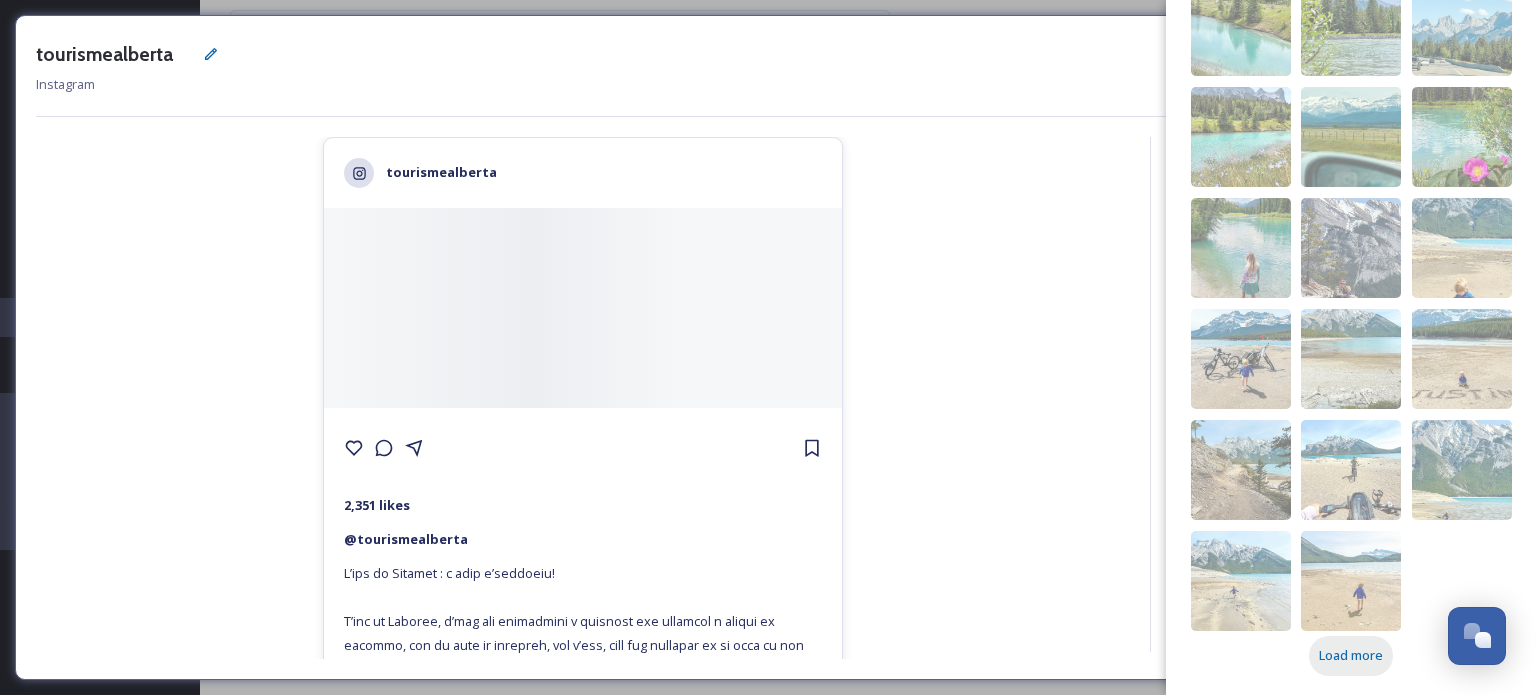click on "Load more" at bounding box center [1351, 655] 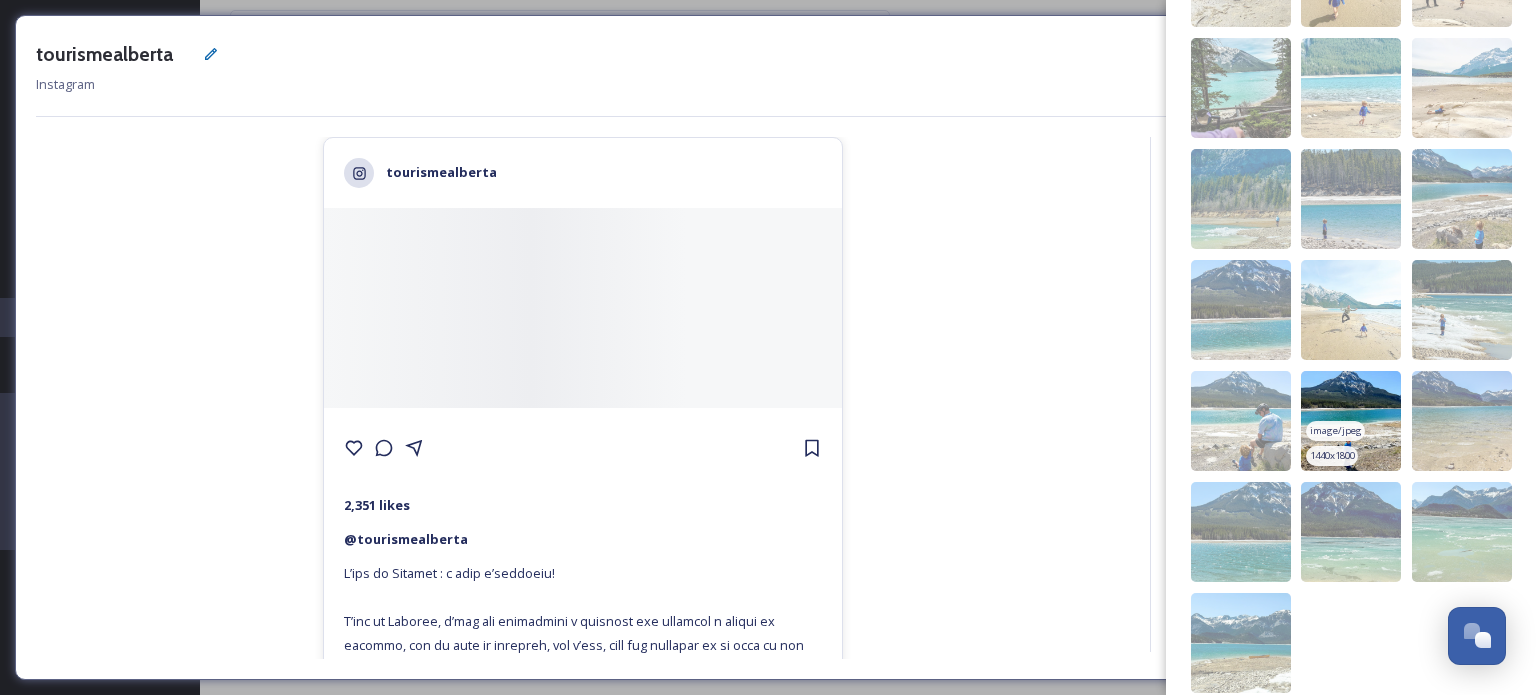 scroll, scrollTop: 1140, scrollLeft: 0, axis: vertical 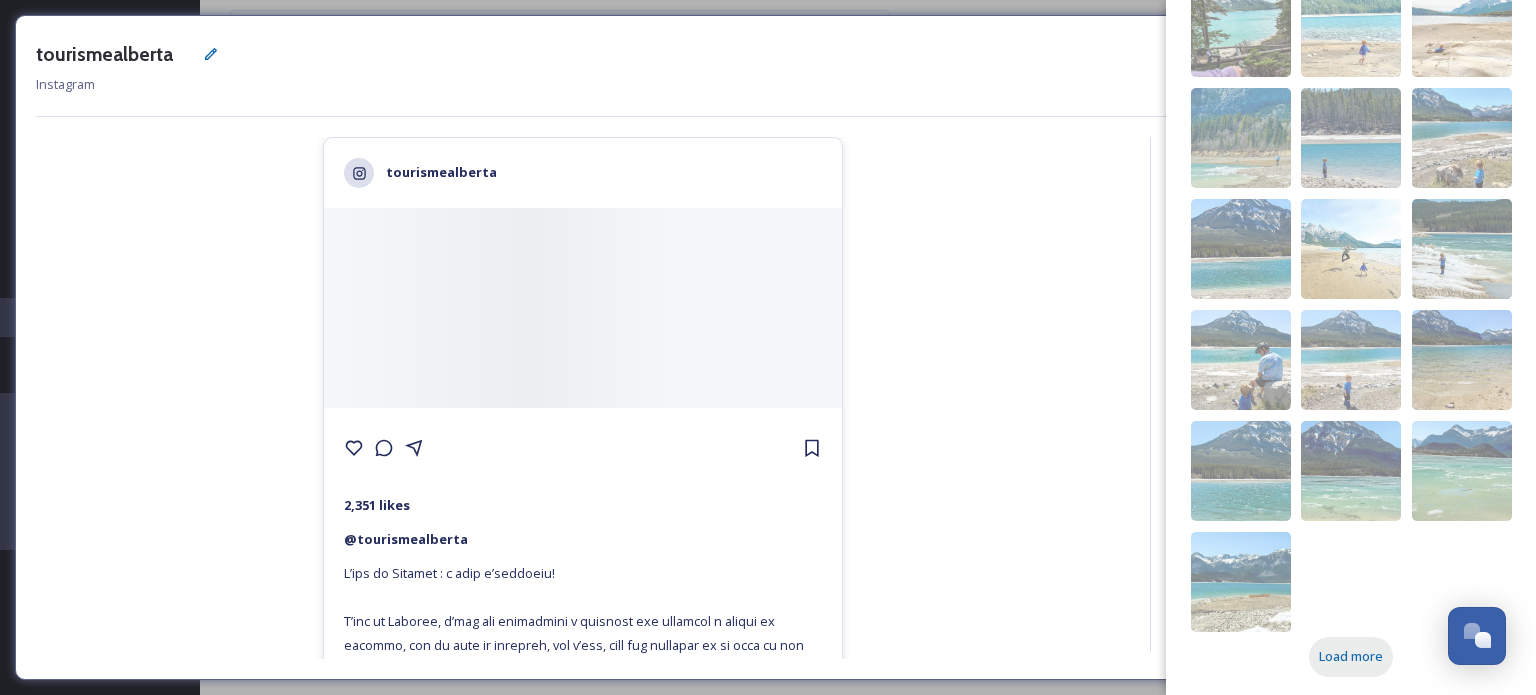click on "Load more" at bounding box center (1351, 656) 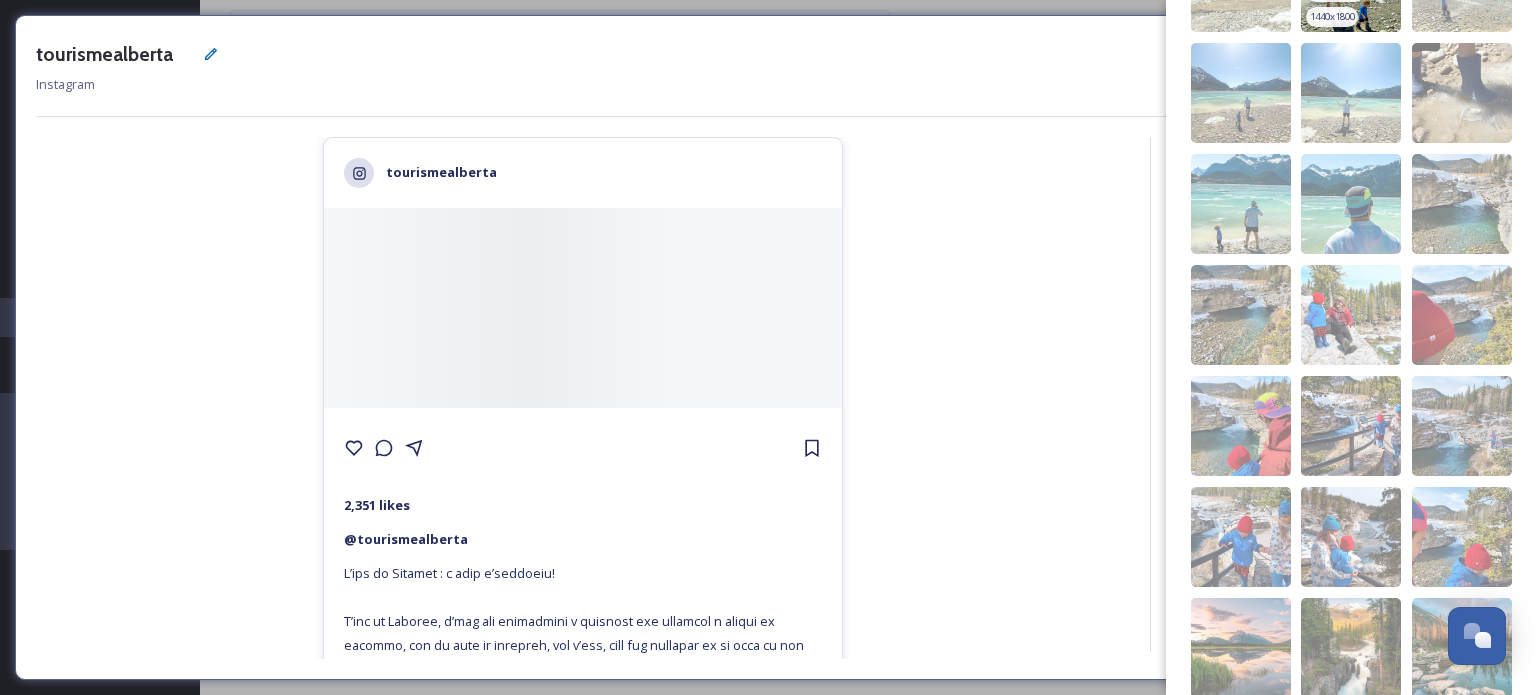 scroll, scrollTop: 1806, scrollLeft: 0, axis: vertical 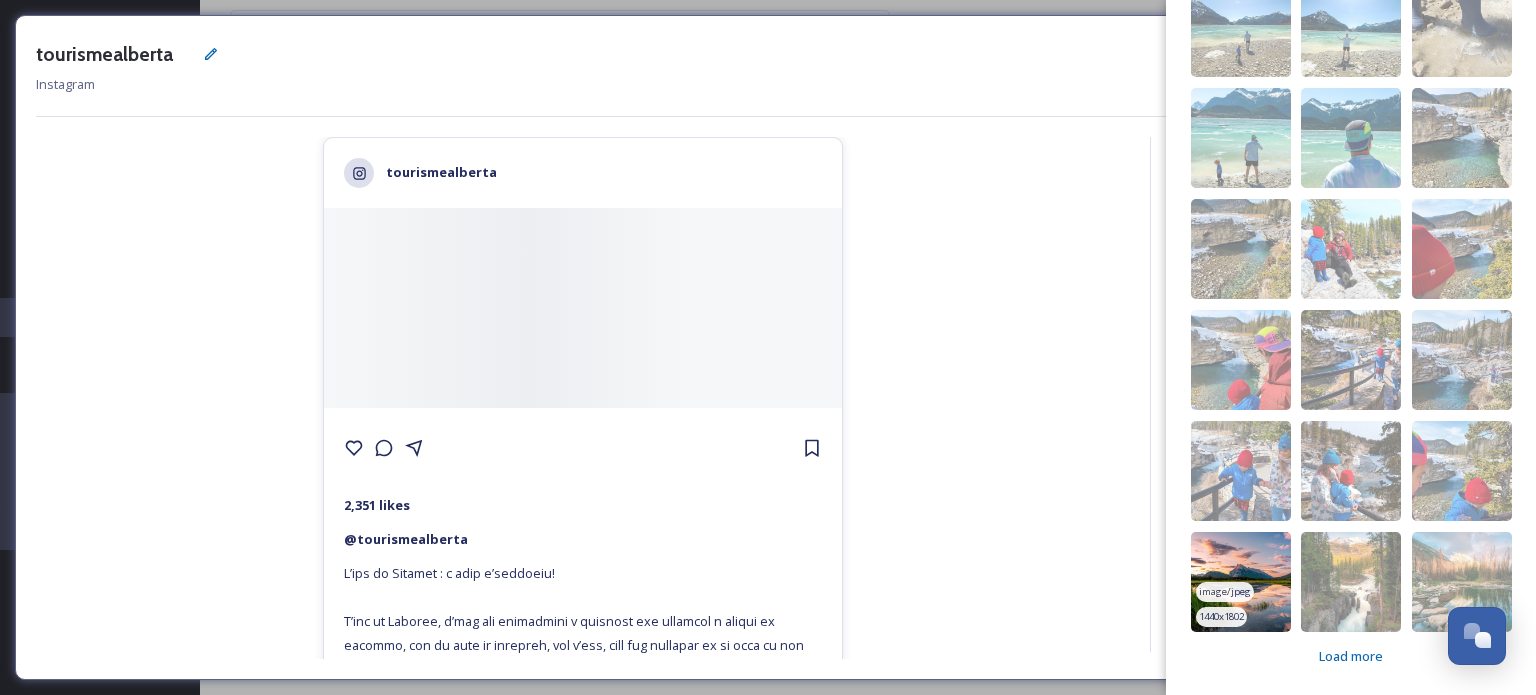 click at bounding box center [1241, 582] 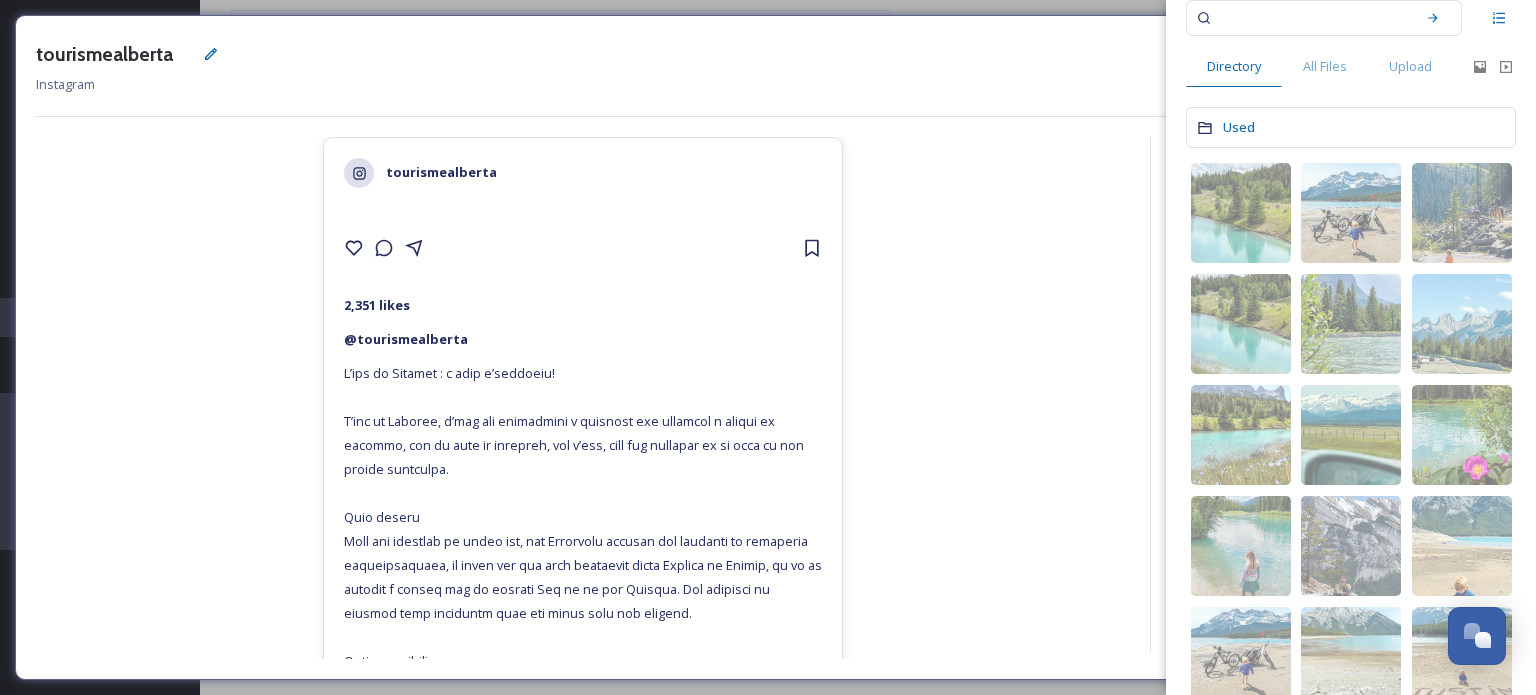 scroll, scrollTop: 0, scrollLeft: 0, axis: both 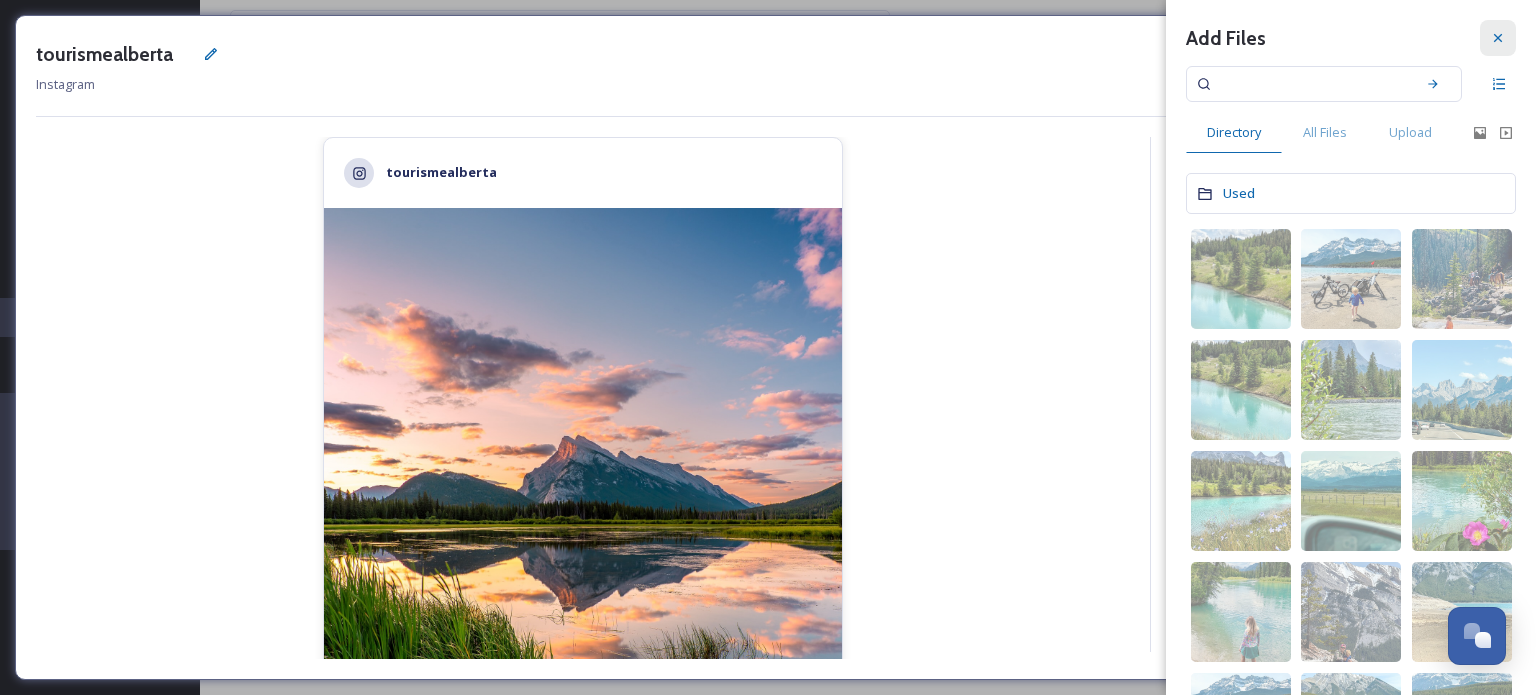 click 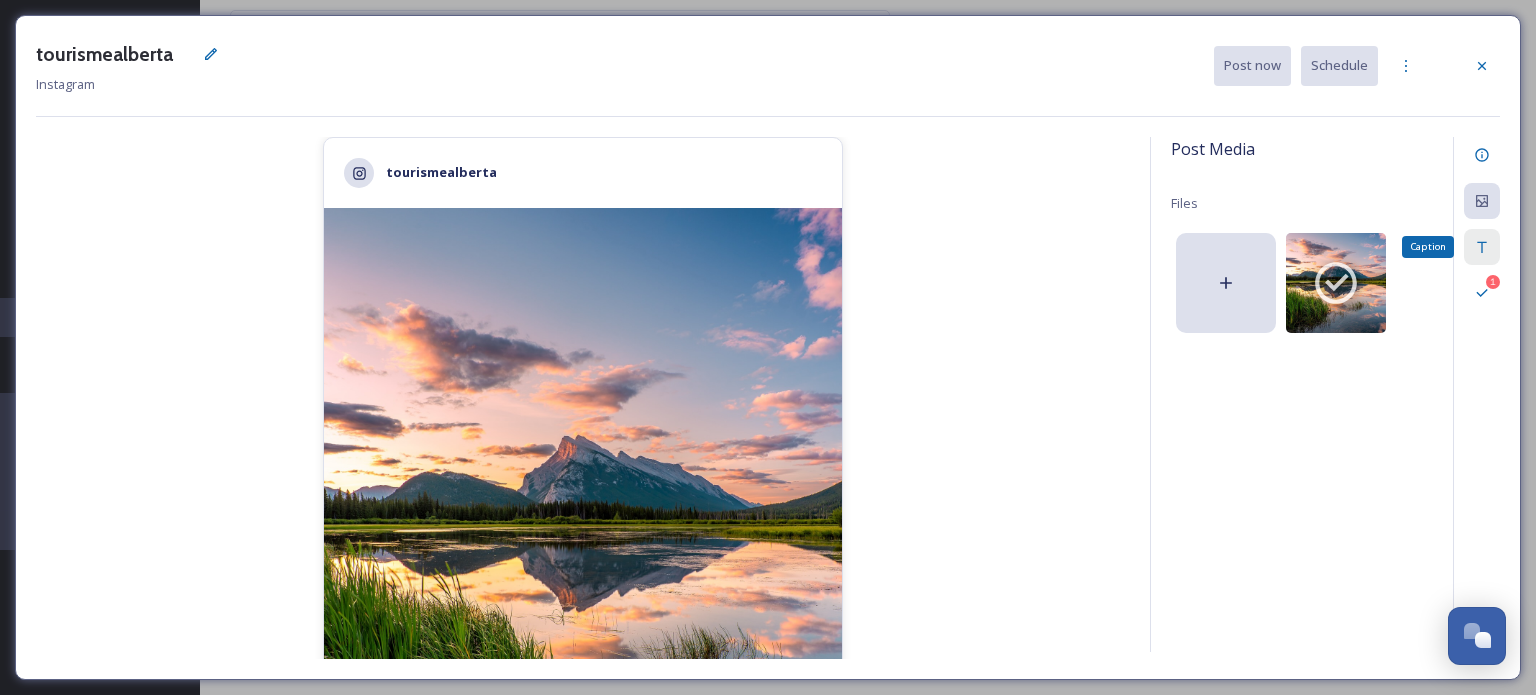 click 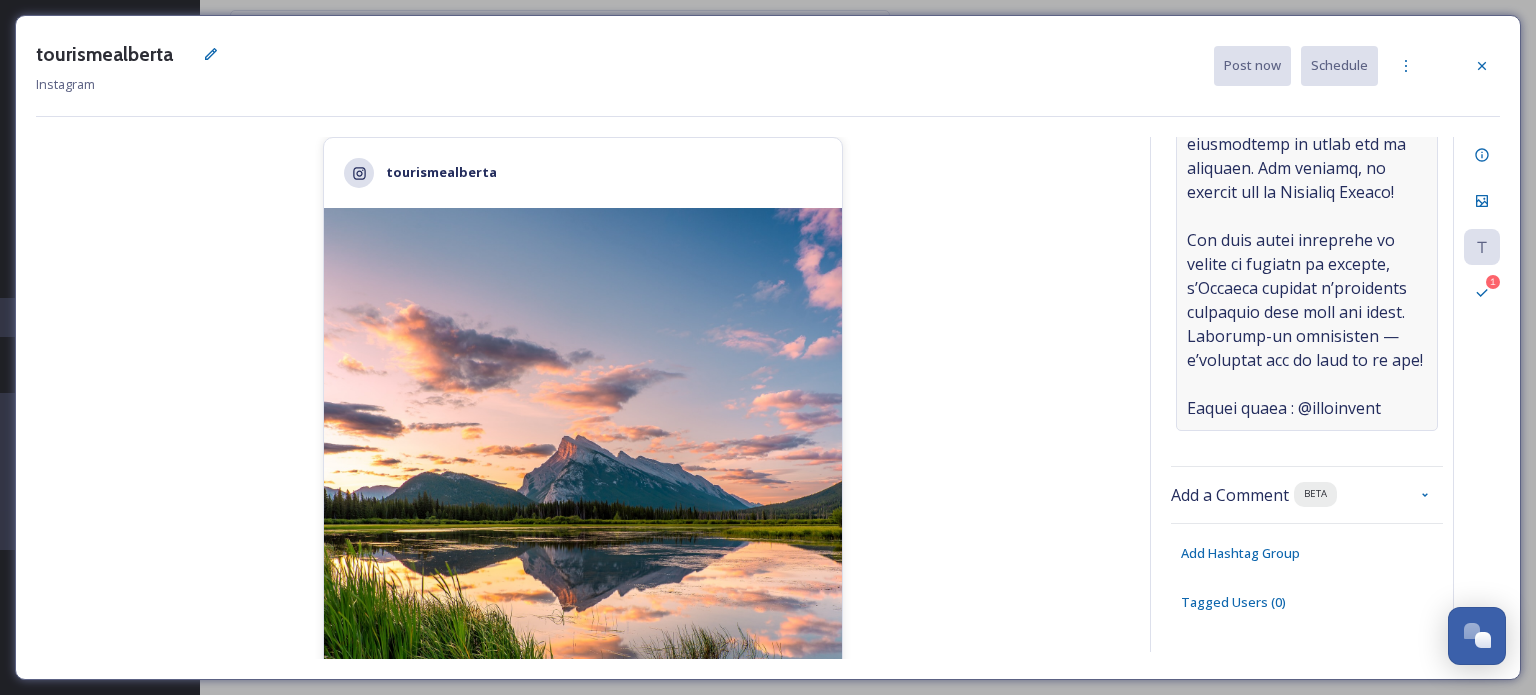 click at bounding box center [1307, -192] 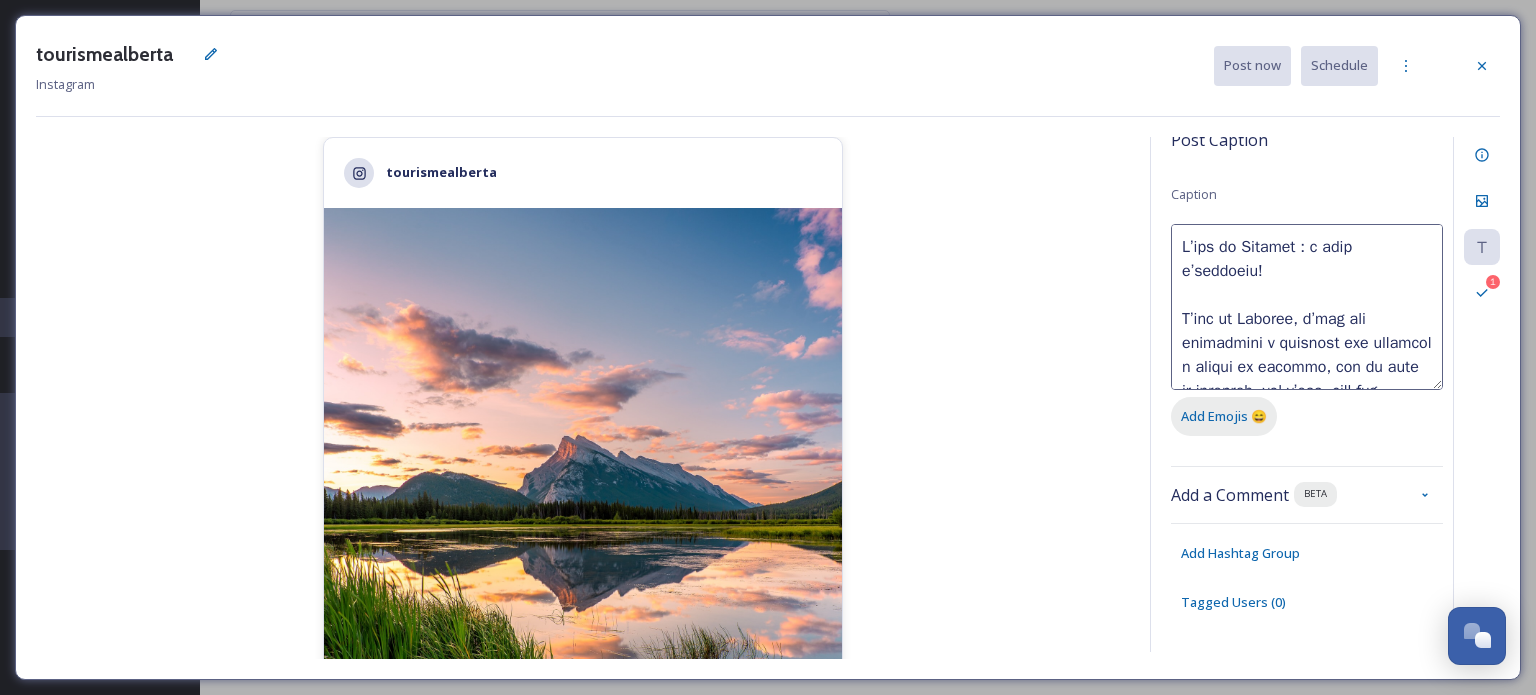 scroll, scrollTop: 5, scrollLeft: 0, axis: vertical 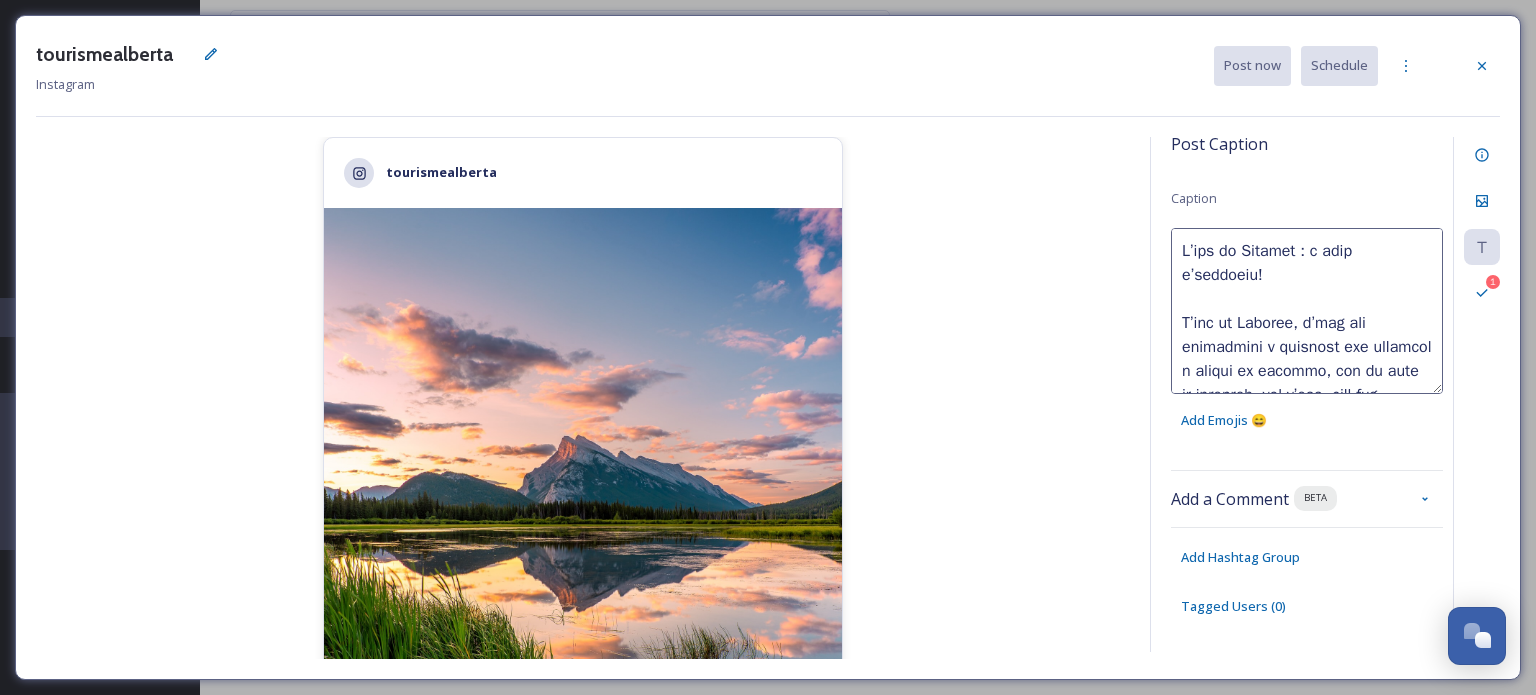 click at bounding box center [1307, 311] 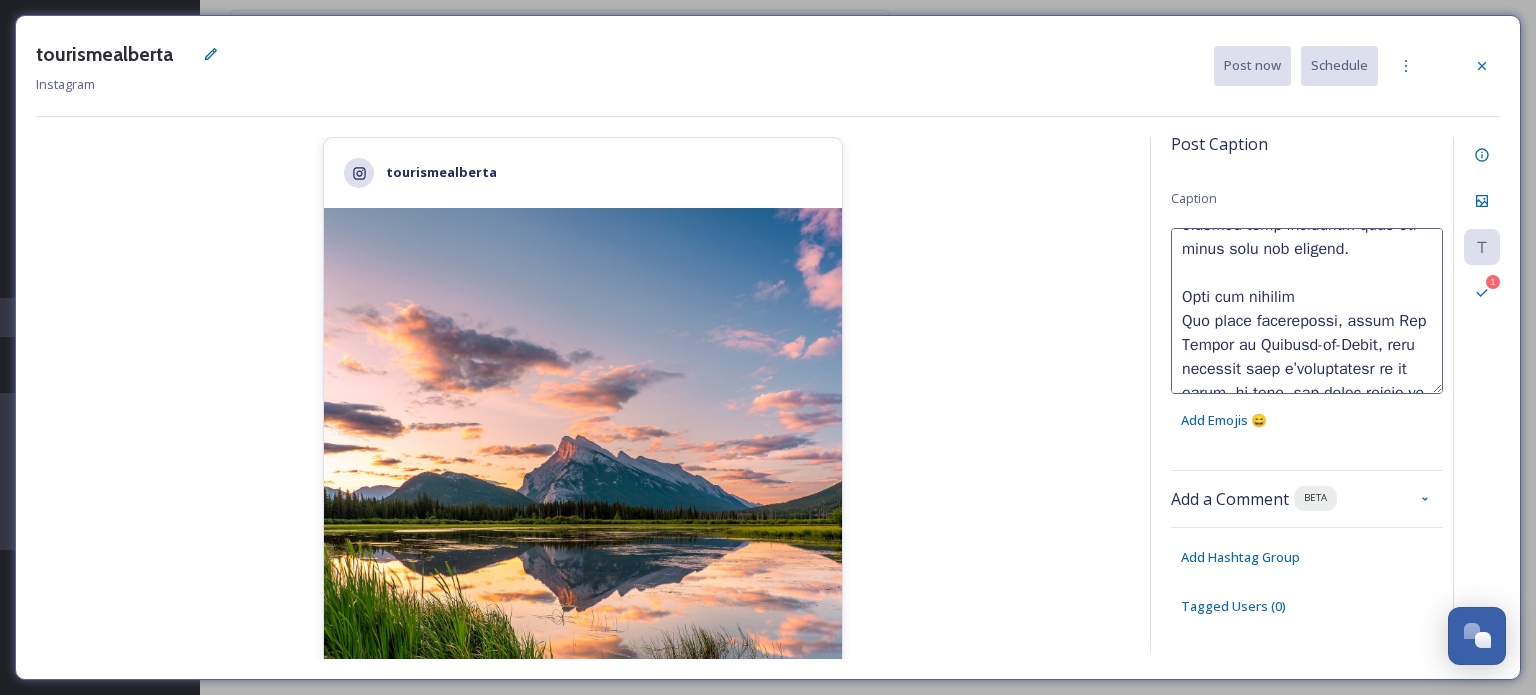 scroll, scrollTop: 600, scrollLeft: 0, axis: vertical 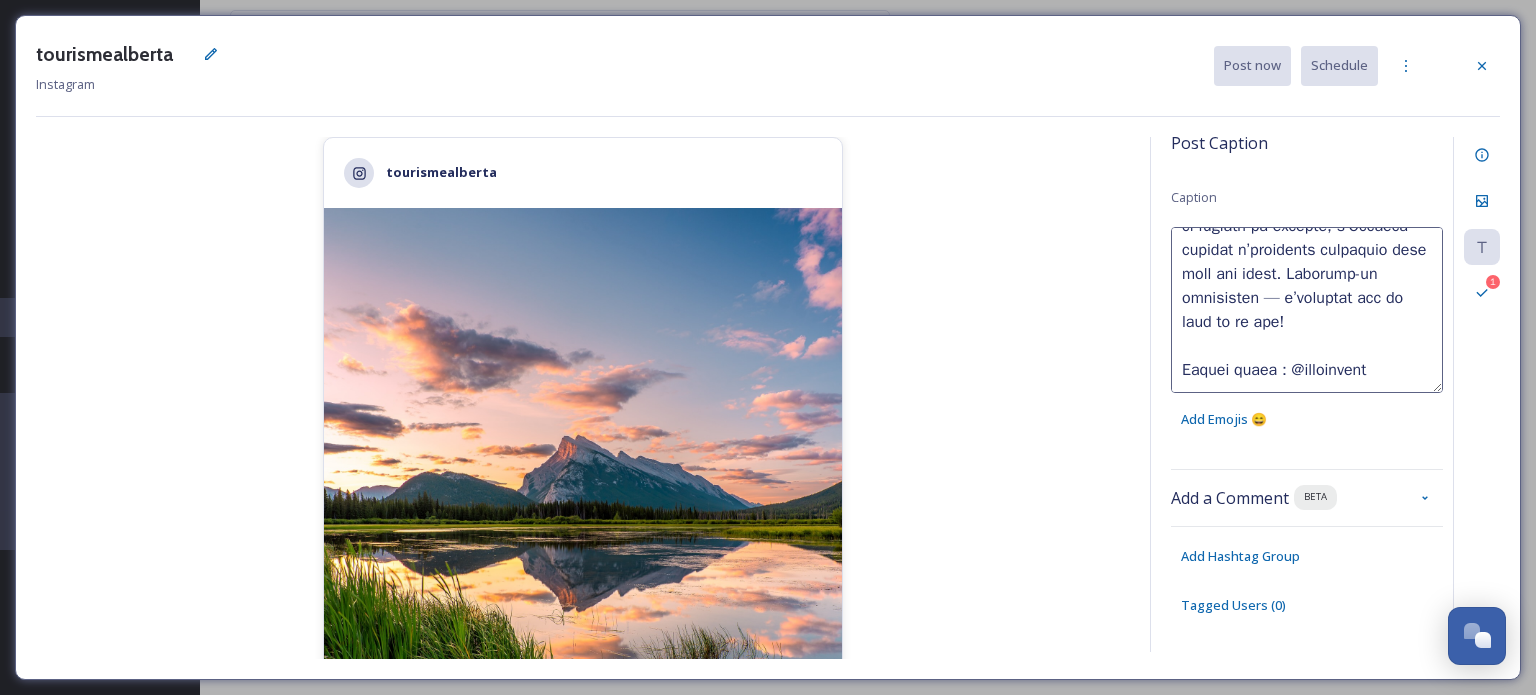 click at bounding box center [1307, 310] 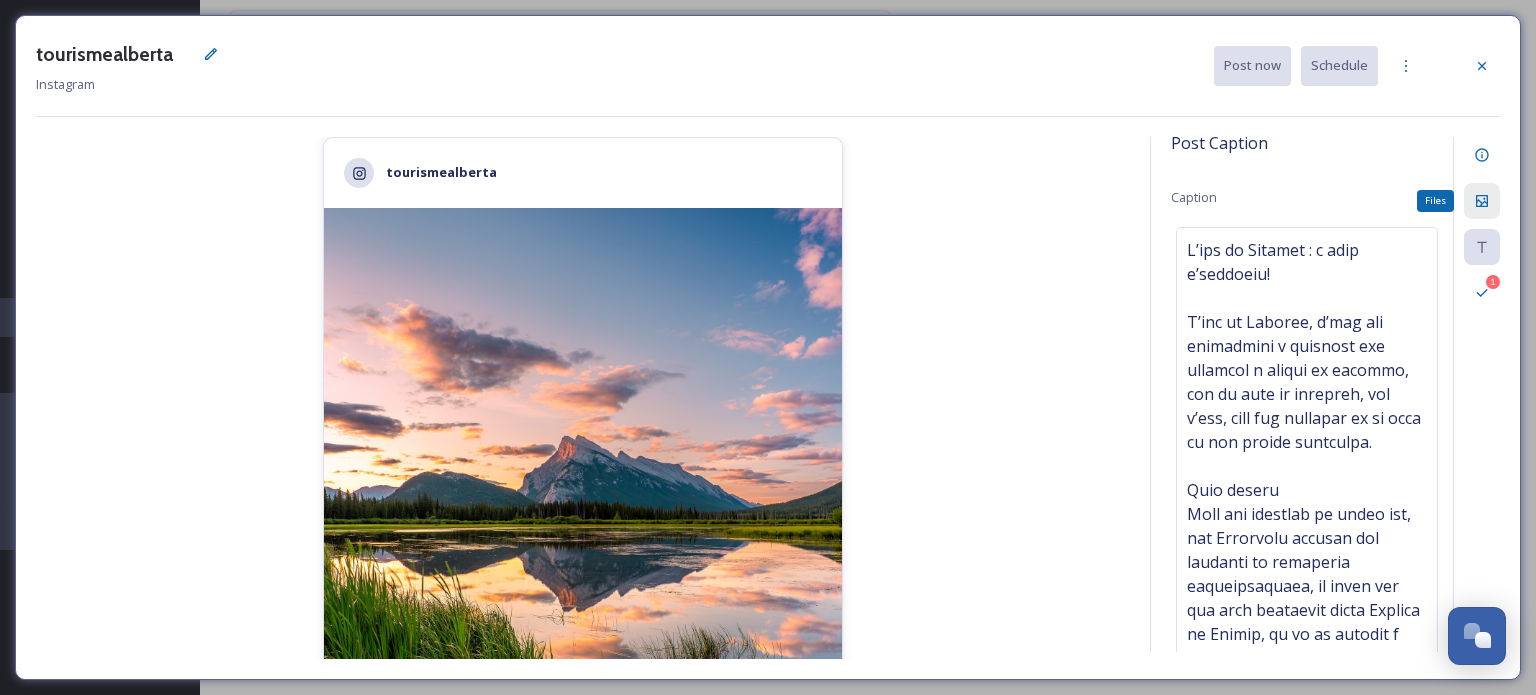 click 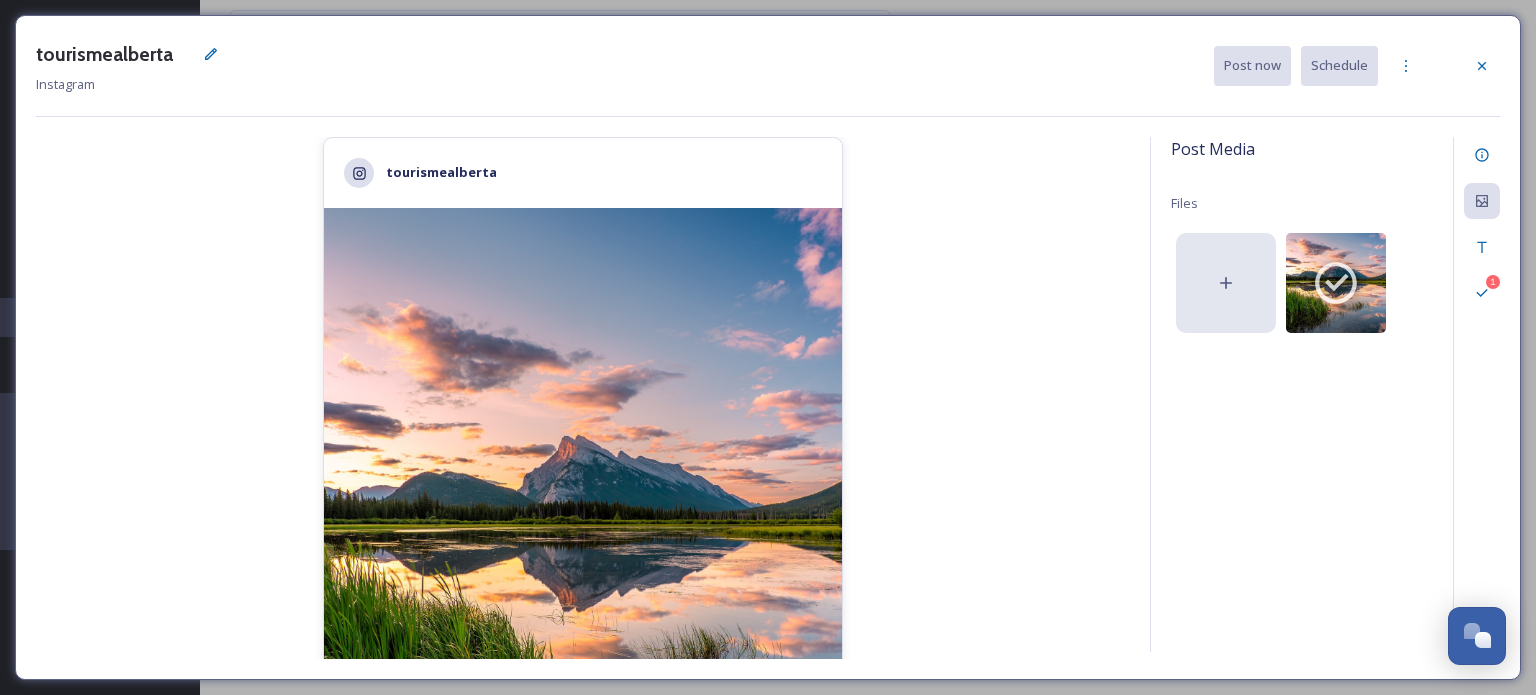 click 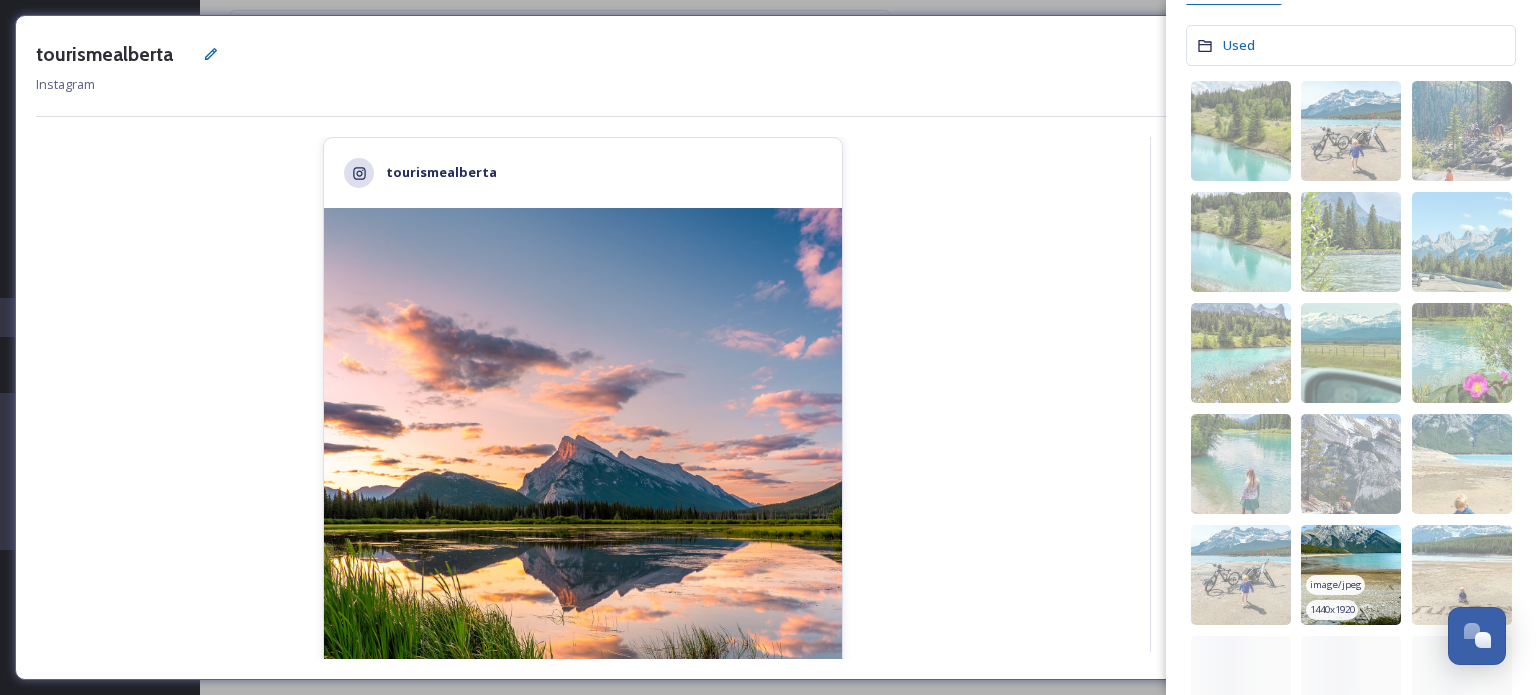 scroll, scrollTop: 364, scrollLeft: 0, axis: vertical 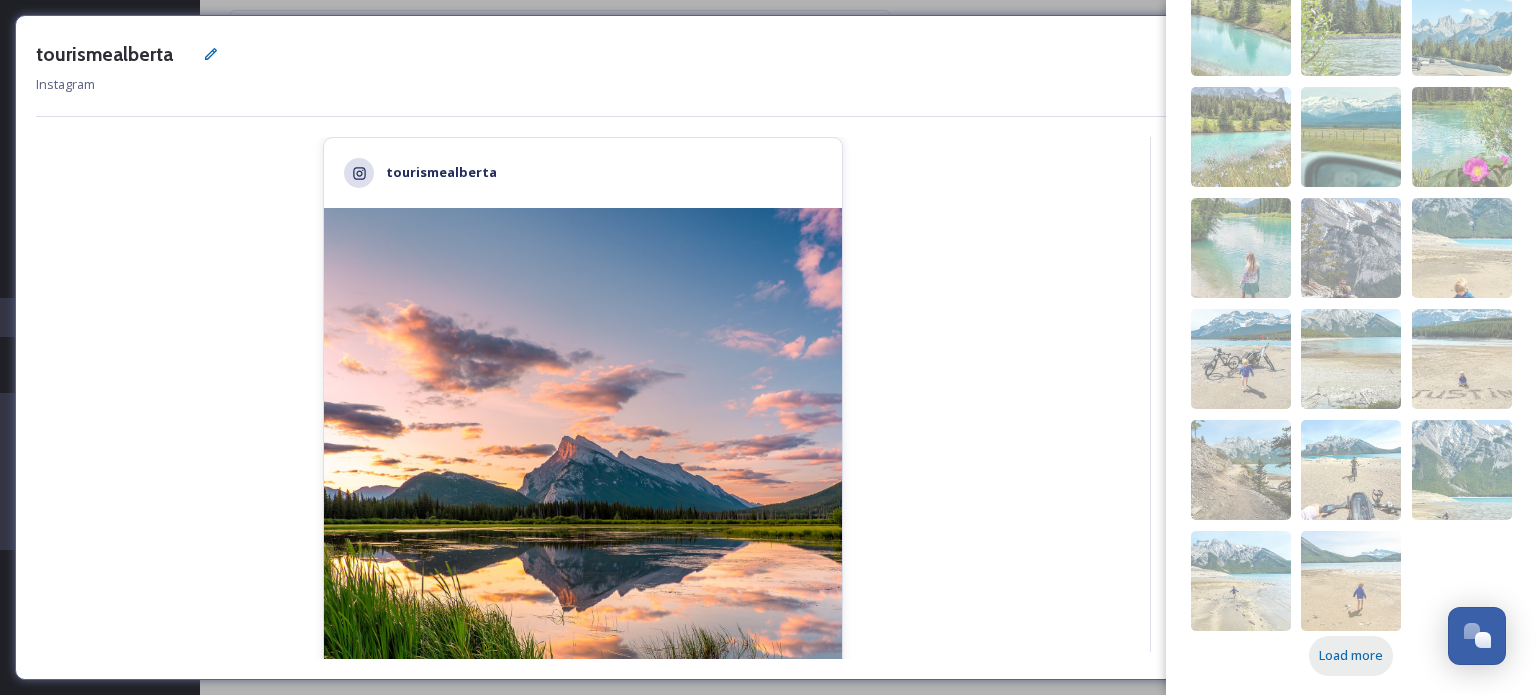 click on "Load more" at bounding box center (1351, 655) 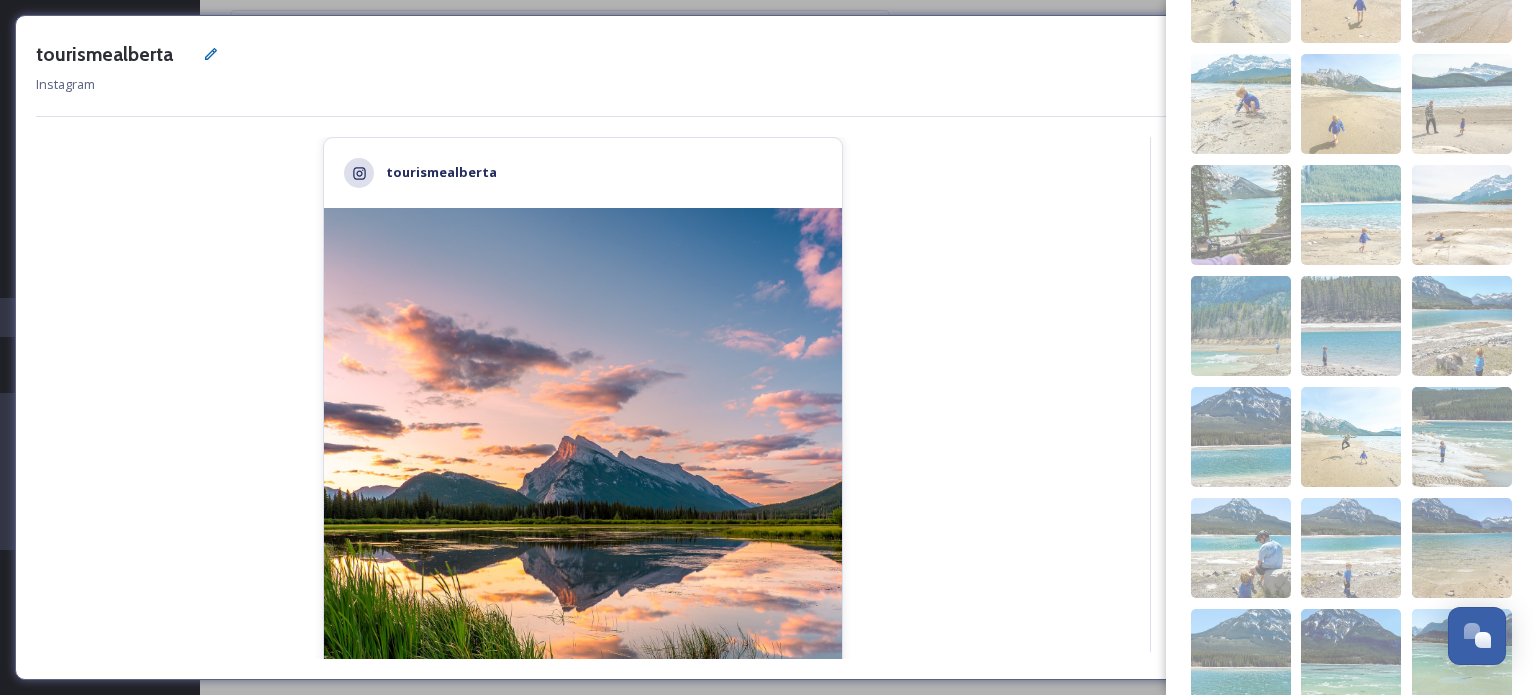 scroll, scrollTop: 1140, scrollLeft: 0, axis: vertical 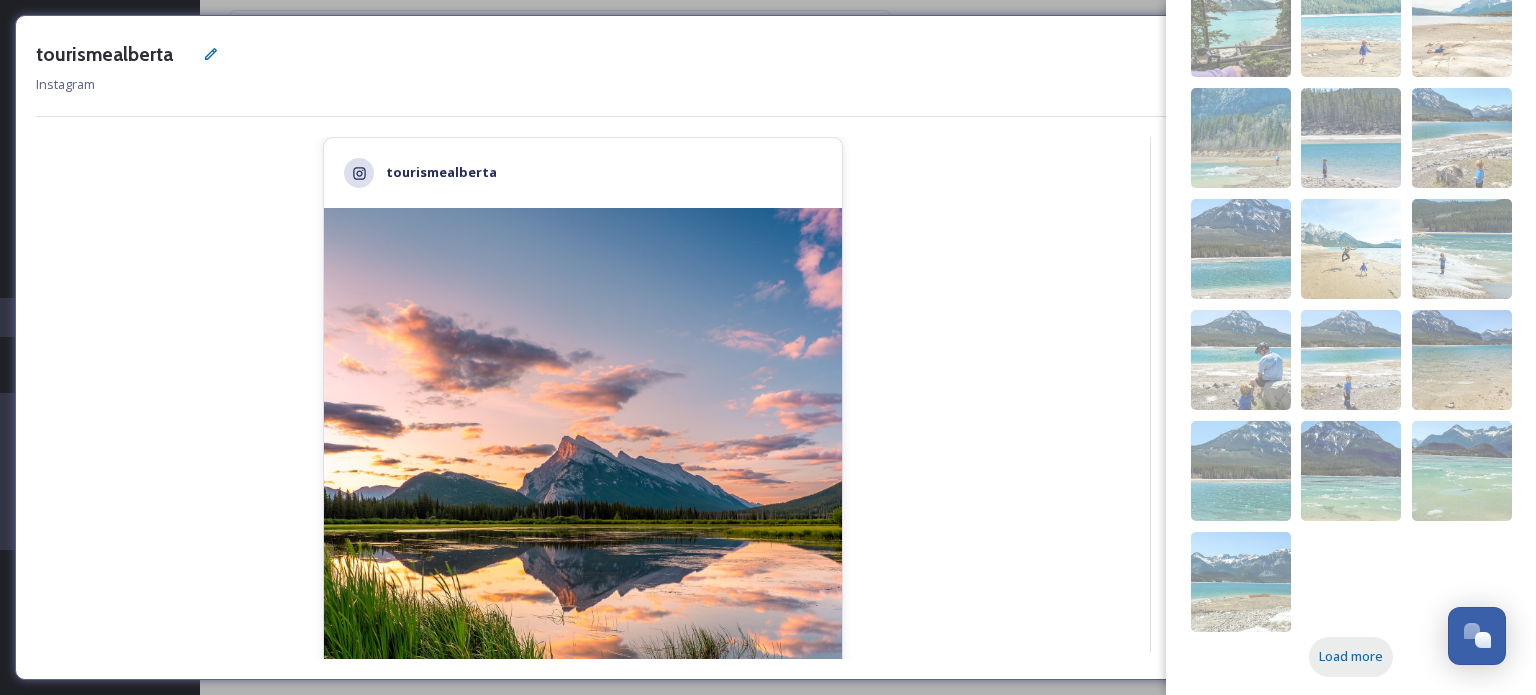 click on "Load more" at bounding box center (1351, 656) 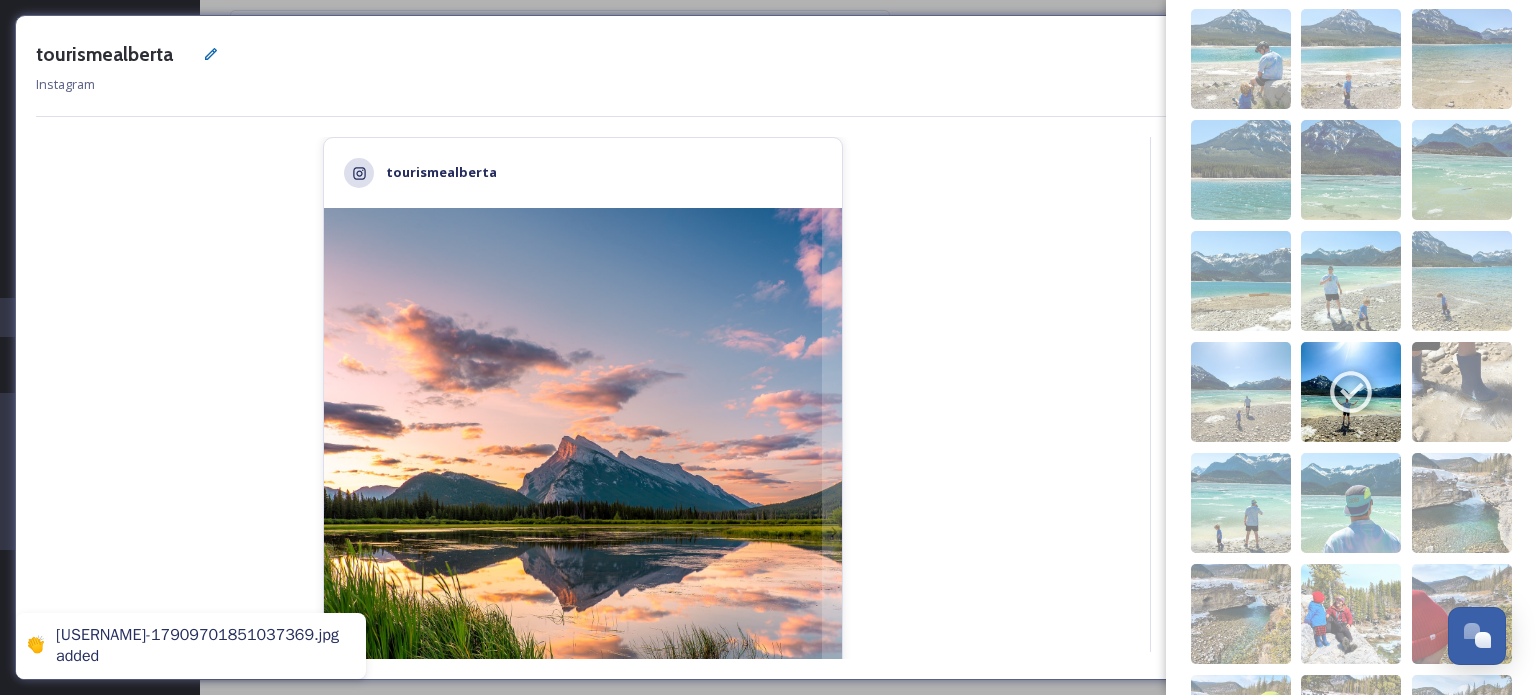 scroll, scrollTop: 1740, scrollLeft: 0, axis: vertical 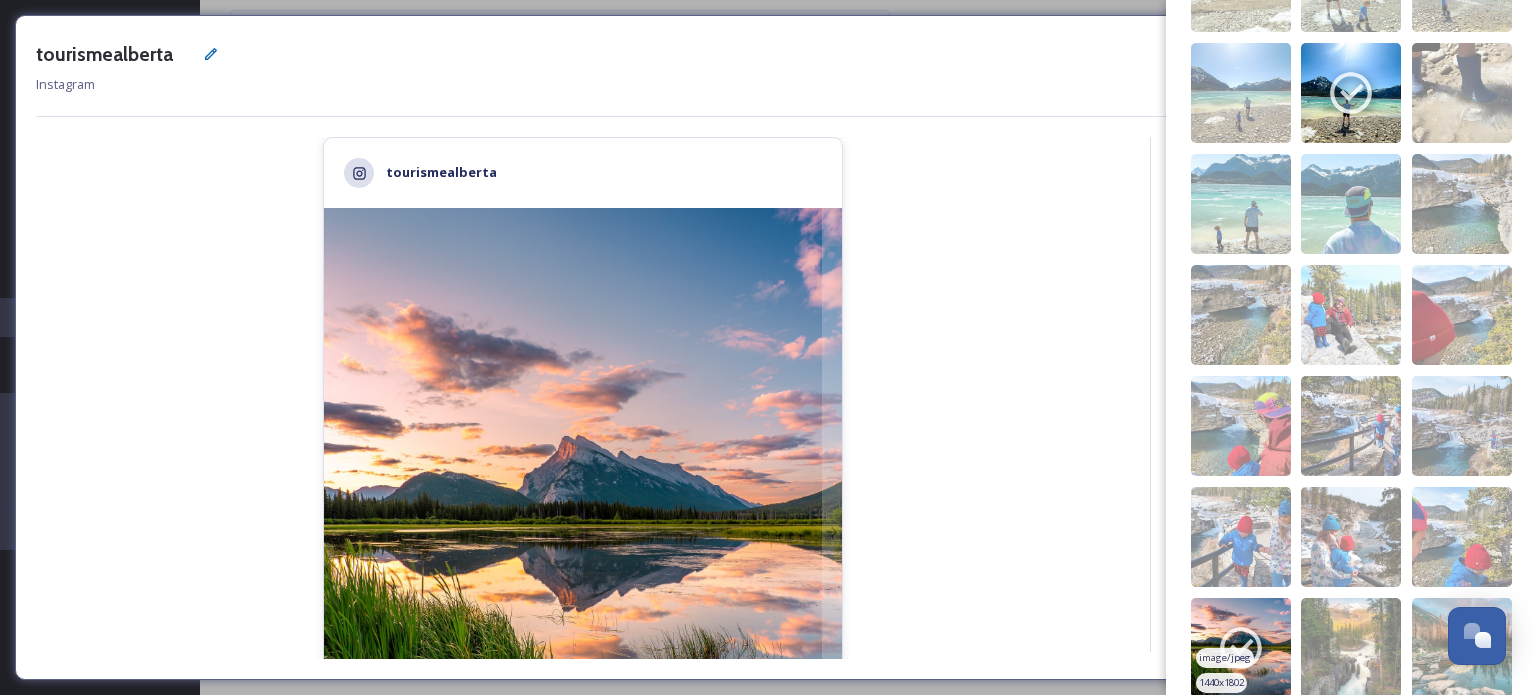 click on "image/jpeg" at bounding box center [1225, 658] 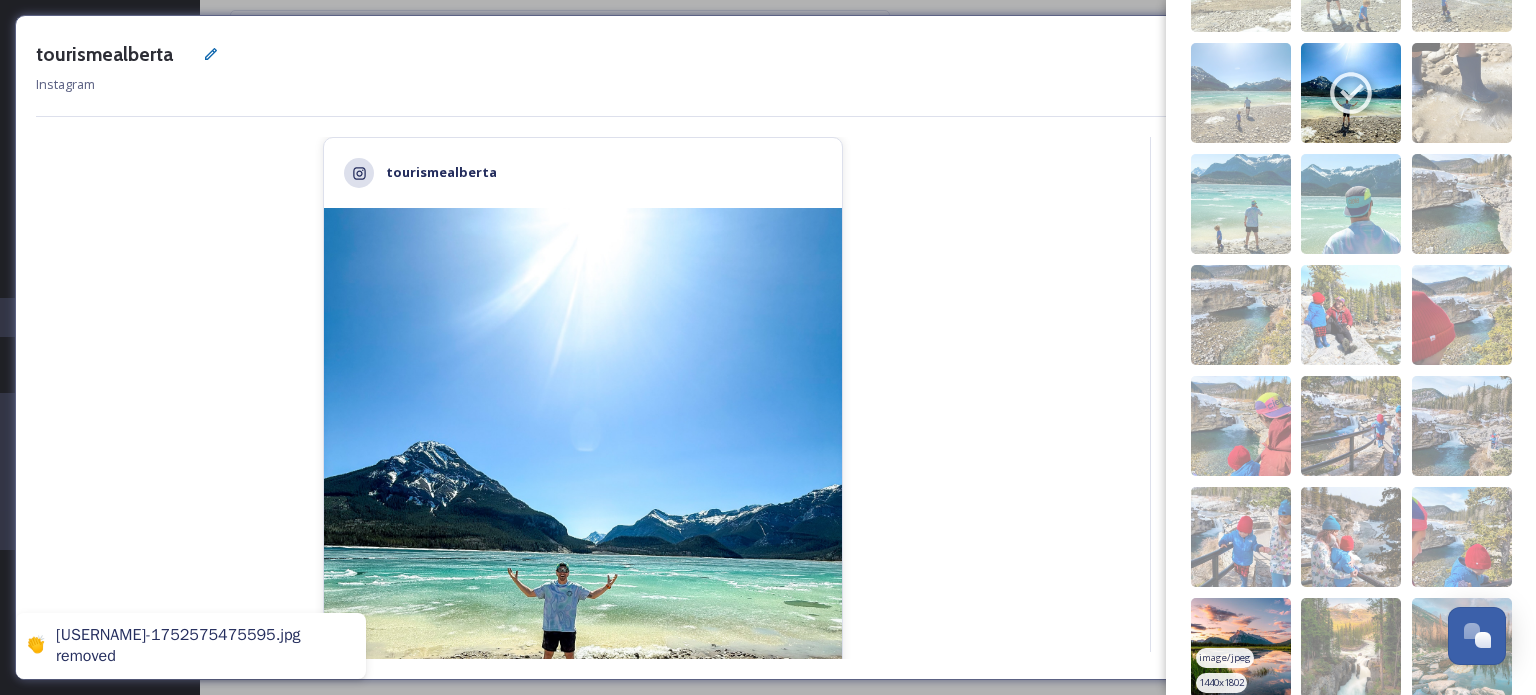 click at bounding box center [1241, 648] 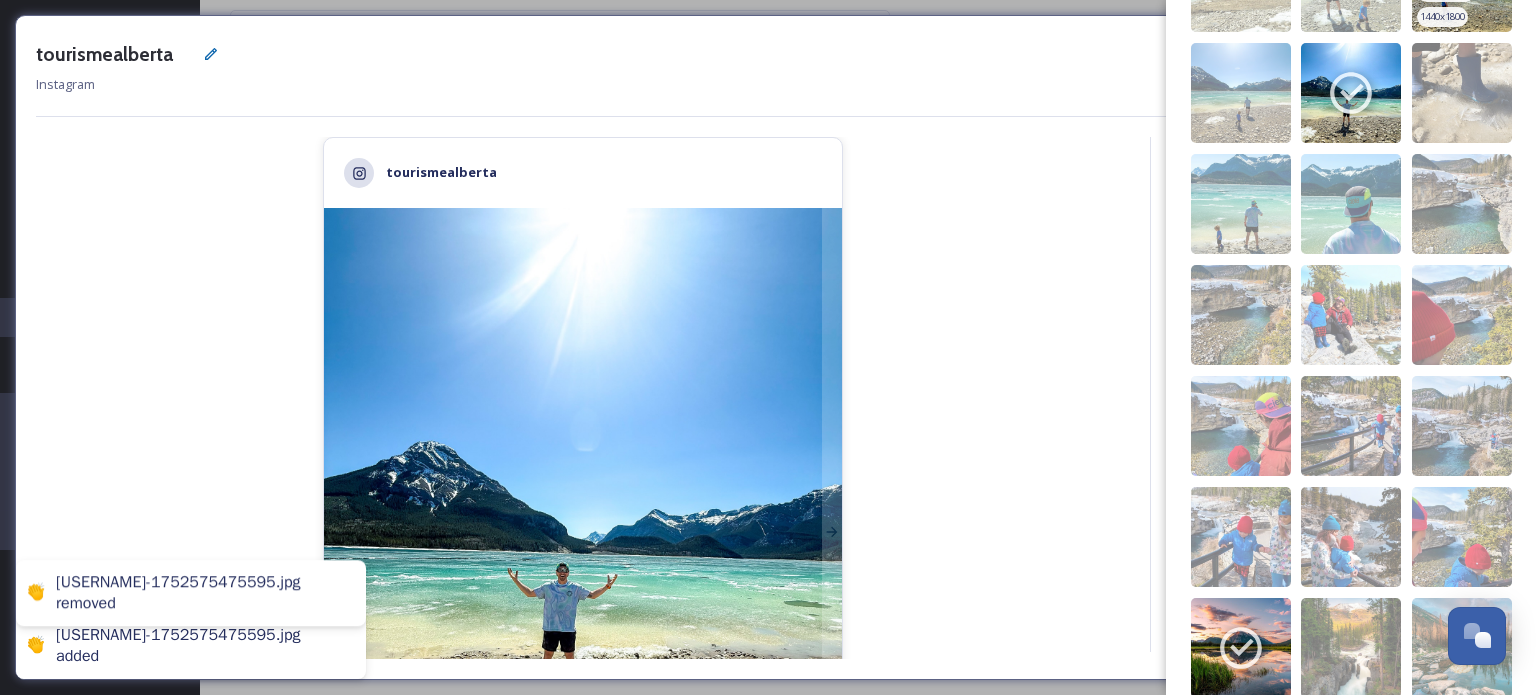 scroll, scrollTop: 1440, scrollLeft: 0, axis: vertical 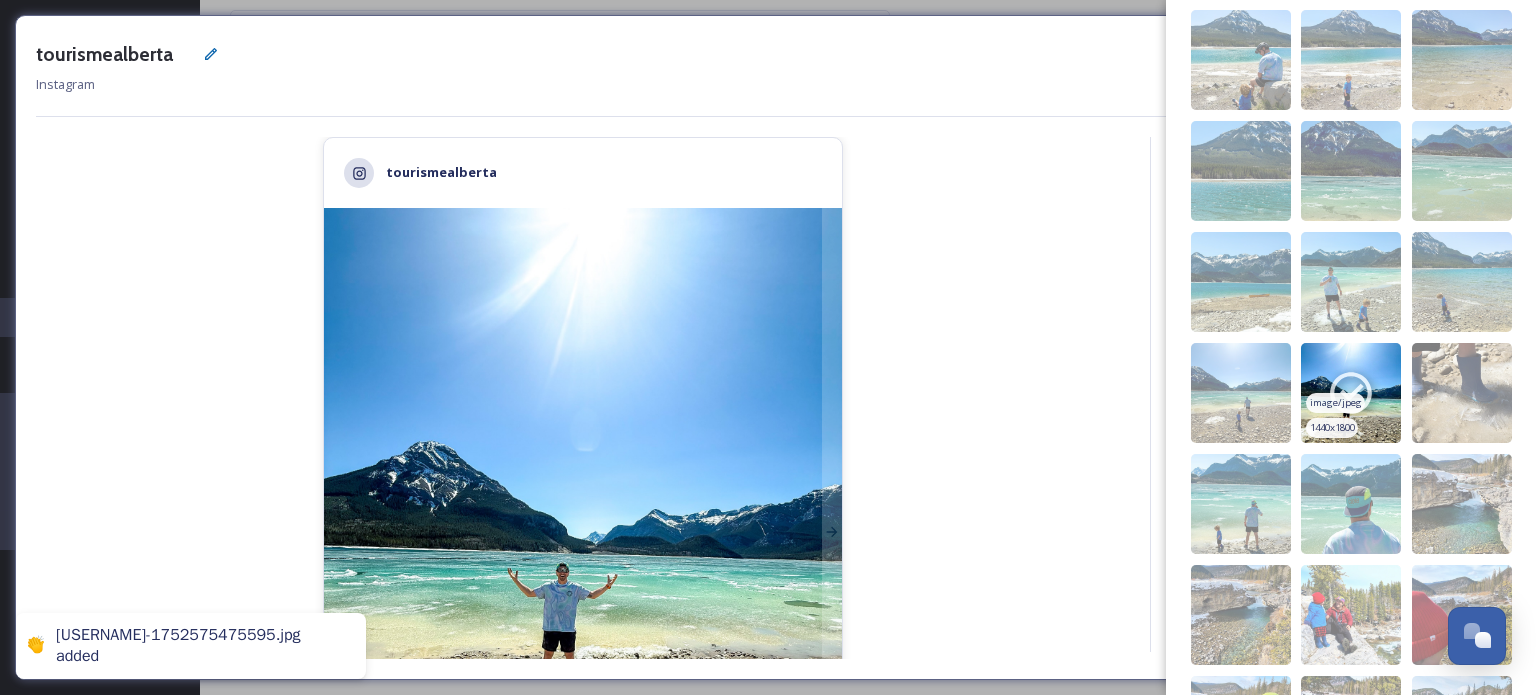 click 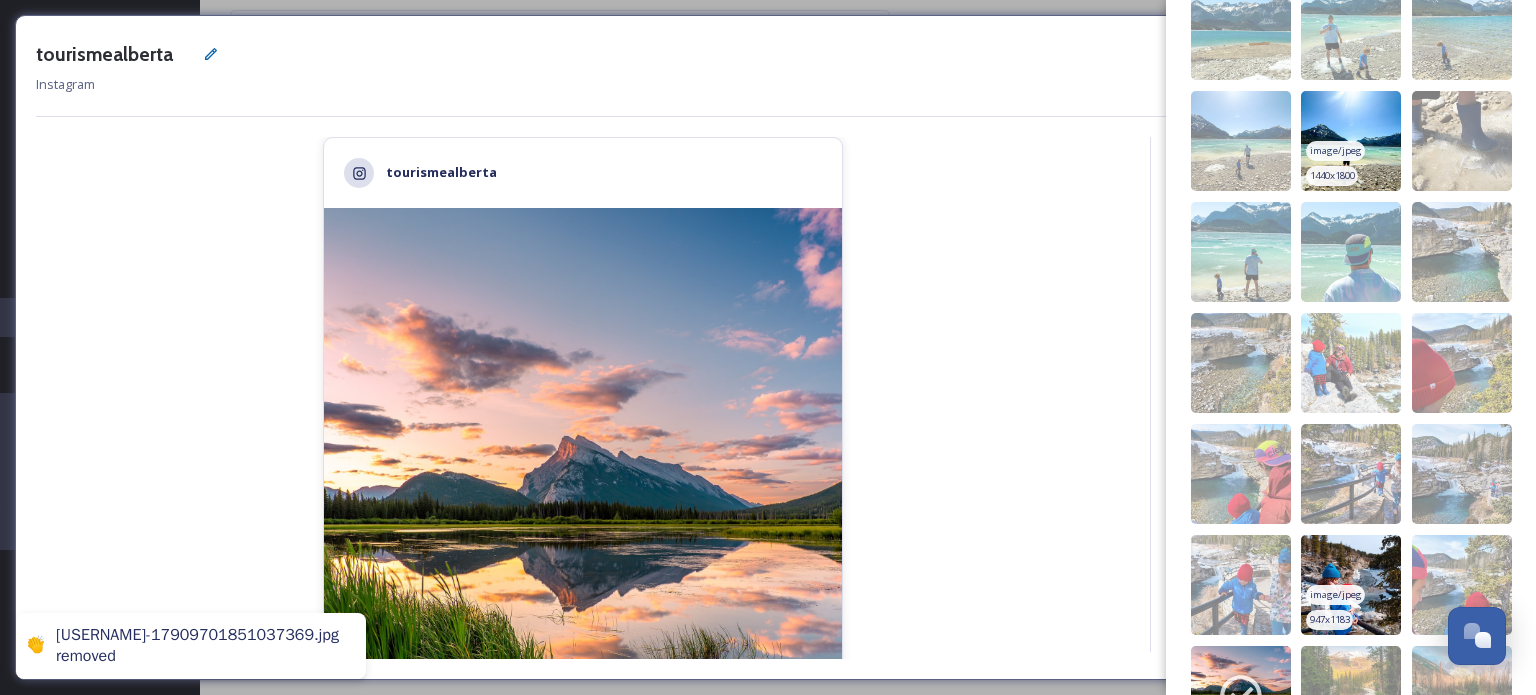 scroll, scrollTop: 1806, scrollLeft: 0, axis: vertical 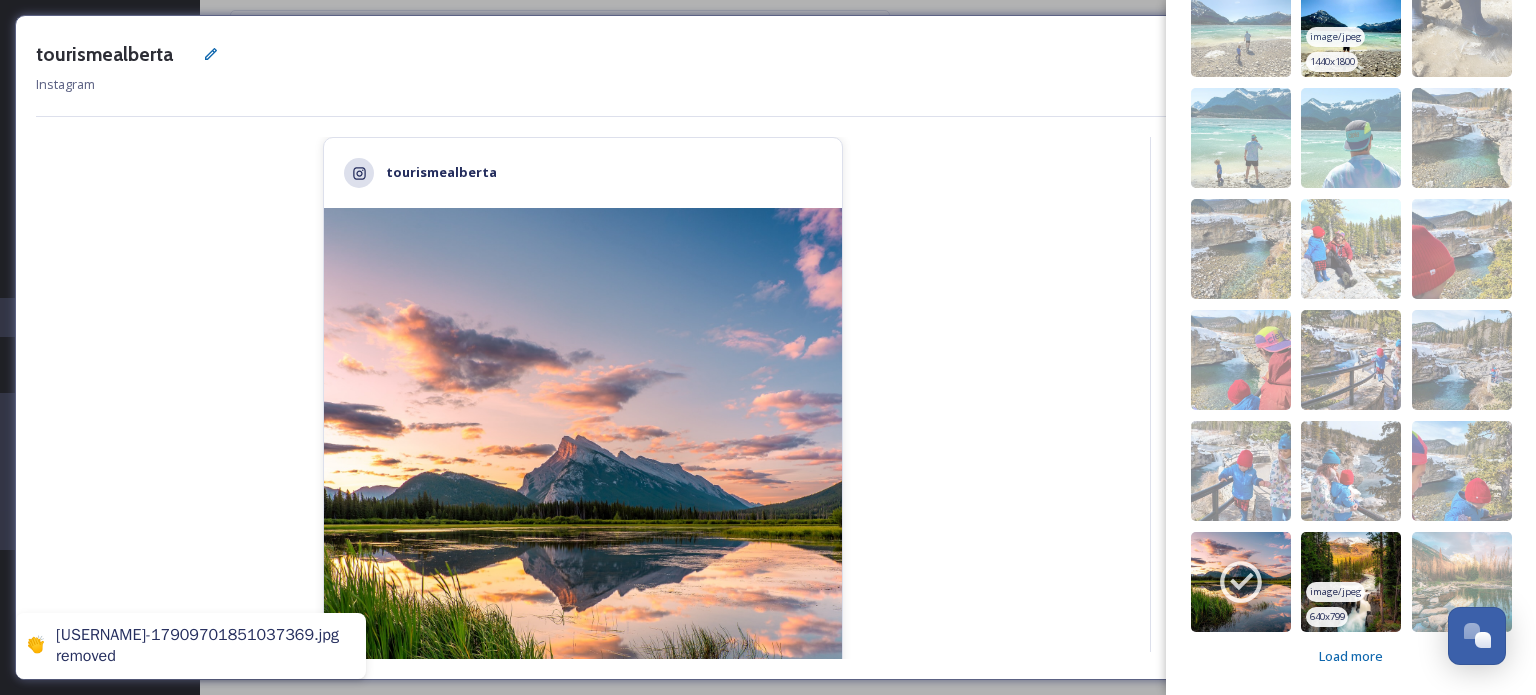 click at bounding box center (1351, 582) 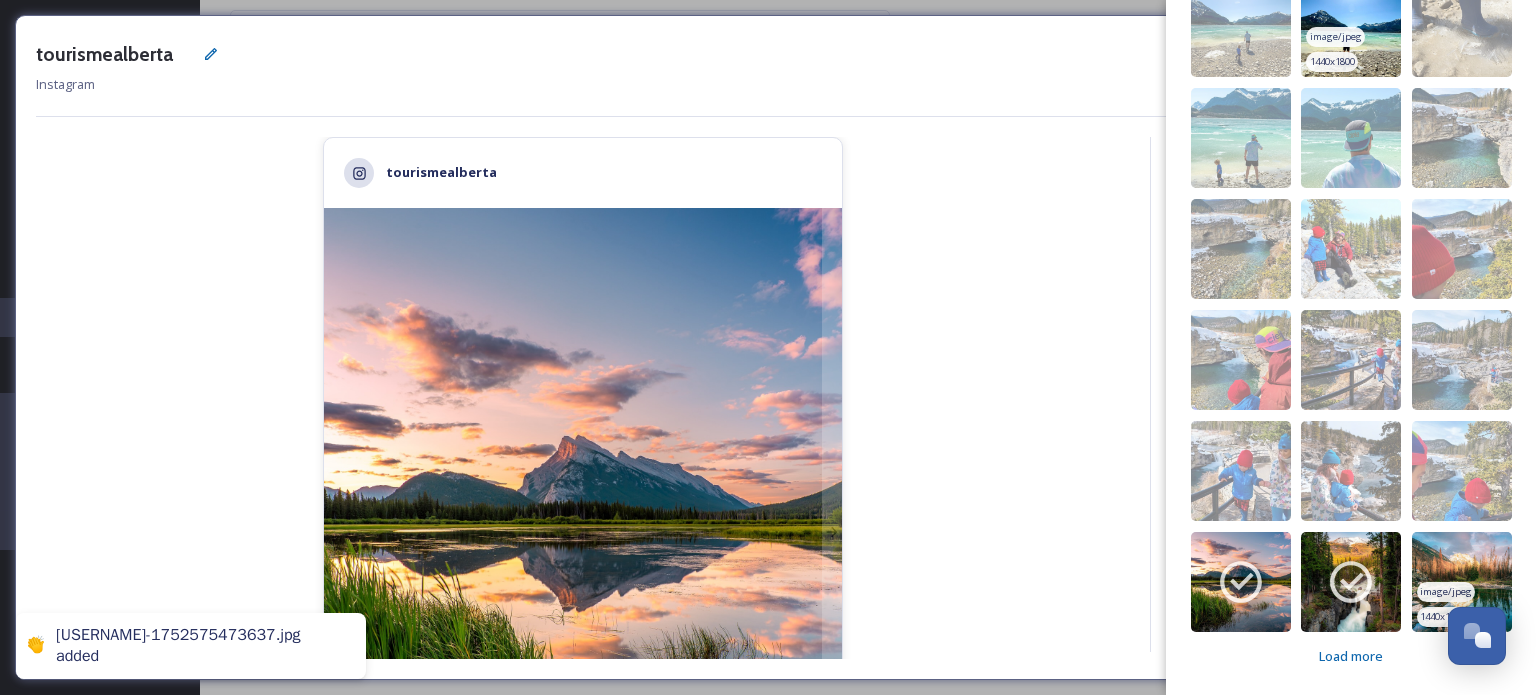 click at bounding box center [1462, 582] 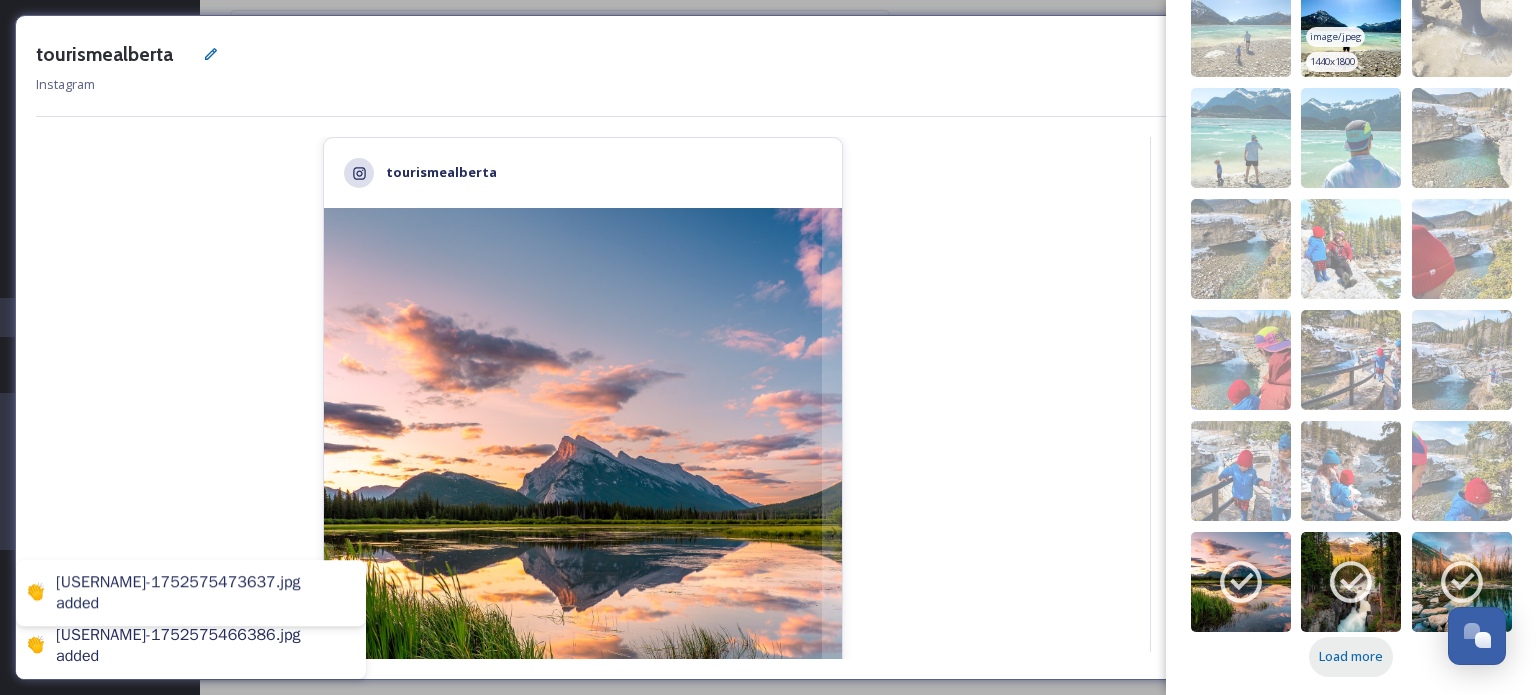 click on "Load more" at bounding box center (1351, 656) 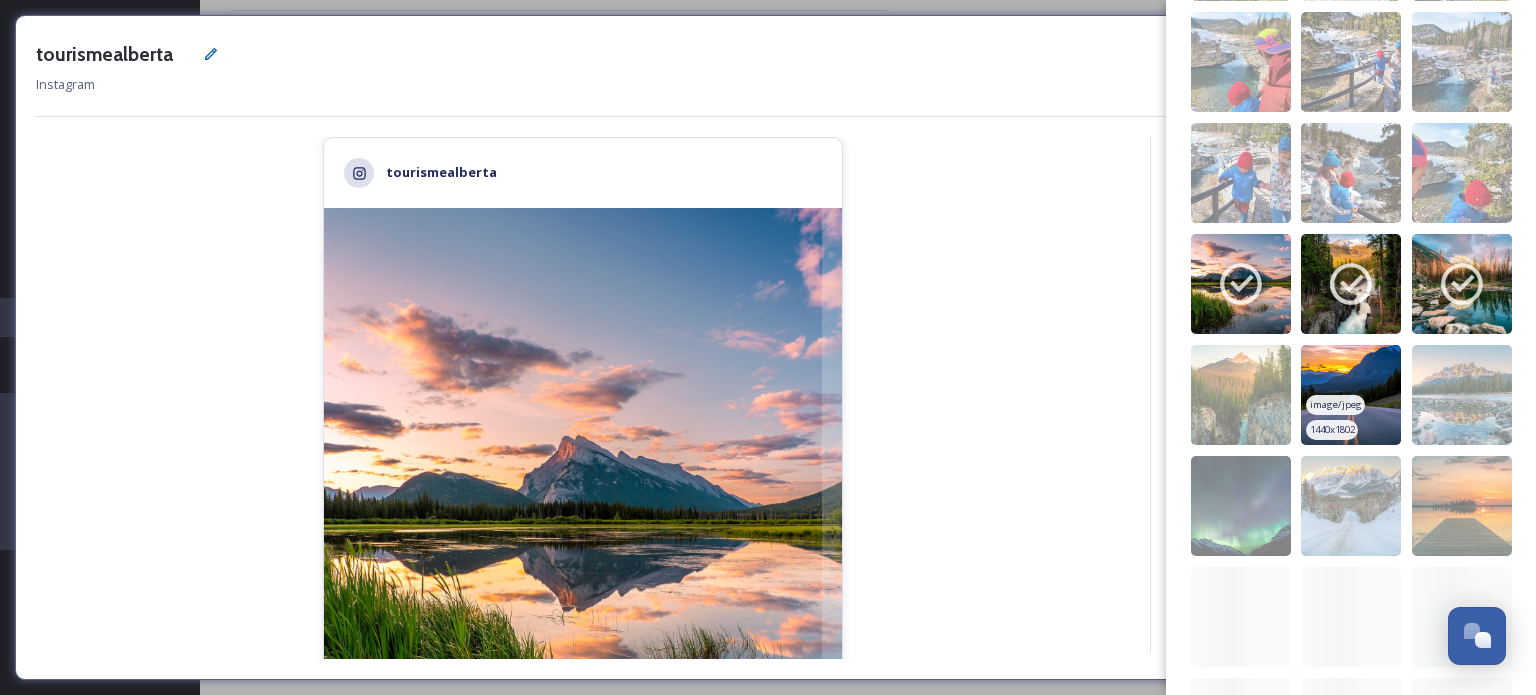 scroll, scrollTop: 2106, scrollLeft: 0, axis: vertical 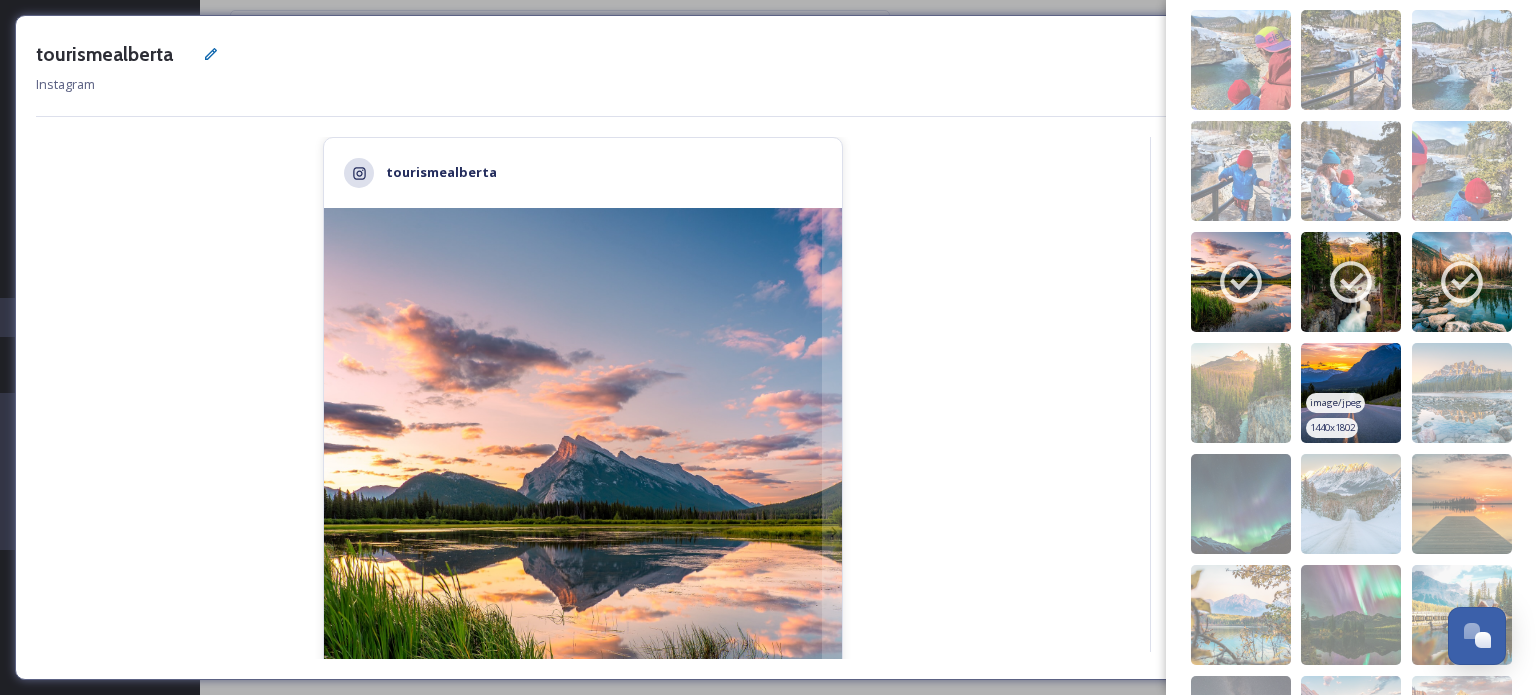 click at bounding box center [1351, 393] 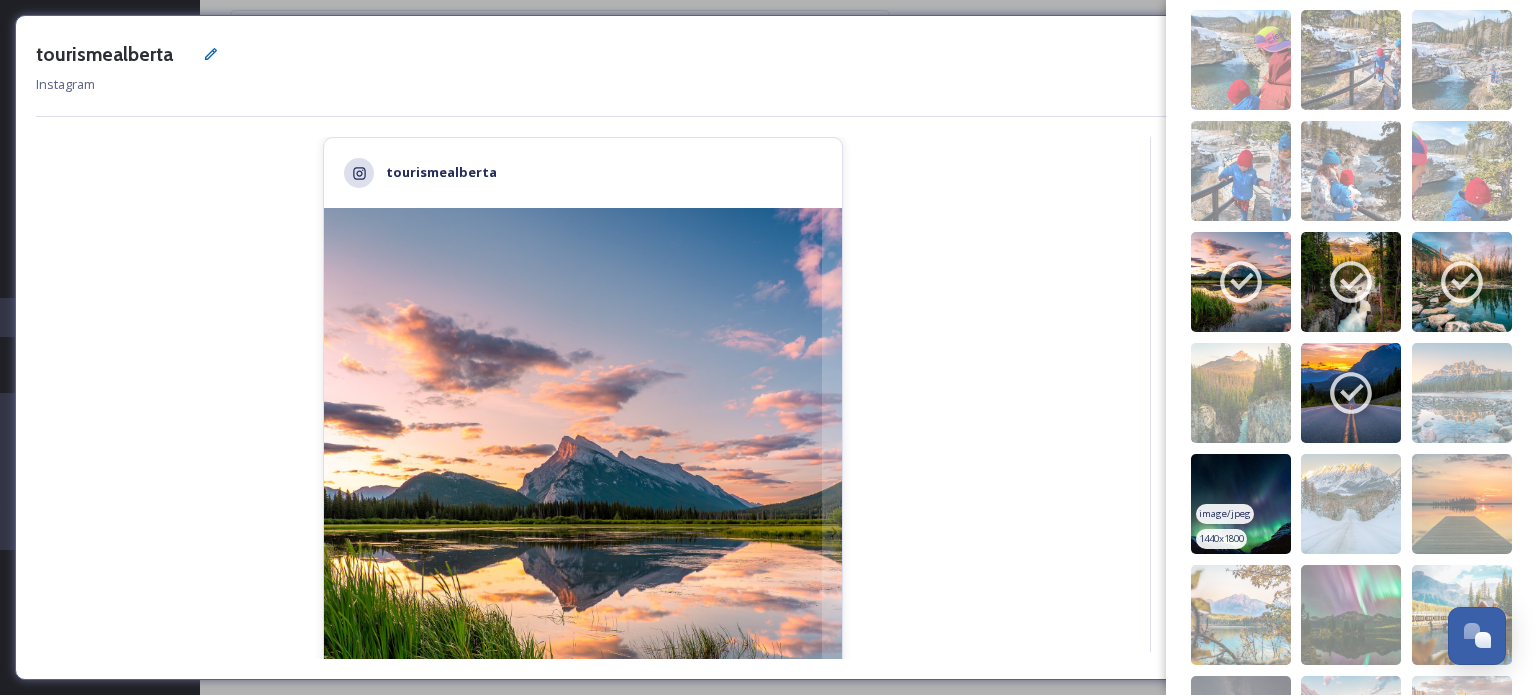 click at bounding box center [1241, 504] 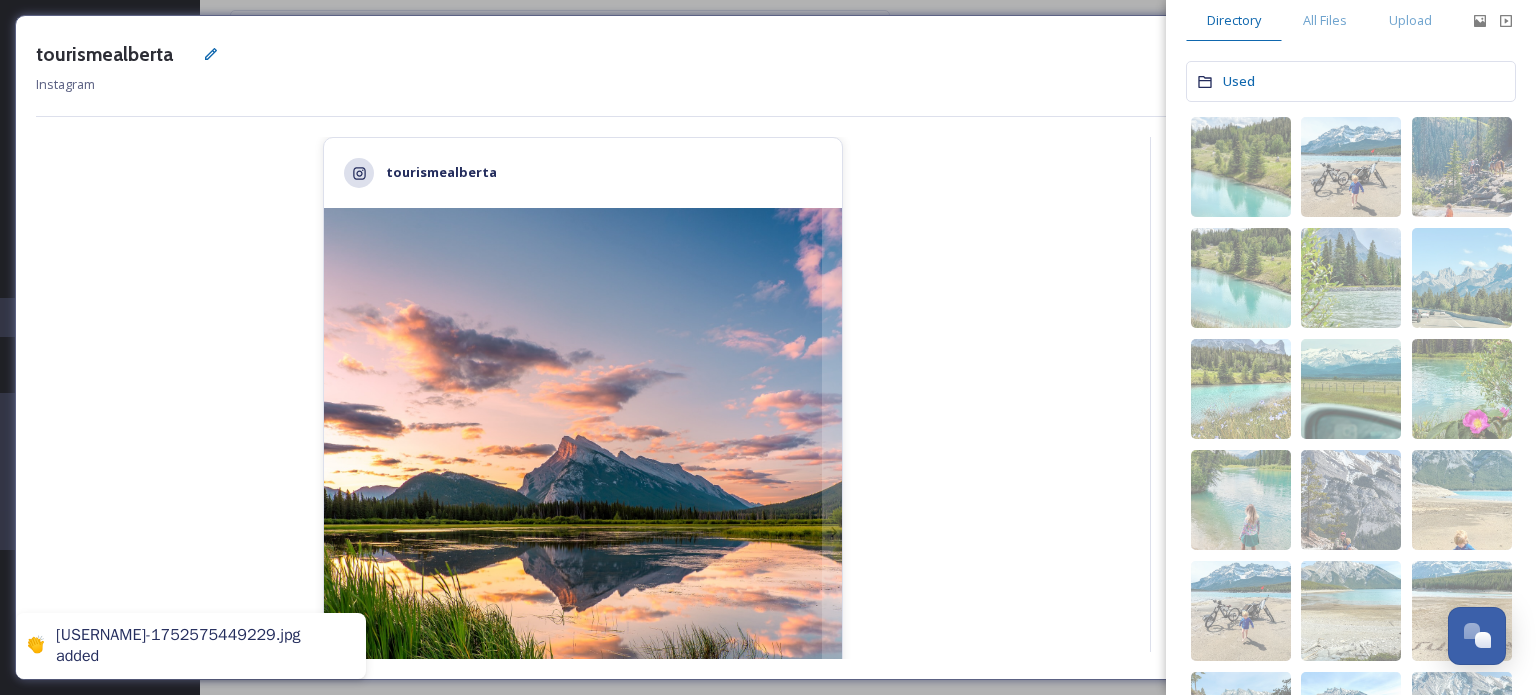 scroll, scrollTop: 0, scrollLeft: 0, axis: both 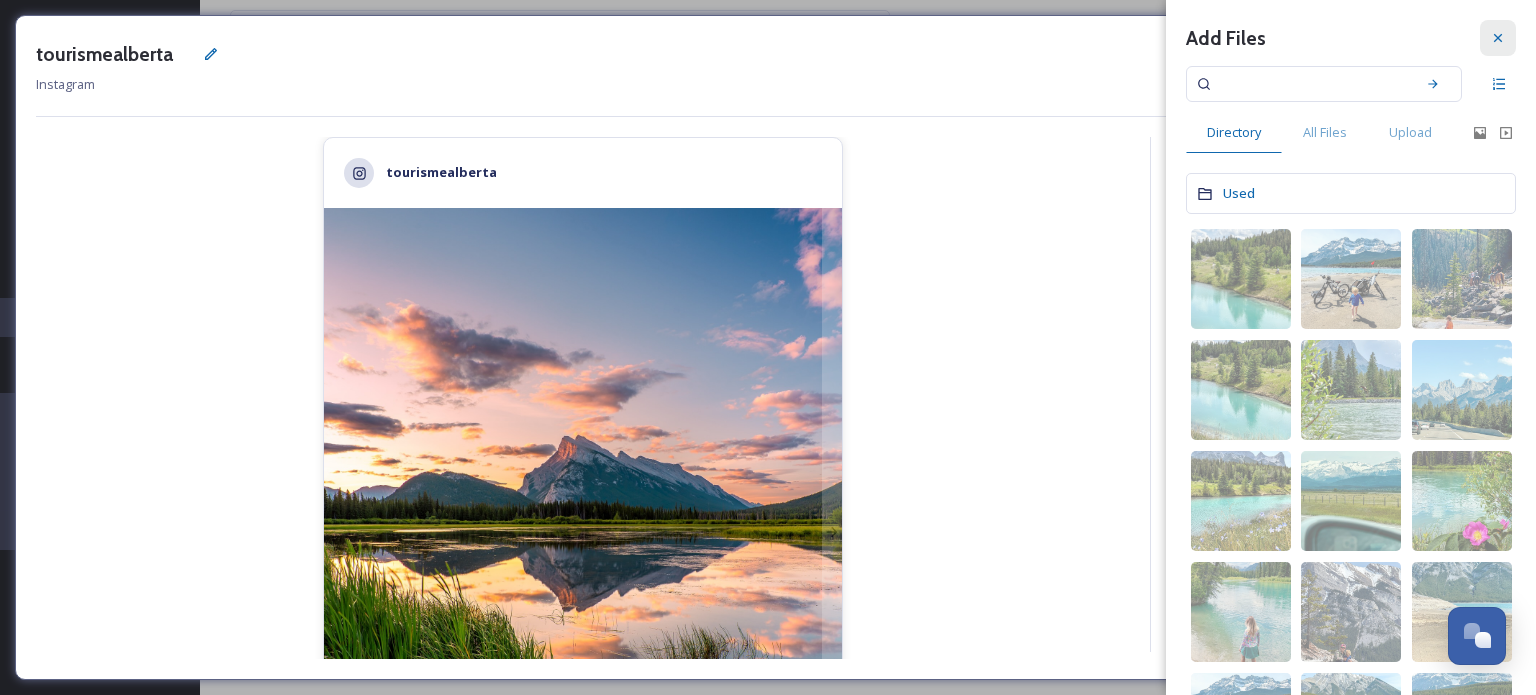 click at bounding box center [1498, 38] 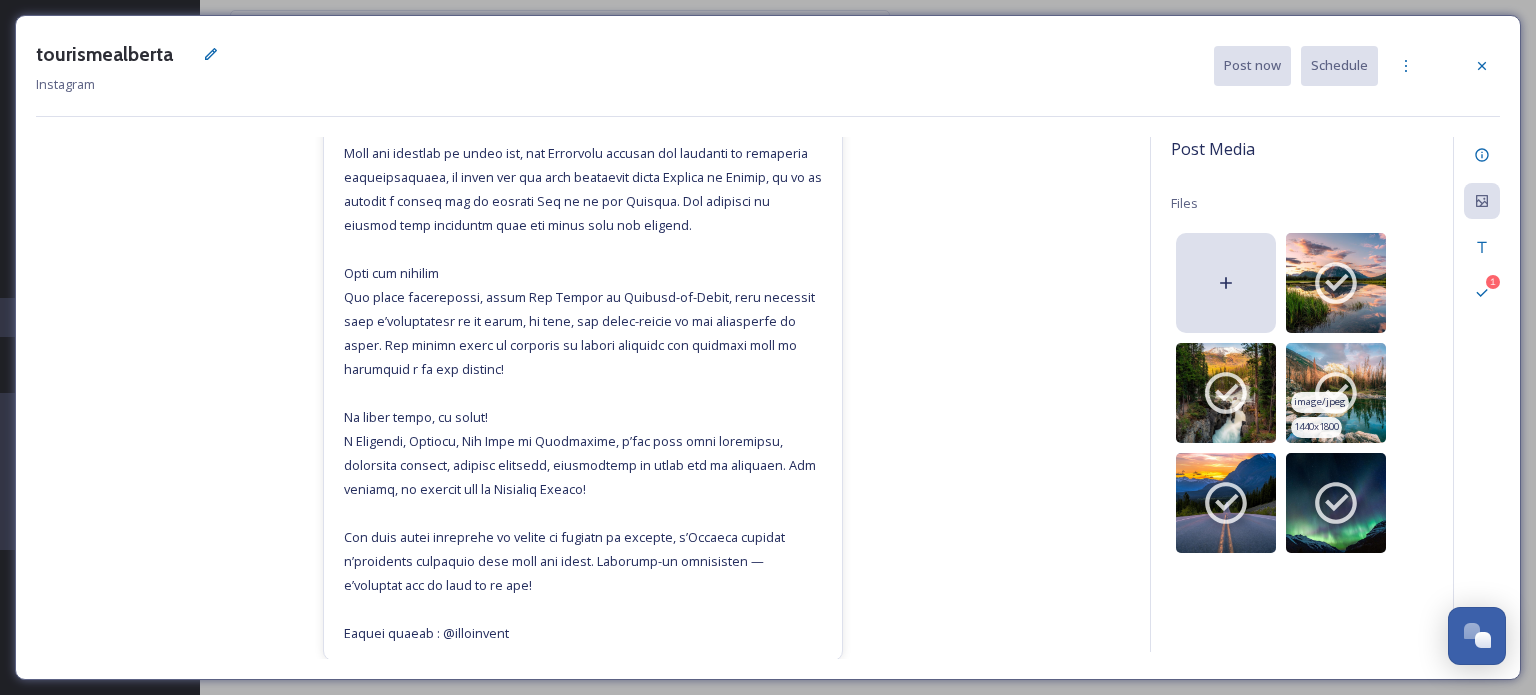 scroll, scrollTop: 937, scrollLeft: 0, axis: vertical 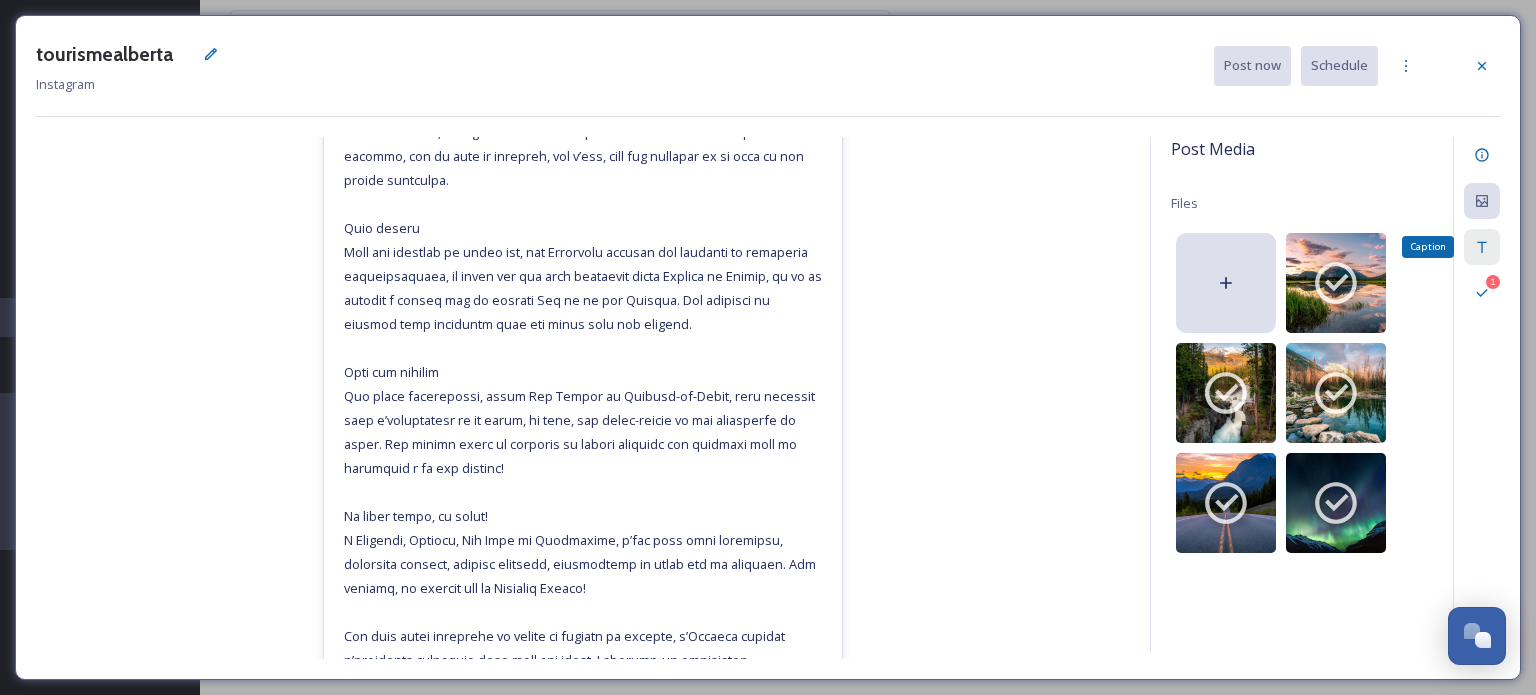 click 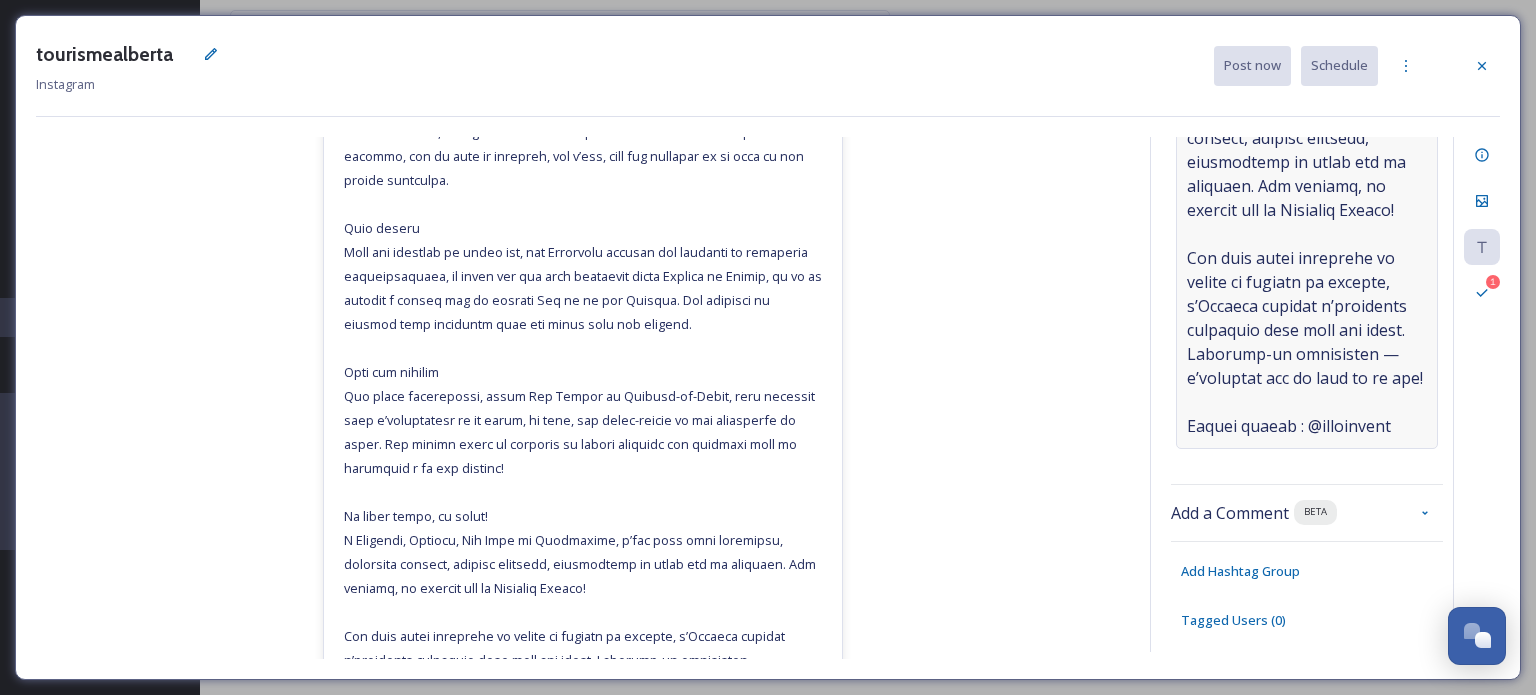 scroll, scrollTop: 1118, scrollLeft: 0, axis: vertical 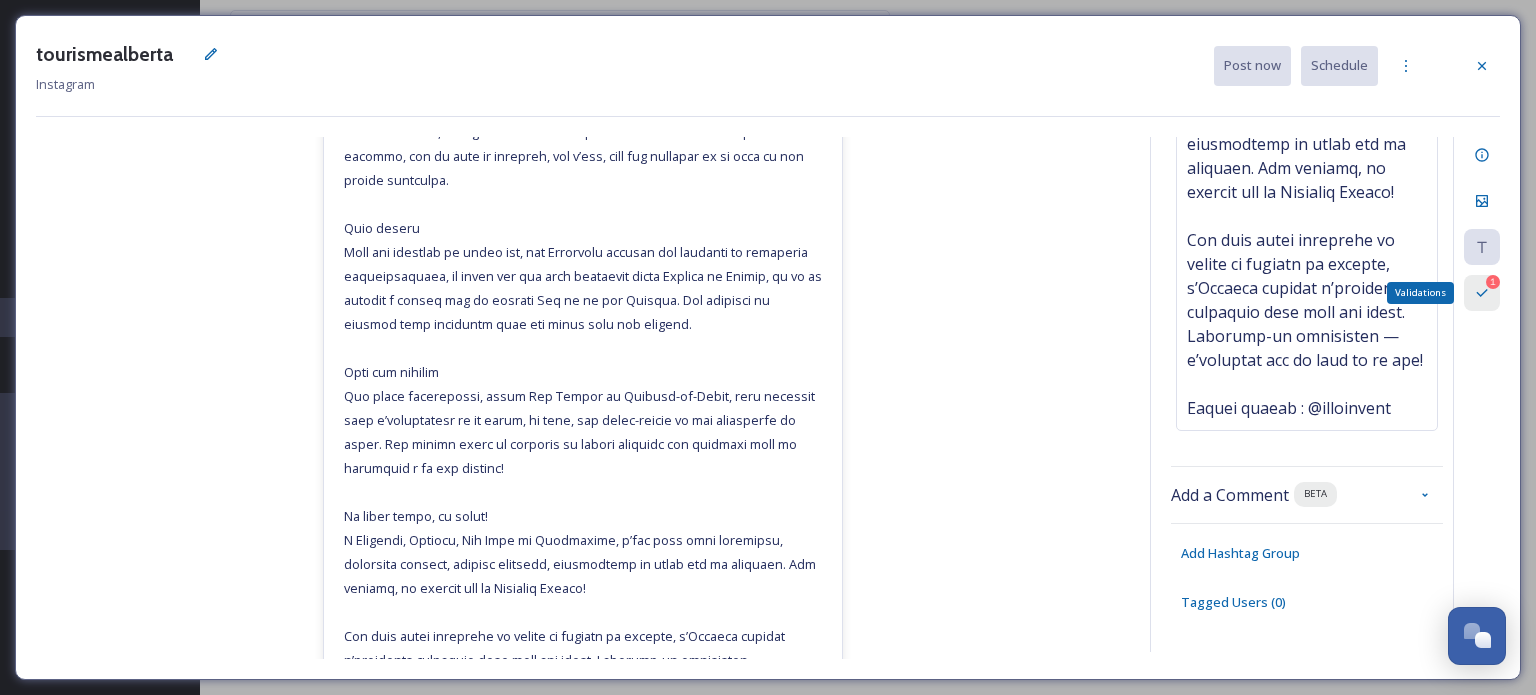 click on "1" at bounding box center (1493, 282) 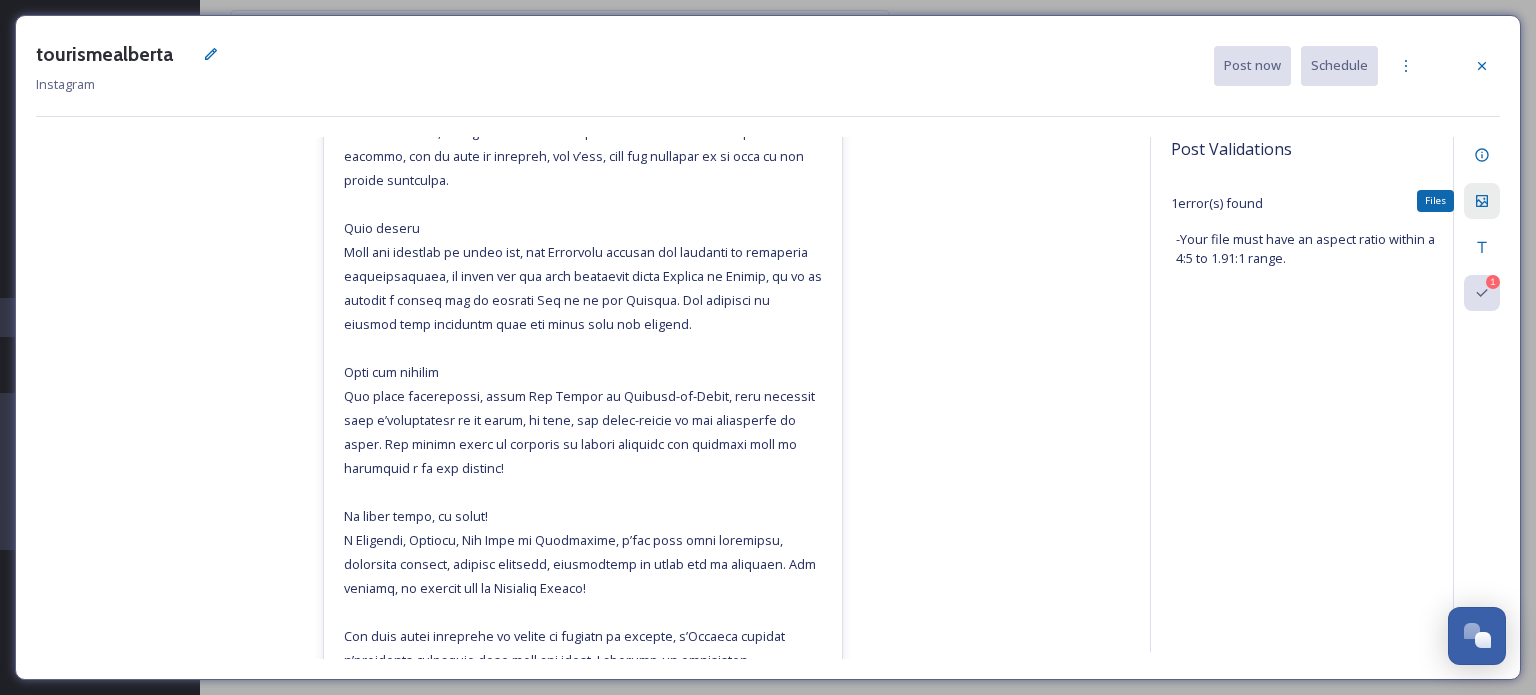 click 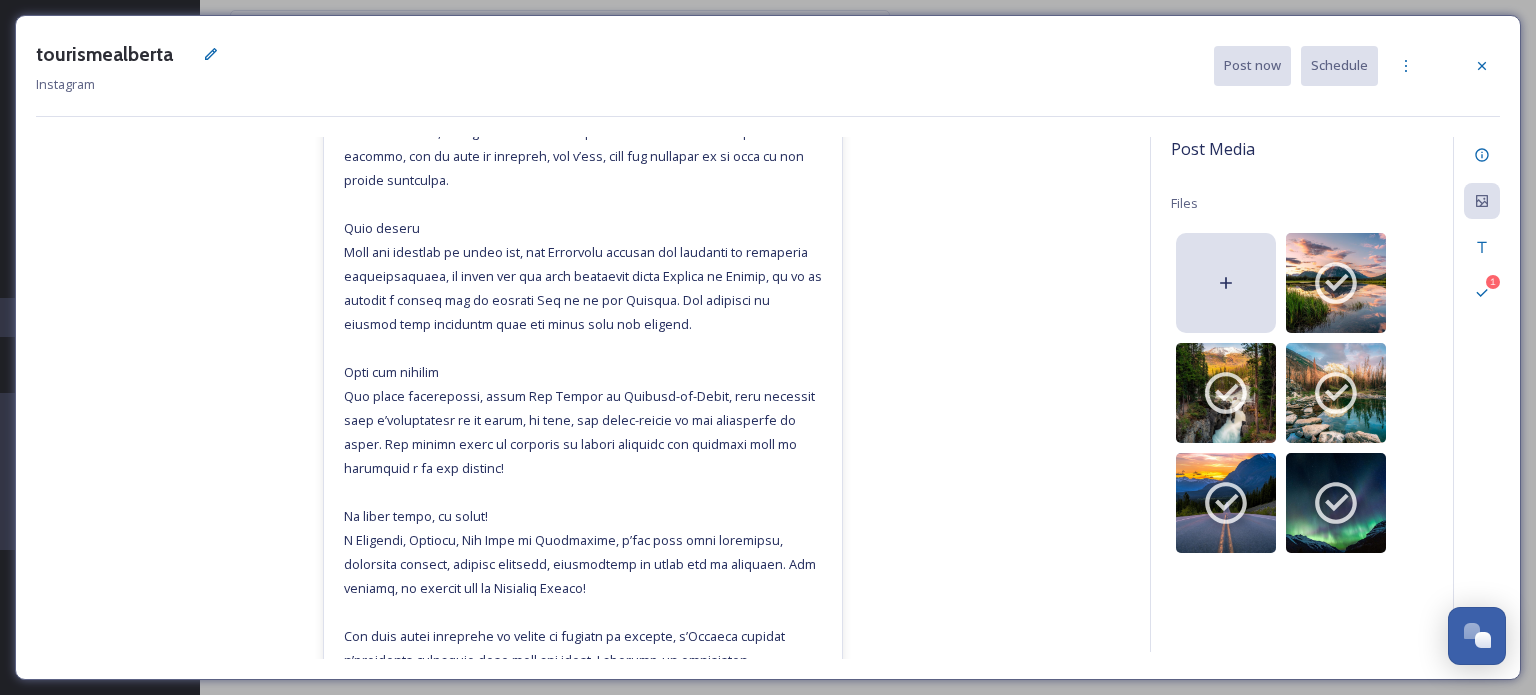 scroll, scrollTop: 1036, scrollLeft: 0, axis: vertical 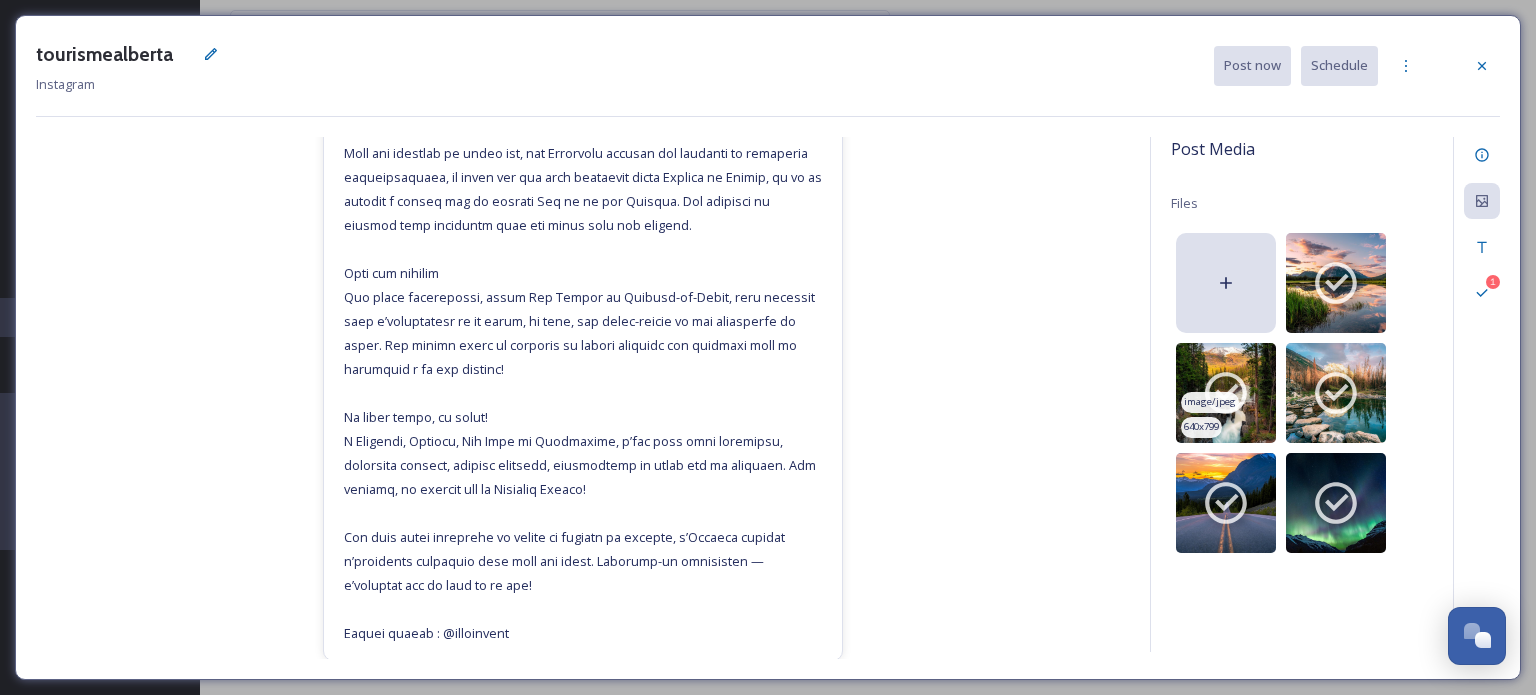 click 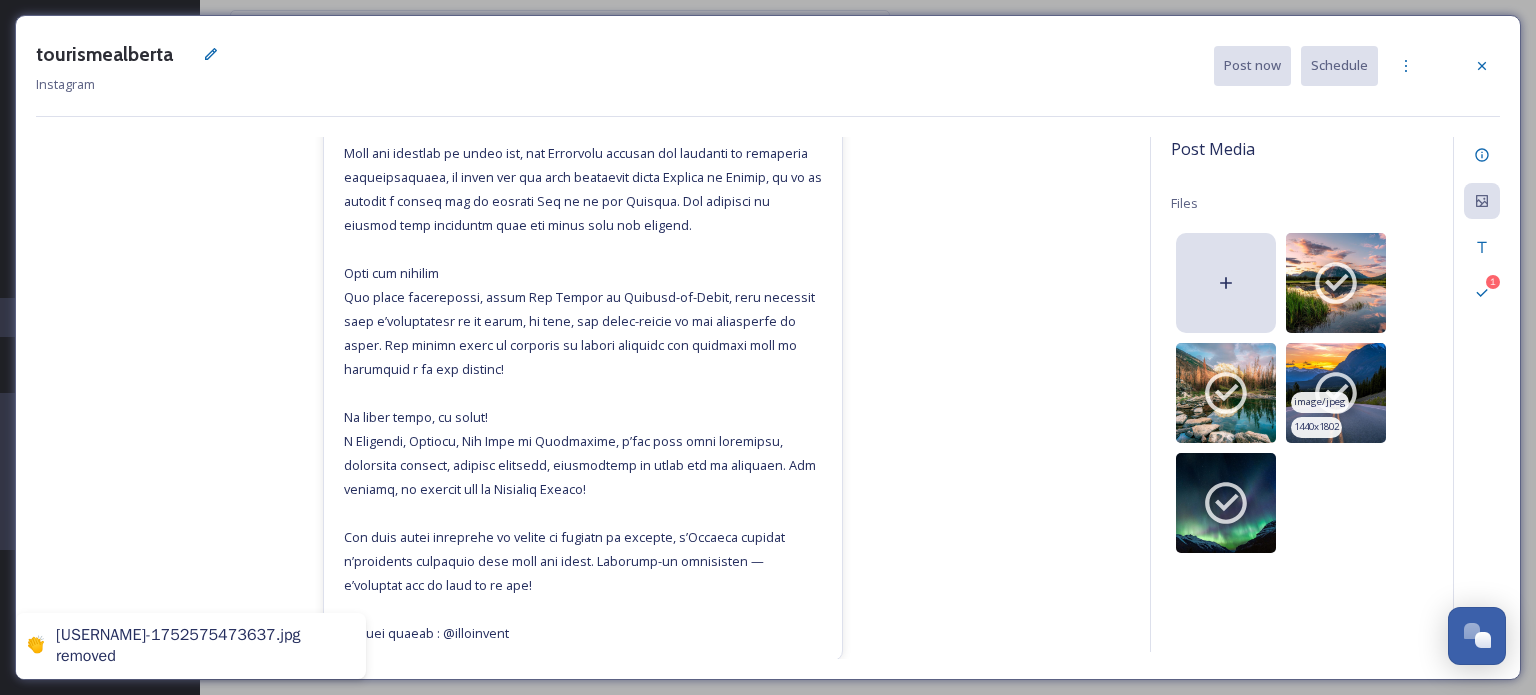 click 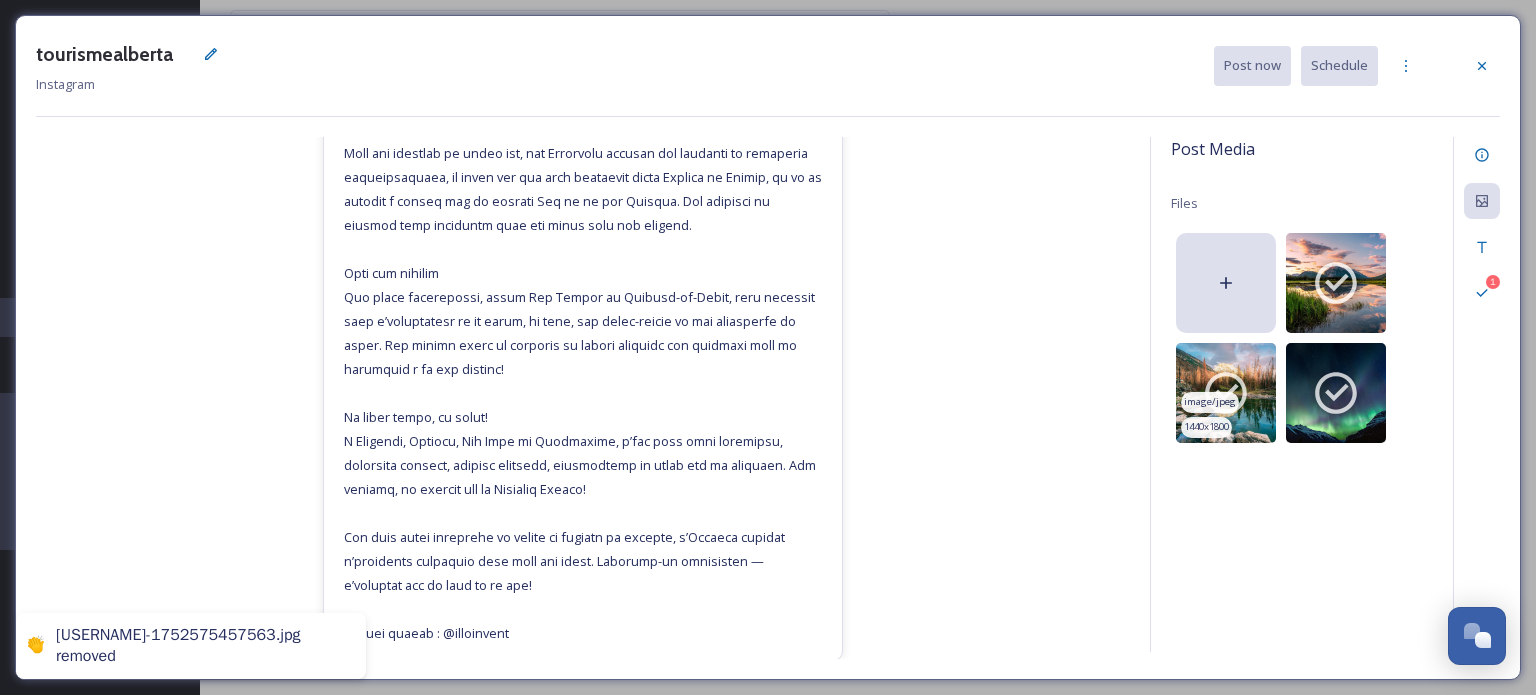 click 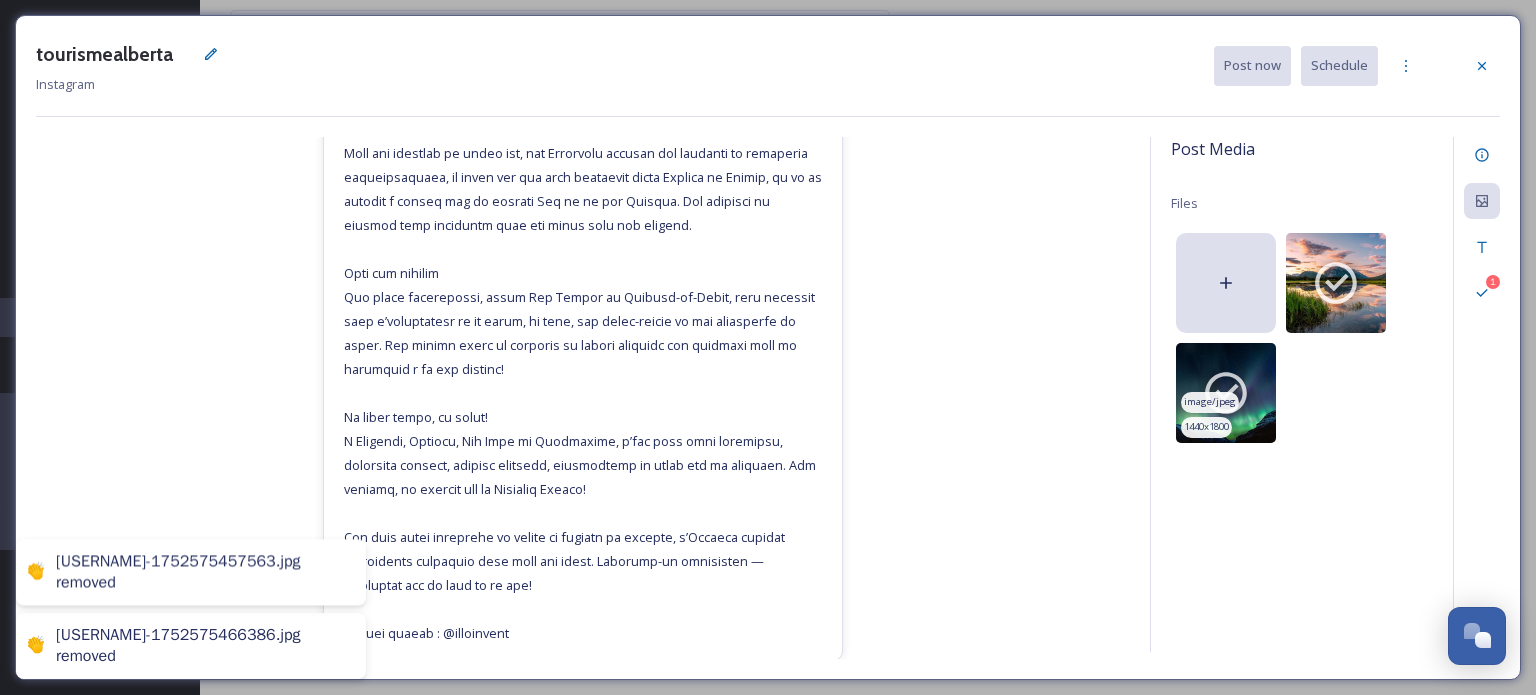 click on "image/jpeg" at bounding box center (1210, 402) 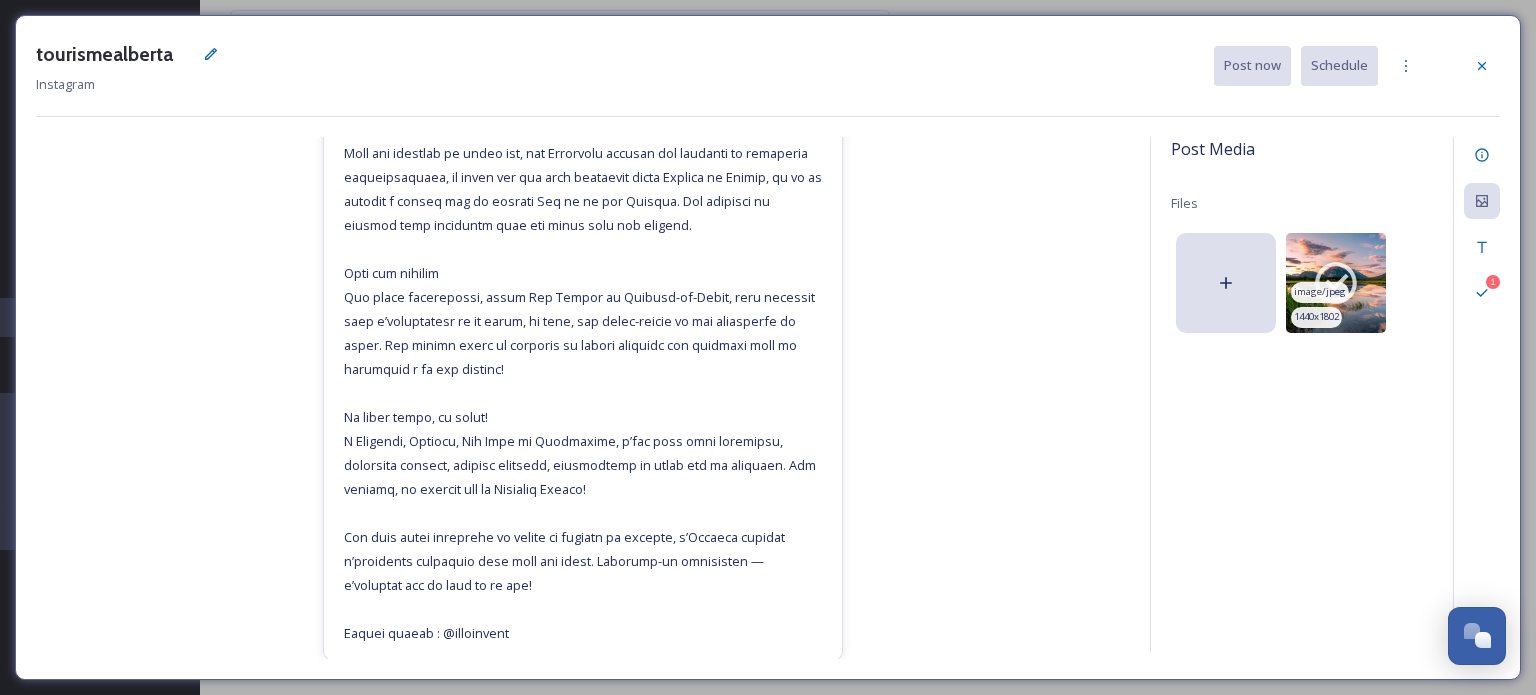 click 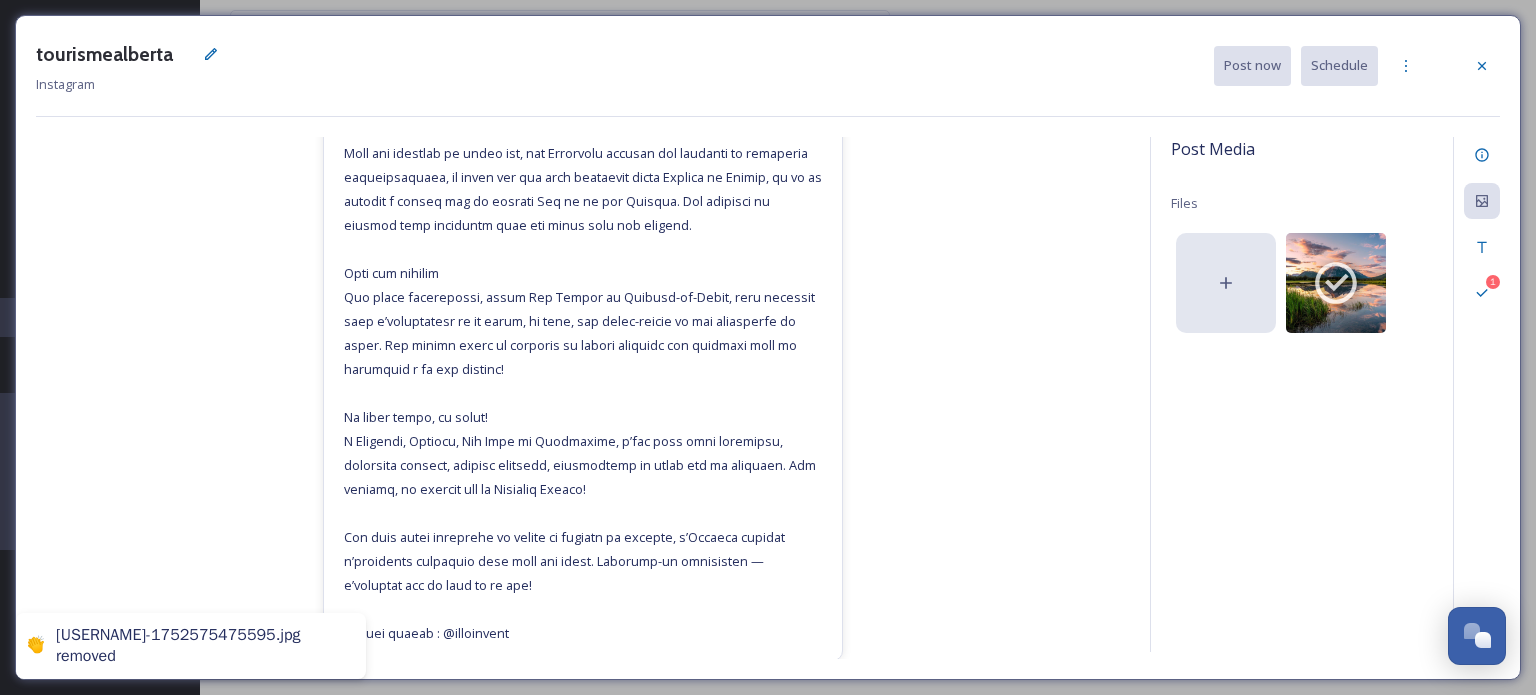 scroll, scrollTop: 588, scrollLeft: 0, axis: vertical 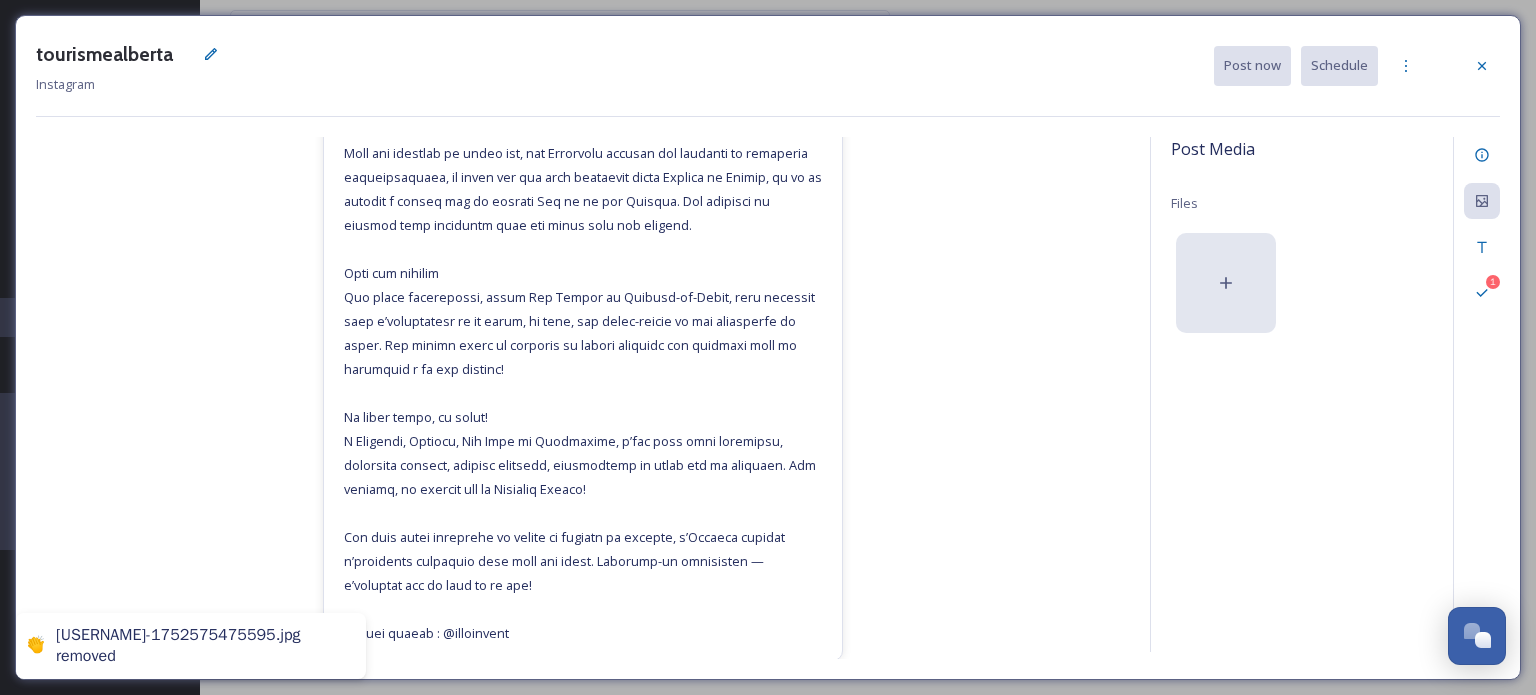 click 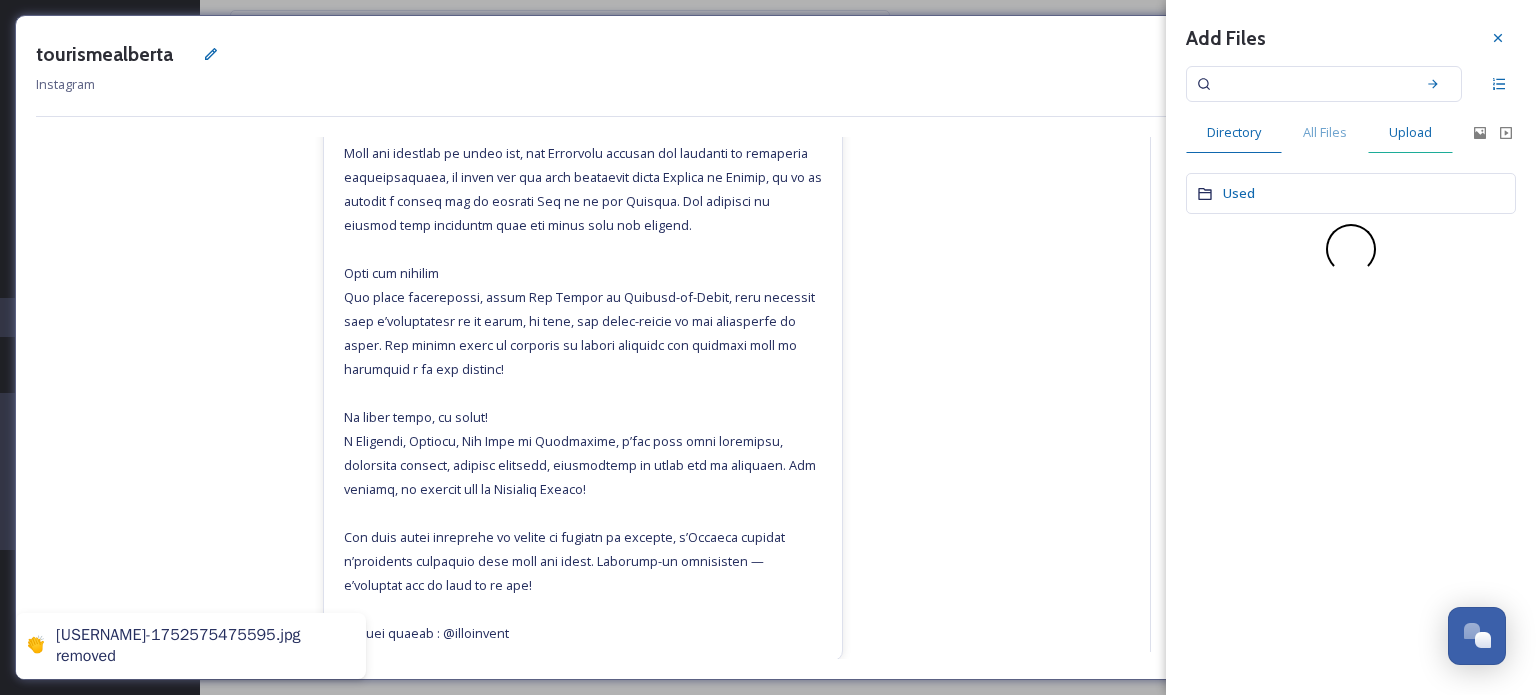 click on "Upload" at bounding box center [1410, 132] 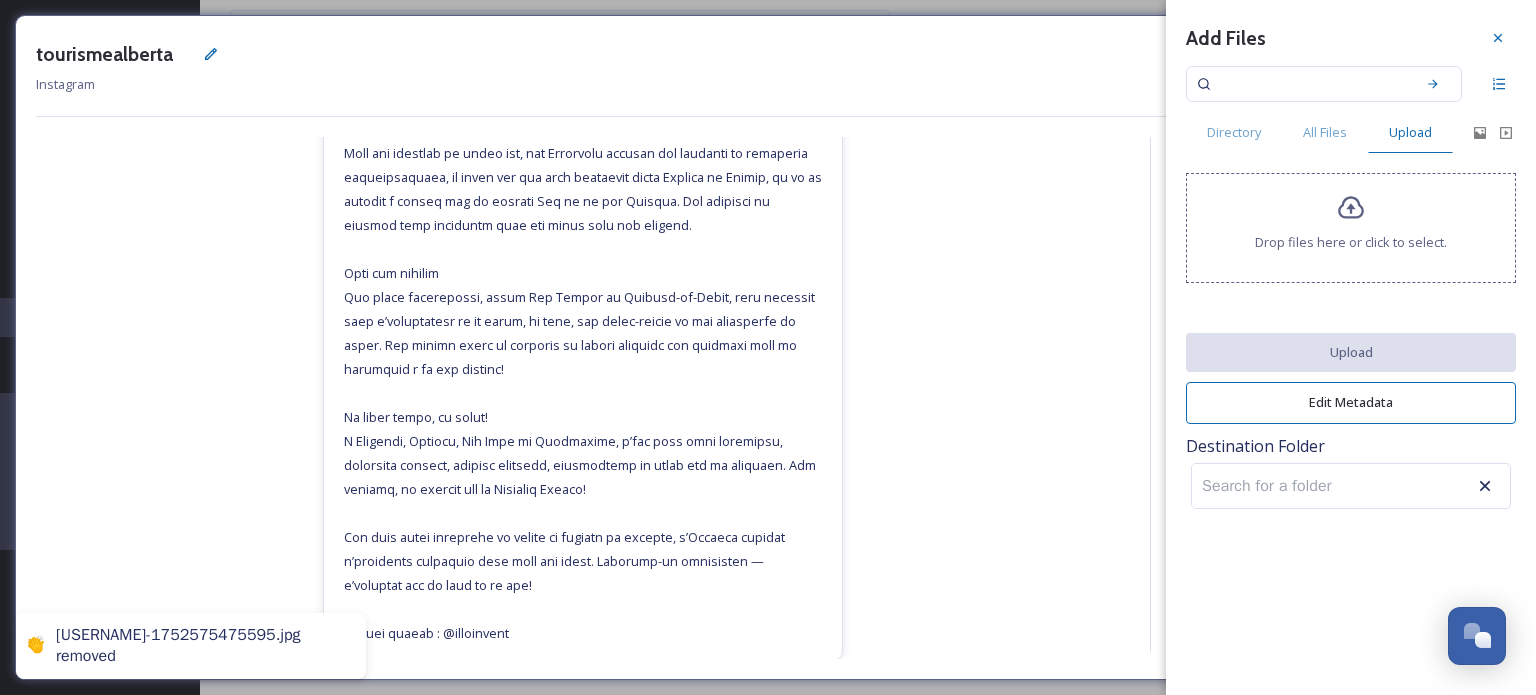 click on "Drop files here or click to select." at bounding box center [1351, 242] 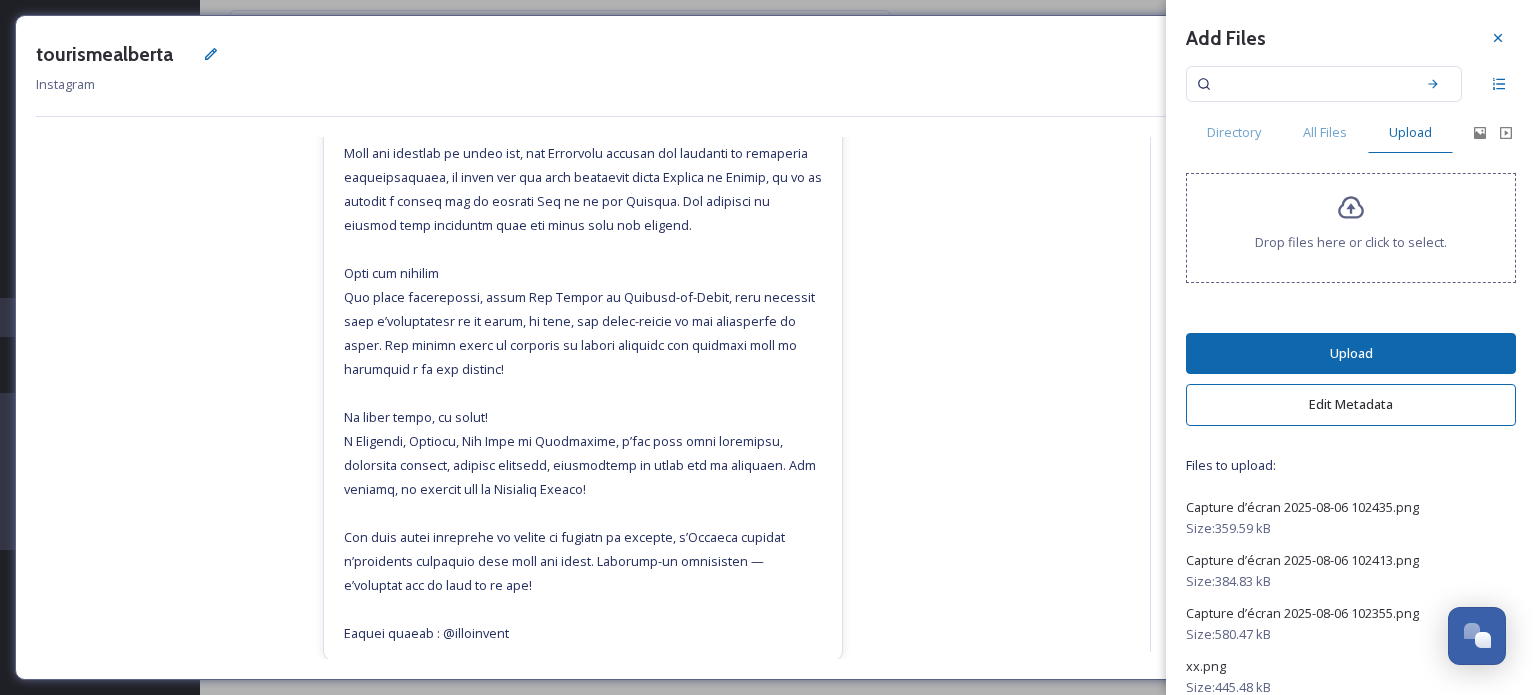 click on "Upload" at bounding box center (1351, 353) 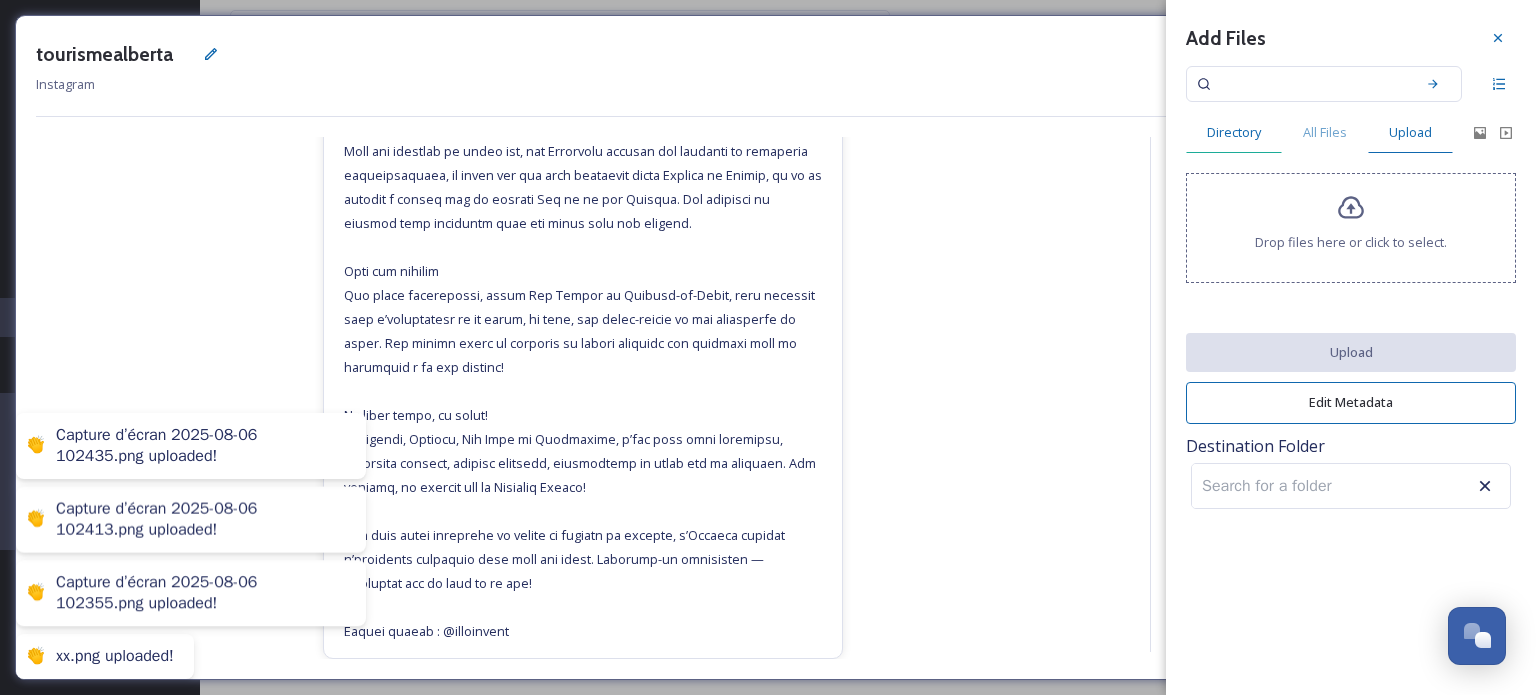 scroll, scrollTop: 388, scrollLeft: 0, axis: vertical 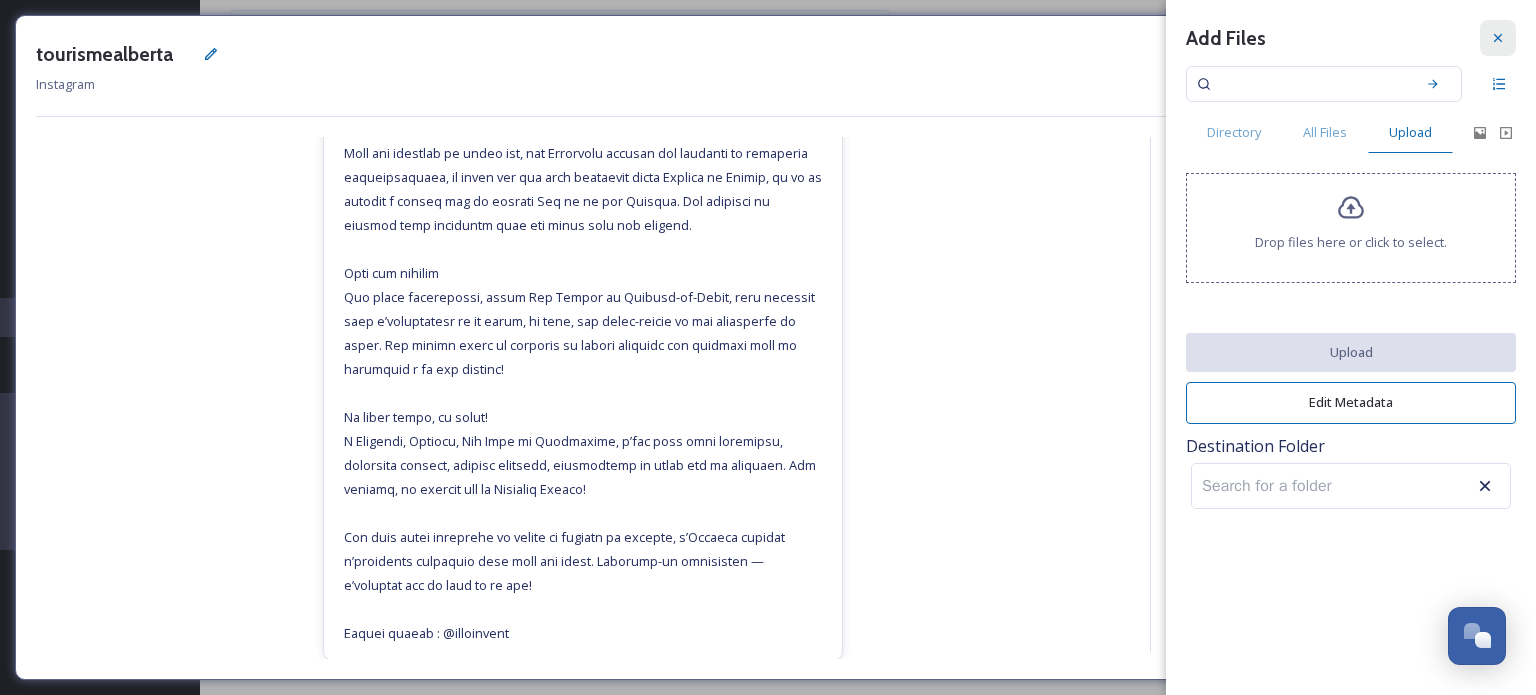 click 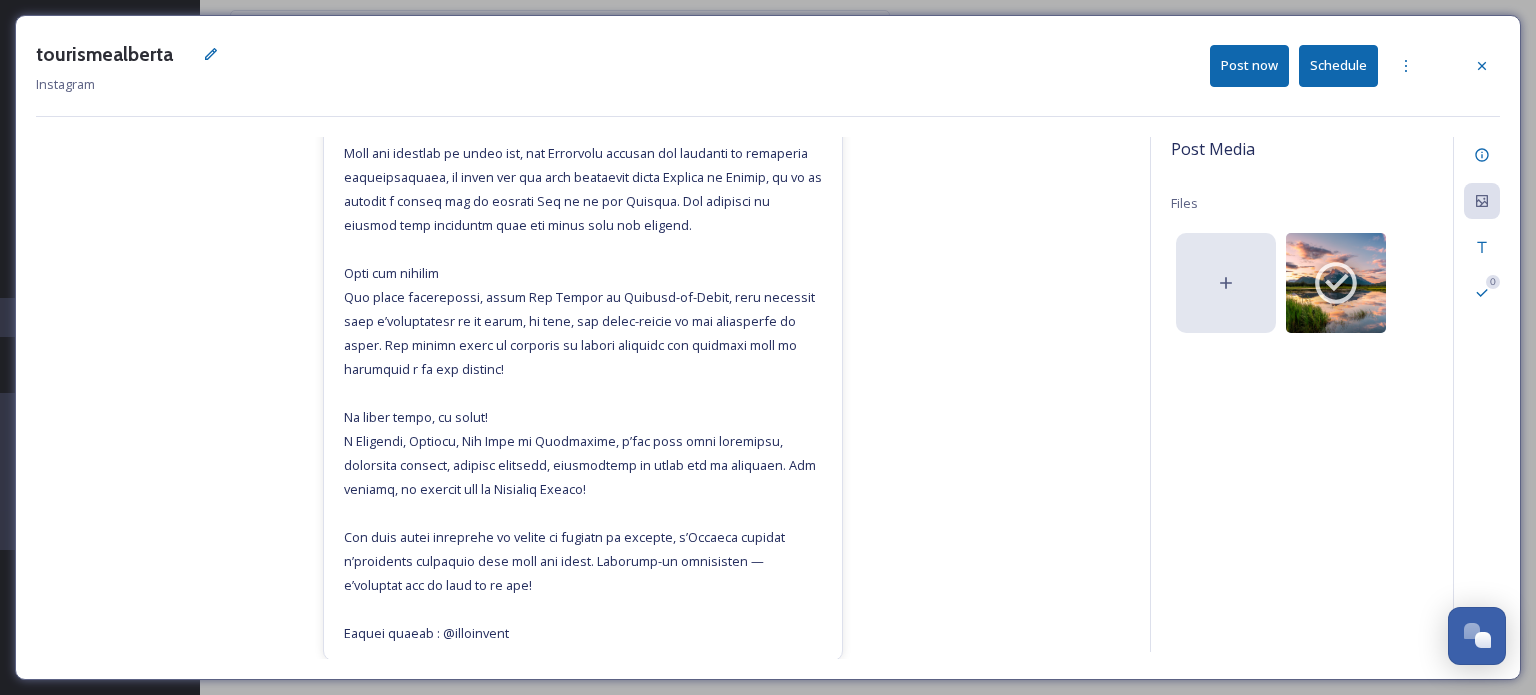 click 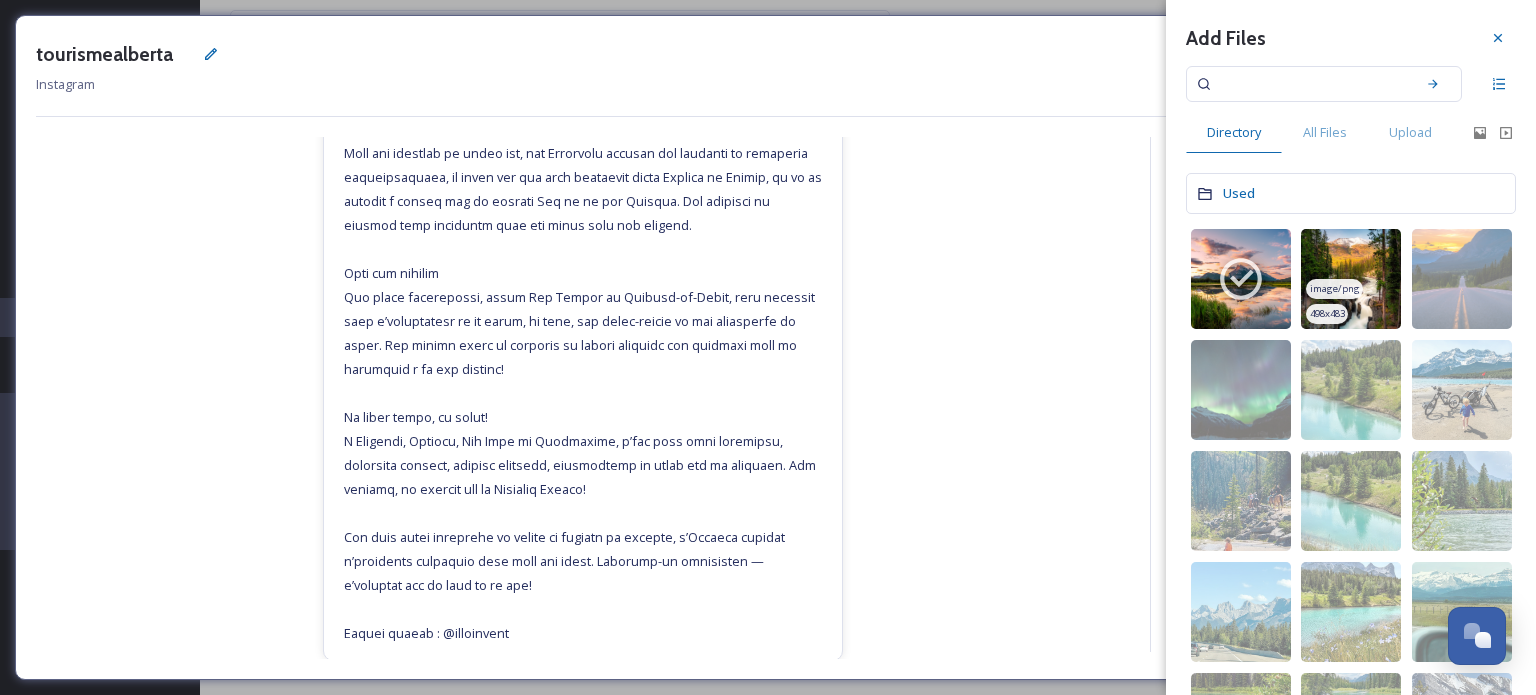 click at bounding box center [1351, 279] 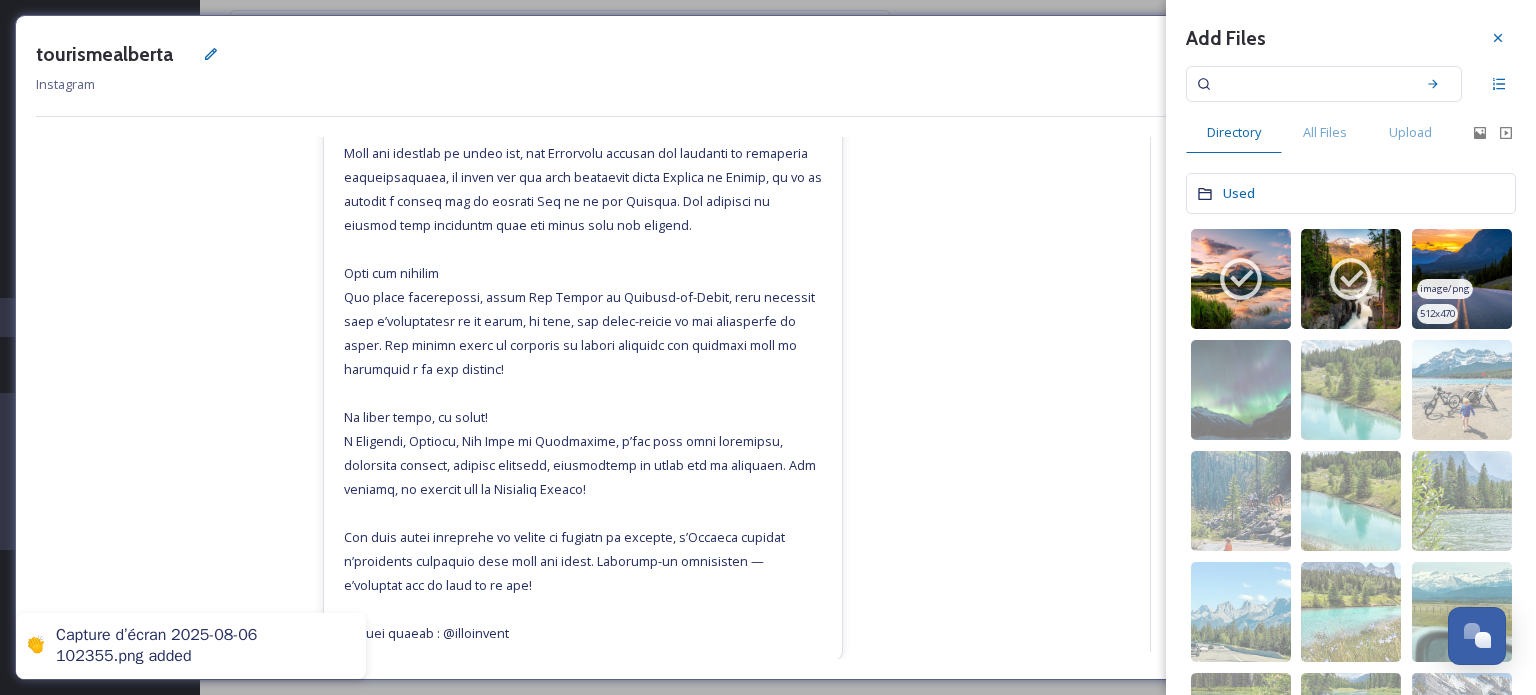 click at bounding box center [1462, 279] 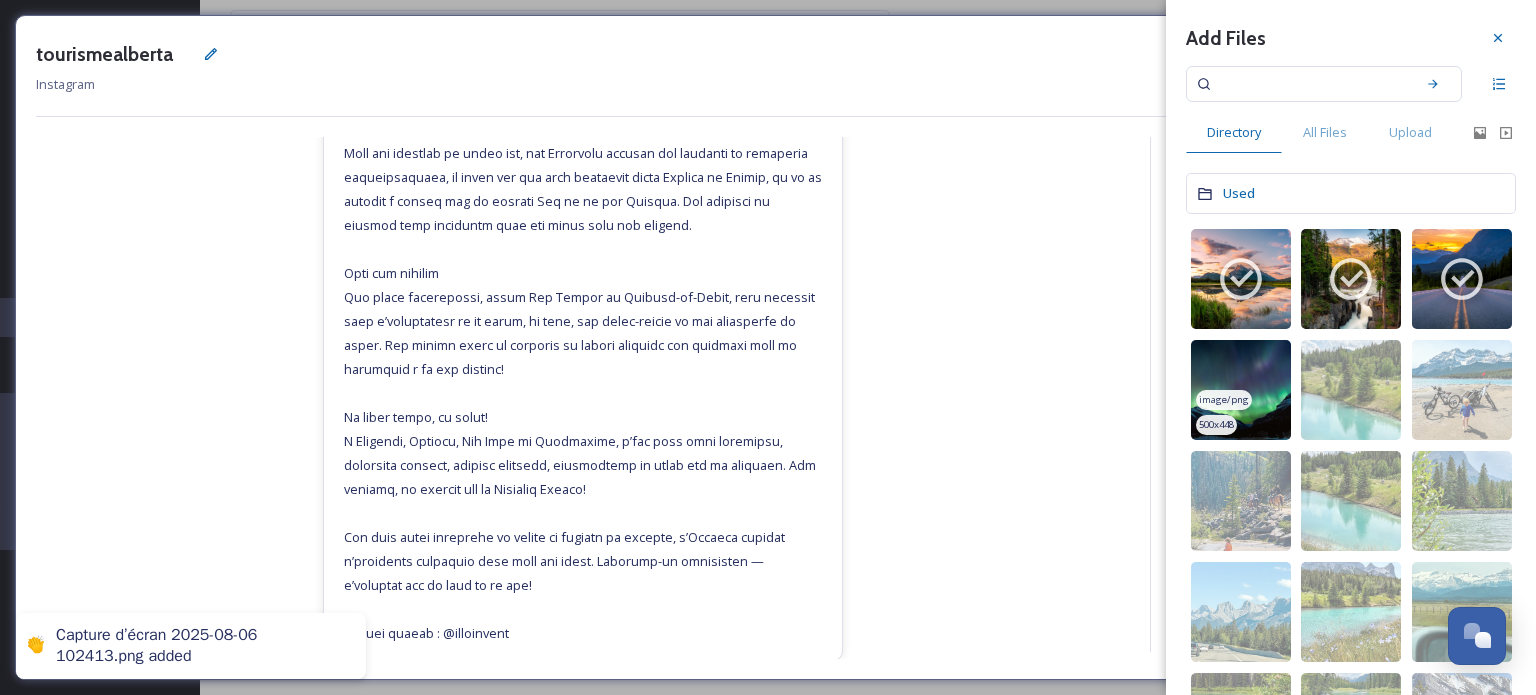 click at bounding box center (1241, 390) 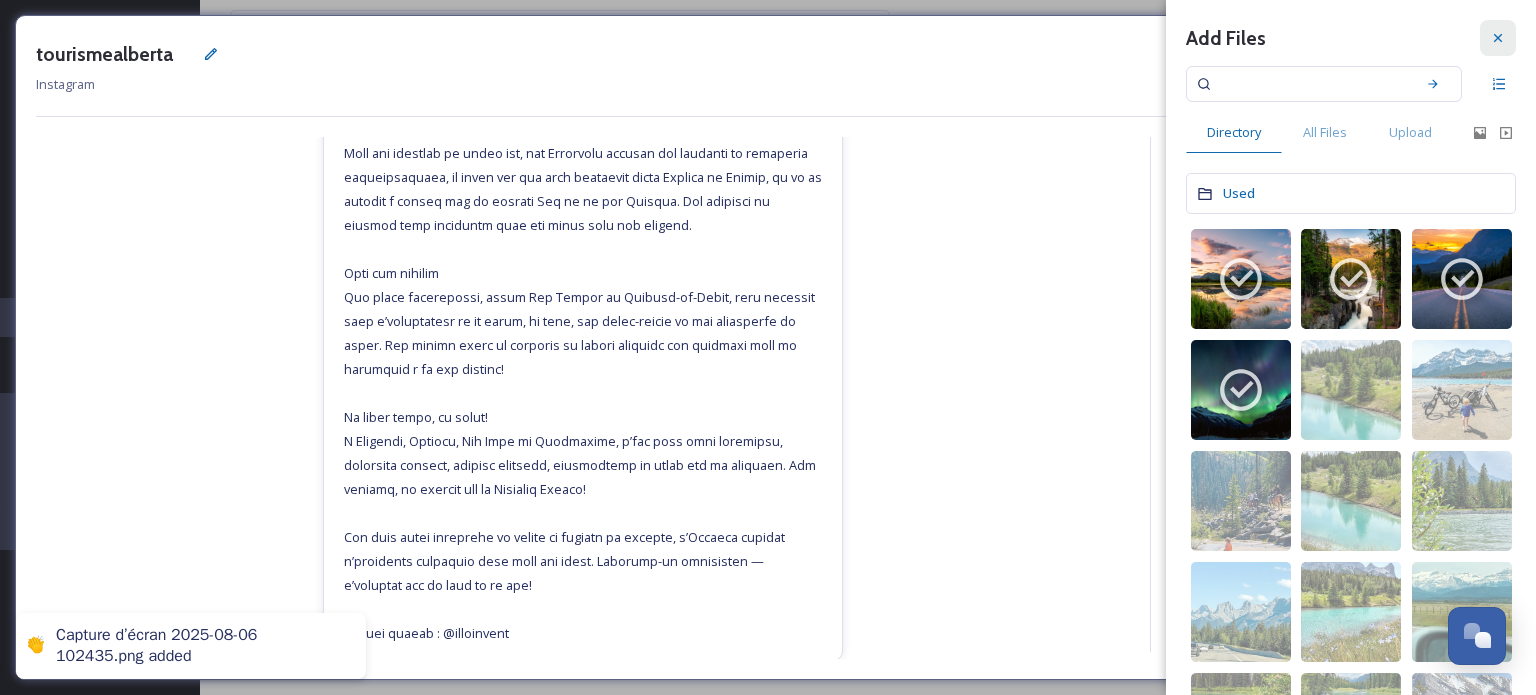 click 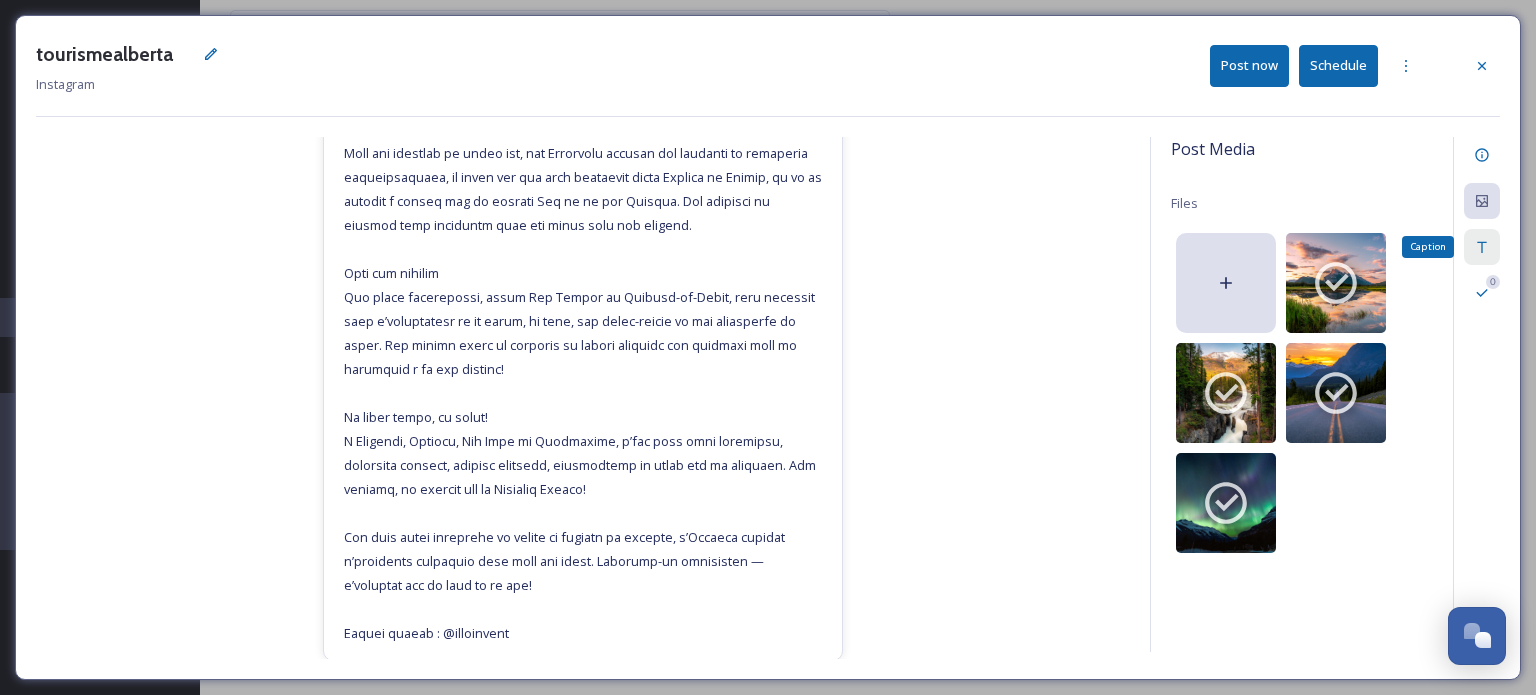 click on "Caption" at bounding box center [1482, 247] 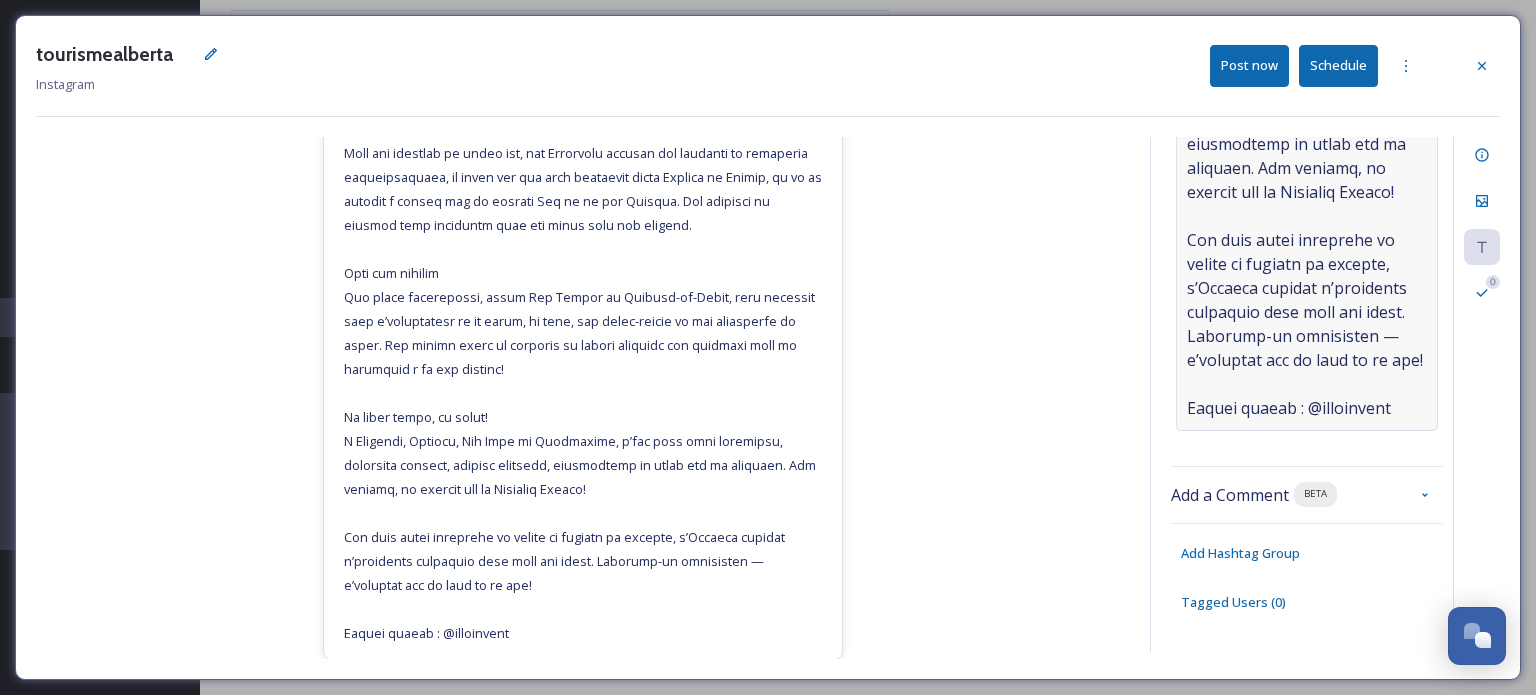 click at bounding box center (1307, -192) 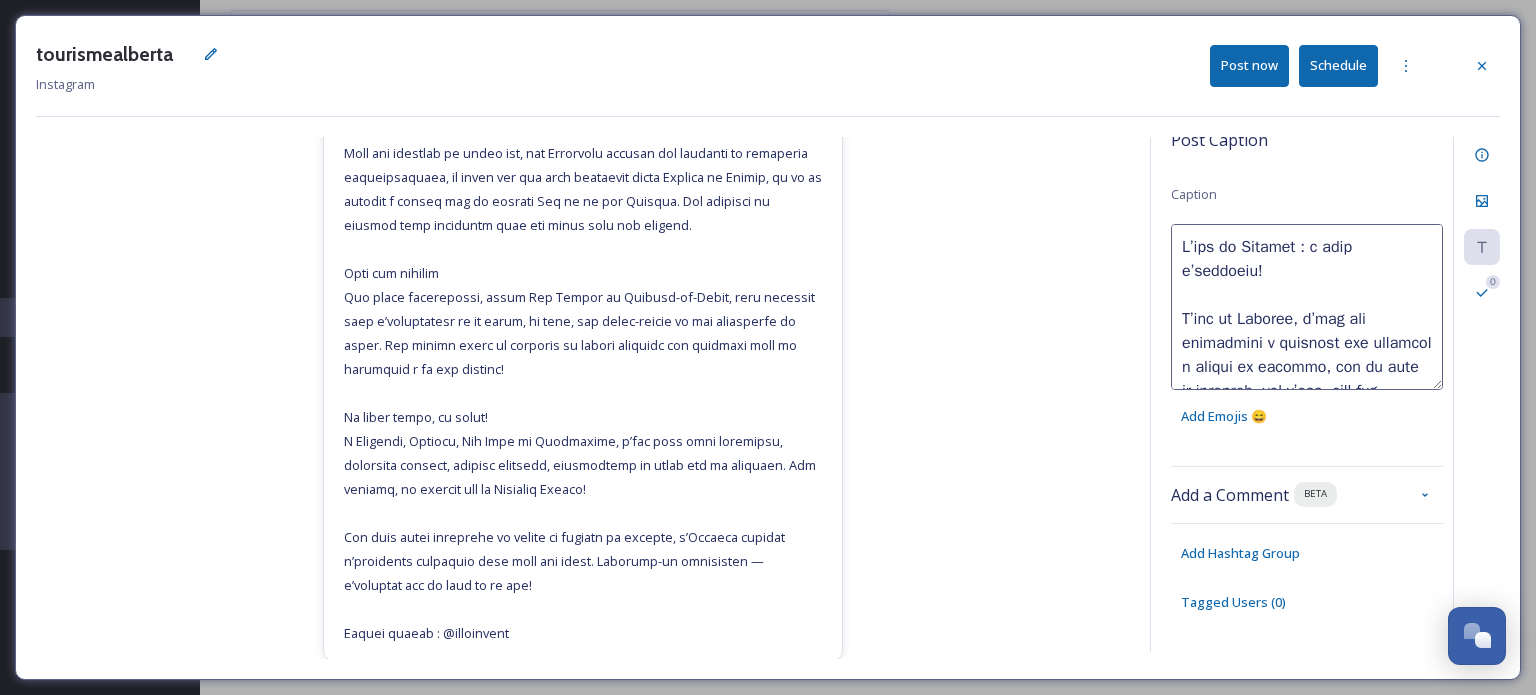 scroll, scrollTop: 5, scrollLeft: 0, axis: vertical 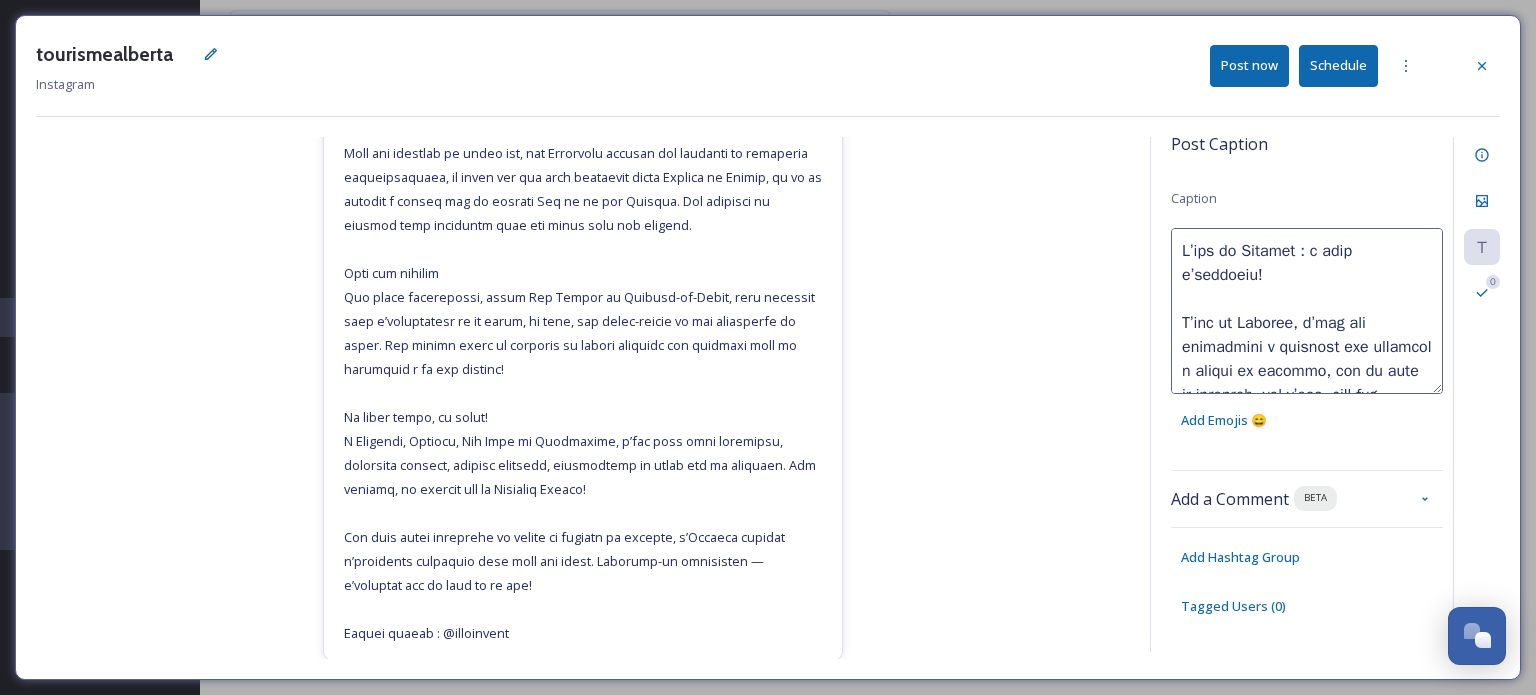 click at bounding box center [1307, 311] 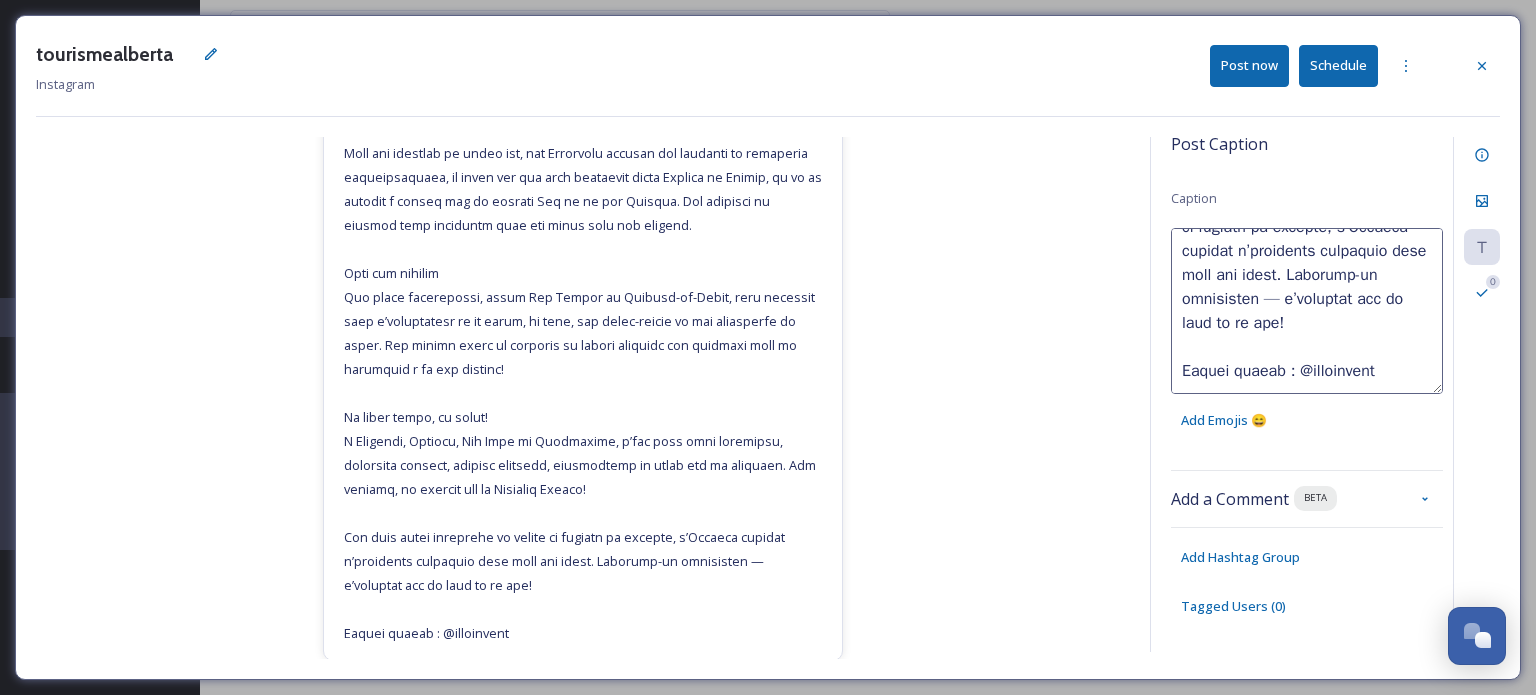 scroll, scrollTop: 1104, scrollLeft: 0, axis: vertical 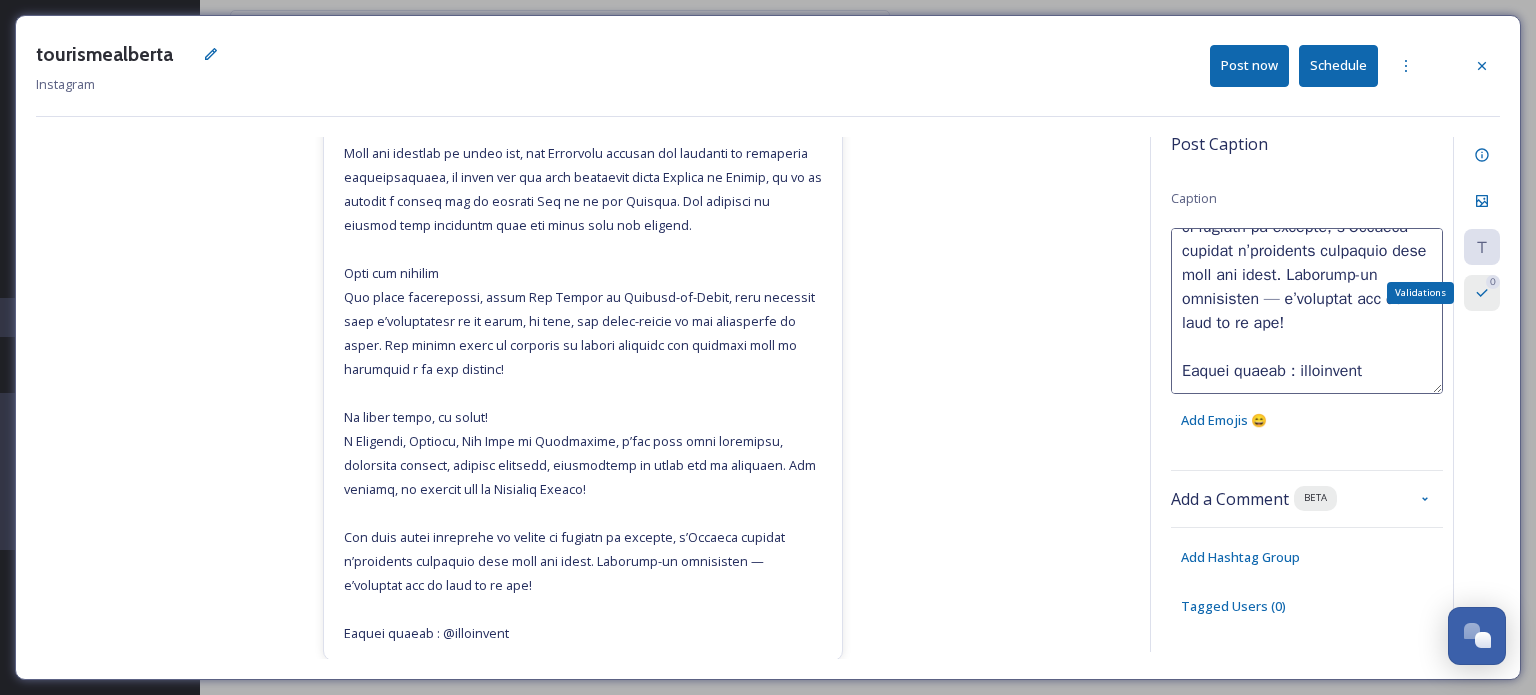 click 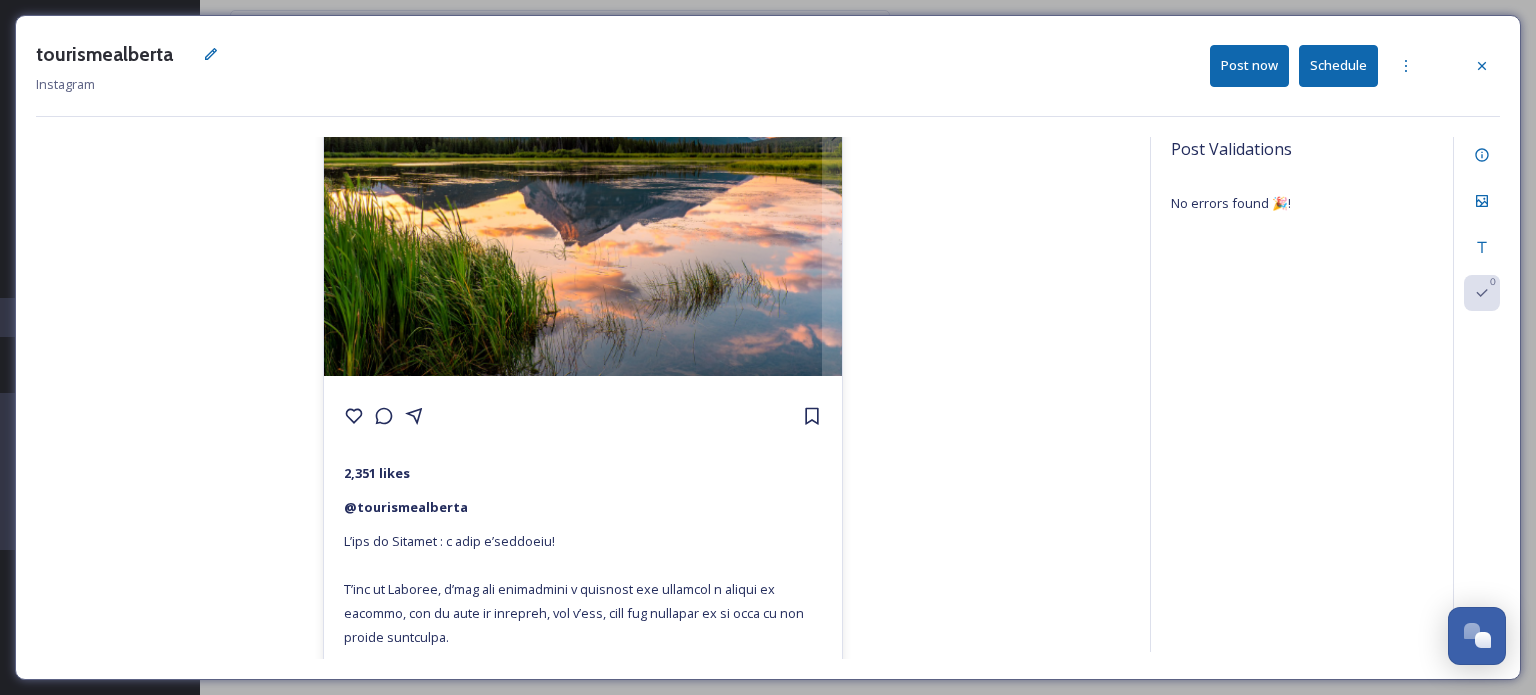 scroll, scrollTop: 200, scrollLeft: 0, axis: vertical 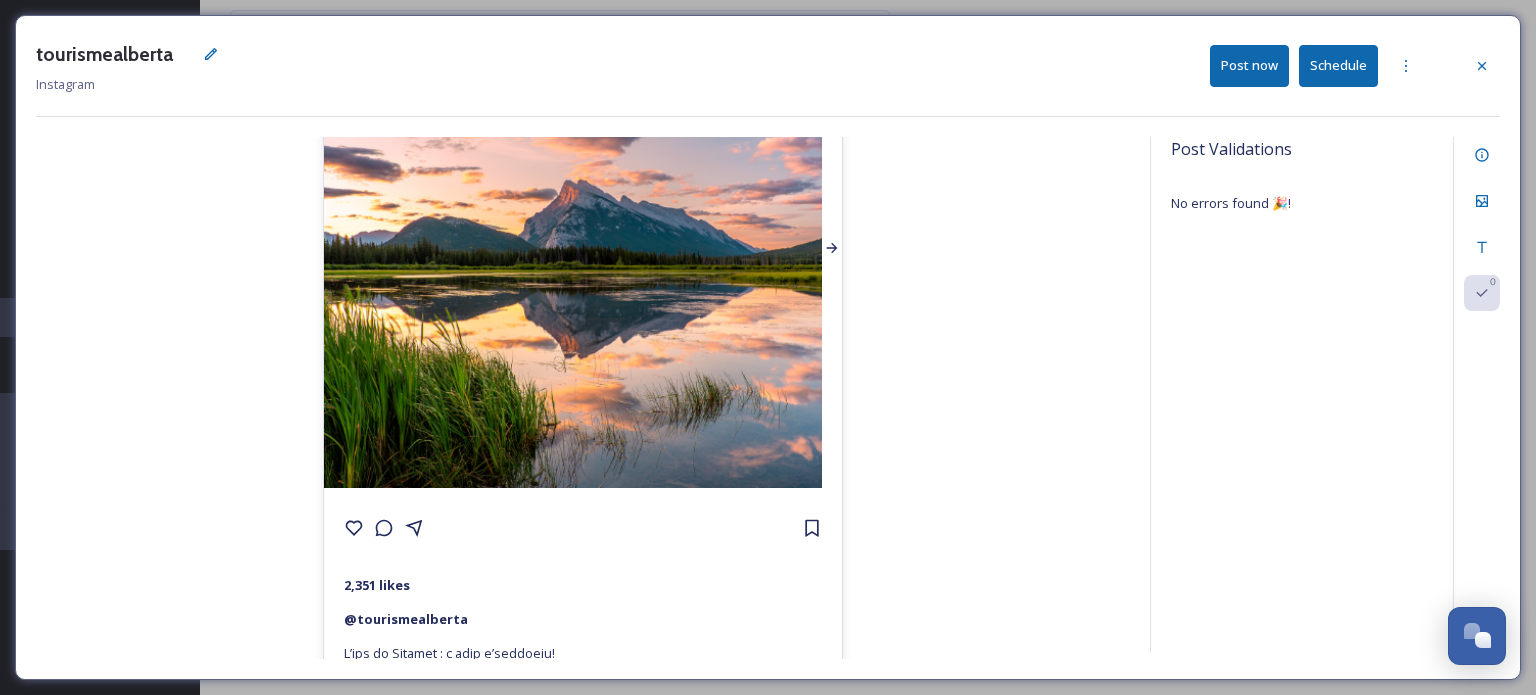 click 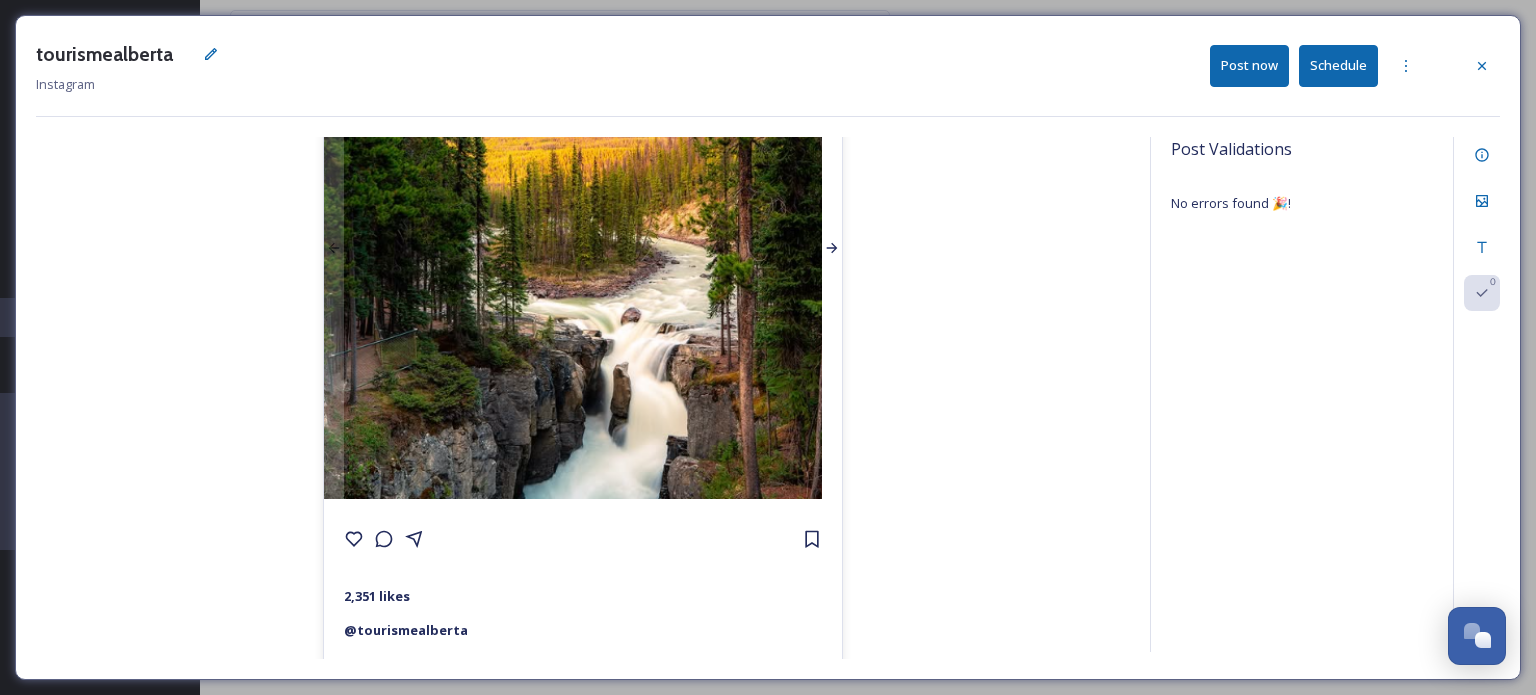 click 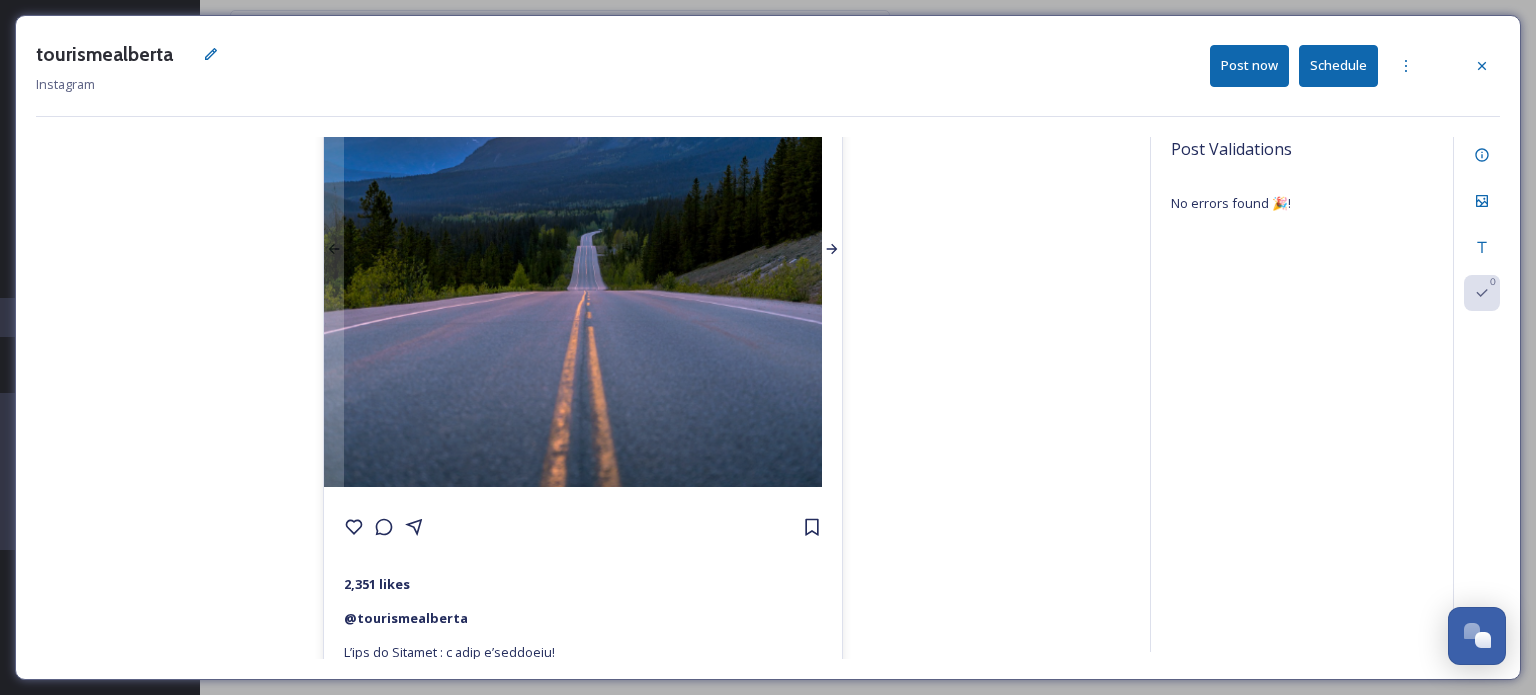 click 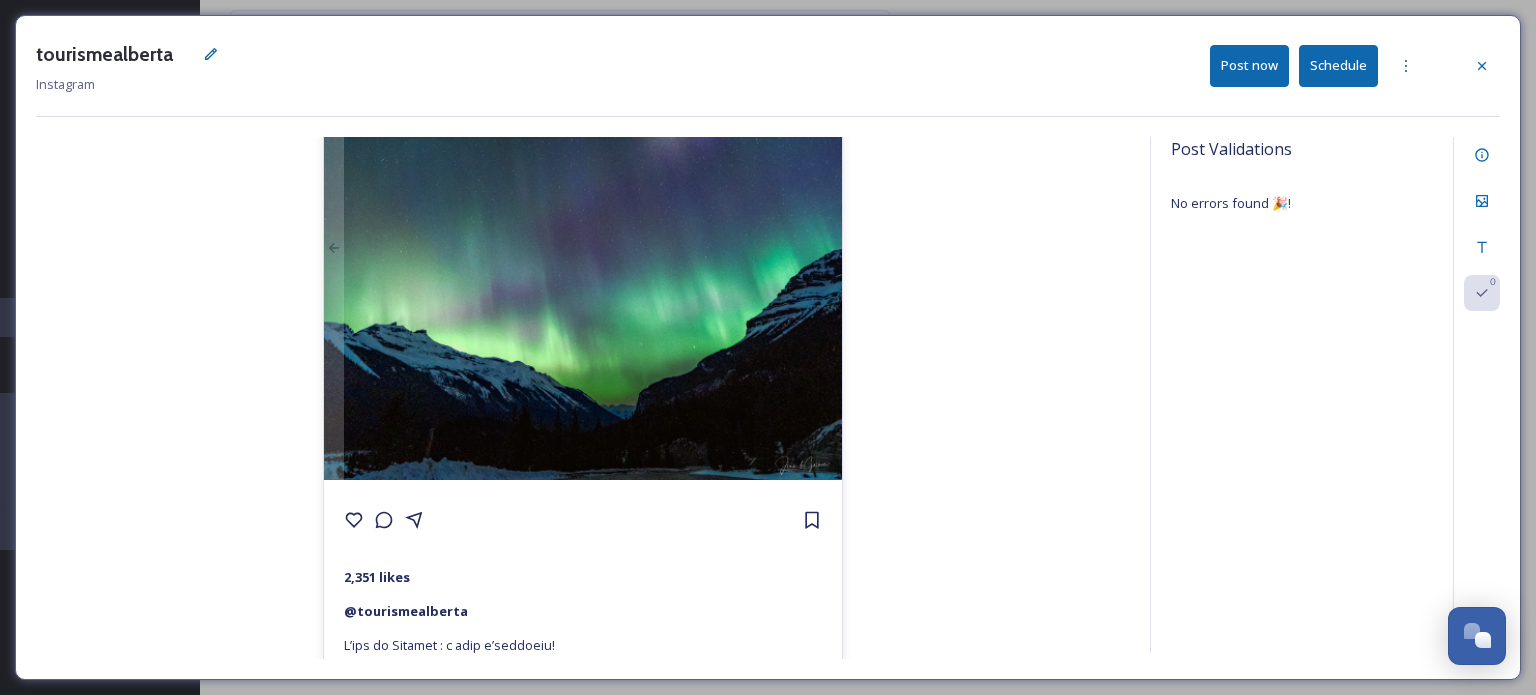 click on "Schedule" at bounding box center [1338, 65] 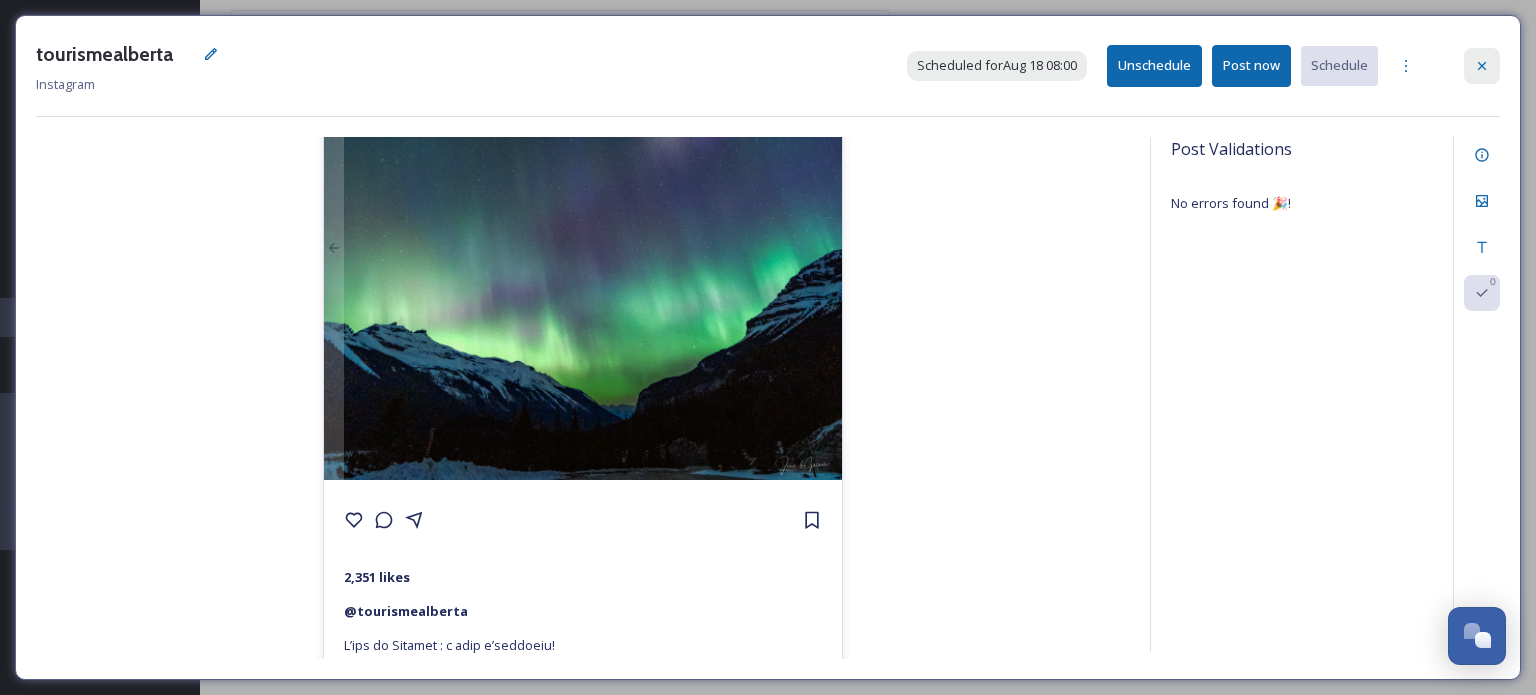 click 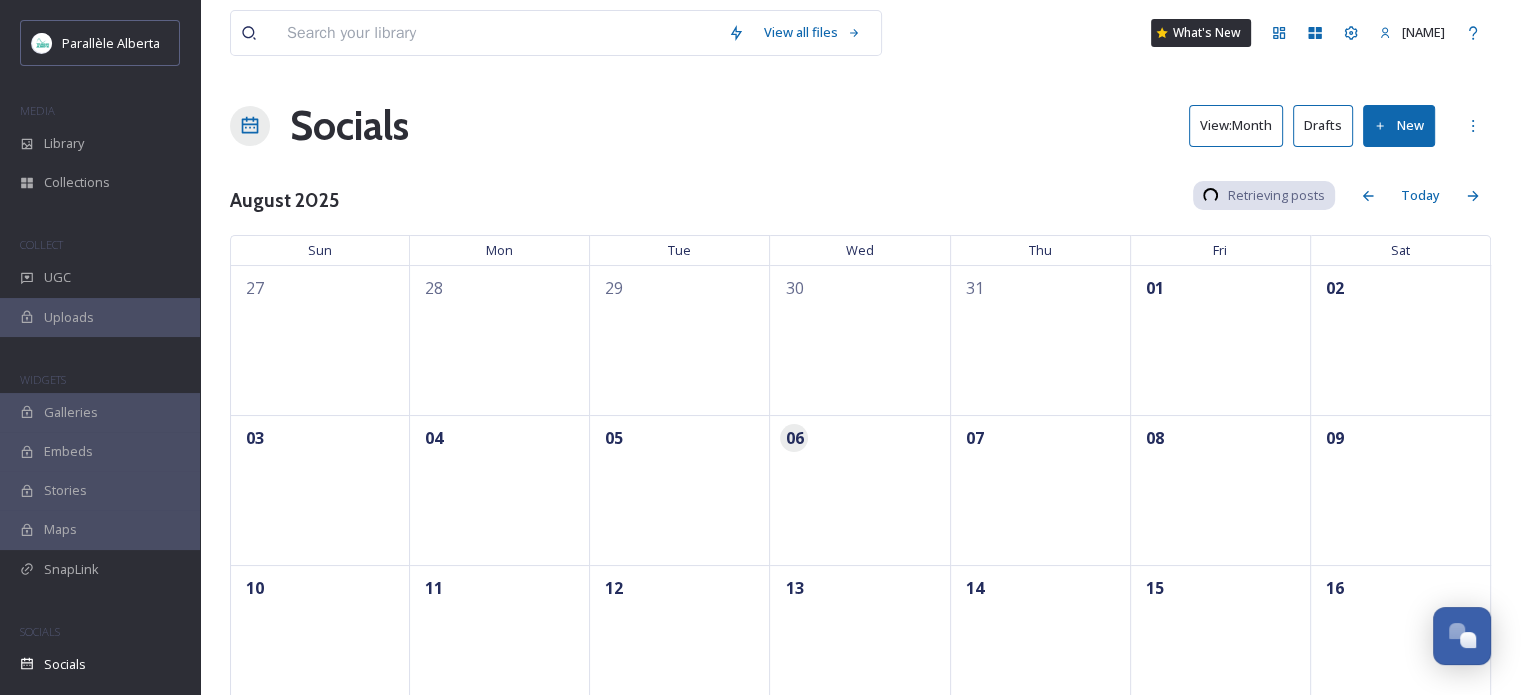 click on "View:  Month" at bounding box center [1236, 125] 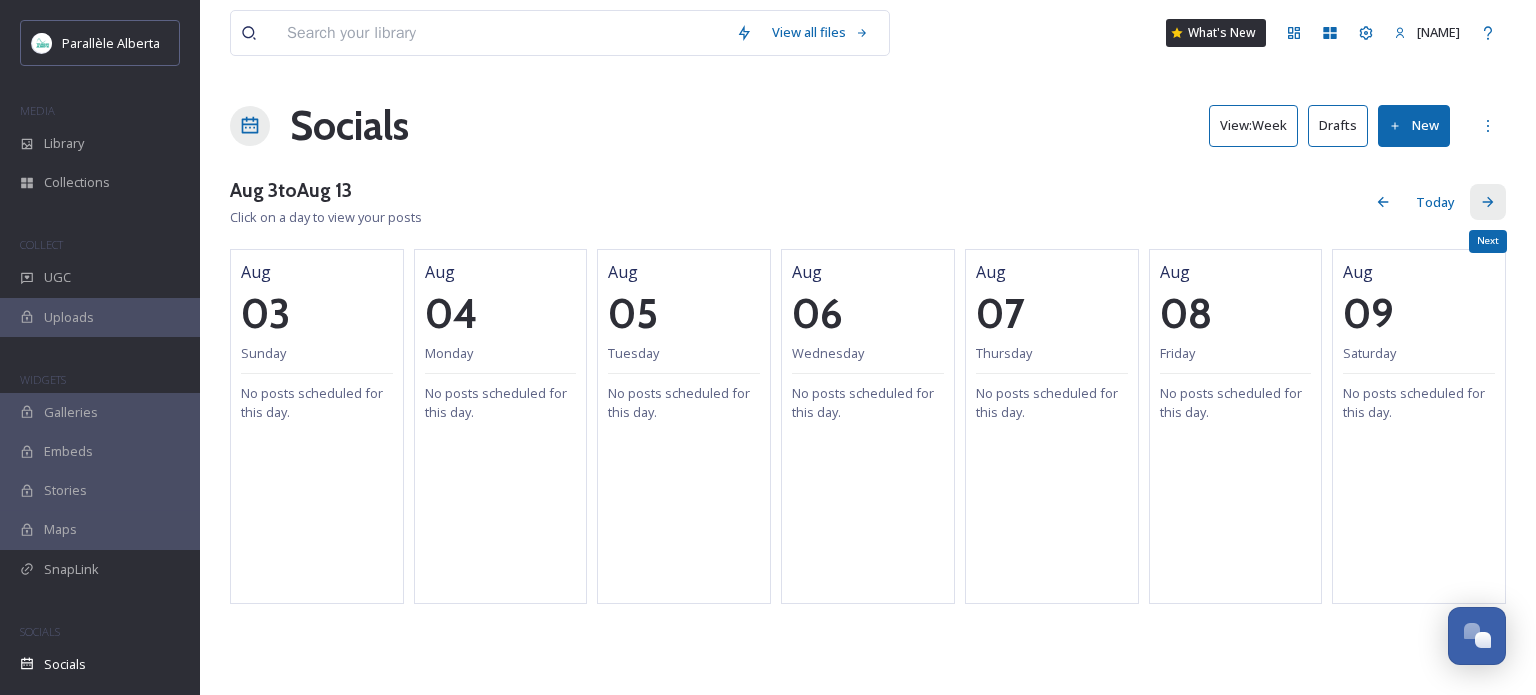 click on "Next" at bounding box center [1488, 202] 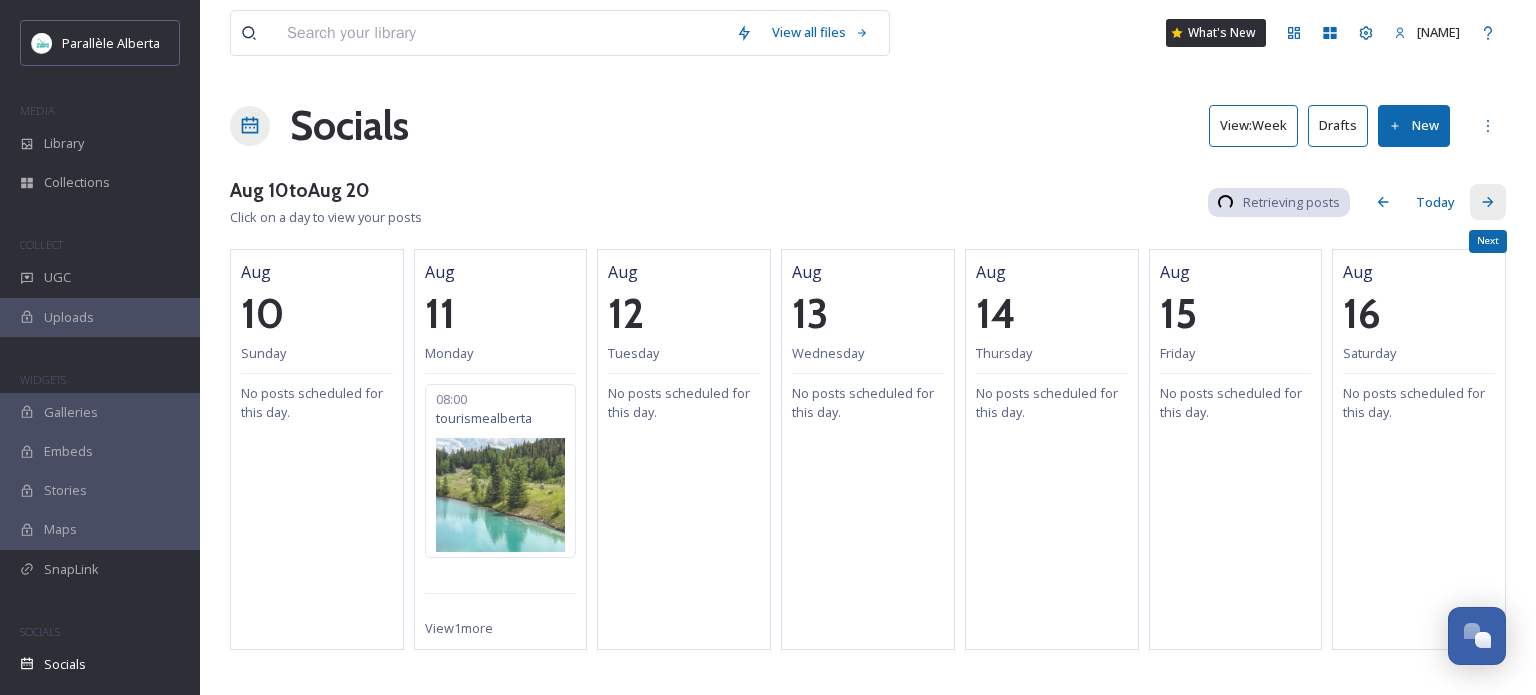 click on "Next" at bounding box center [1488, 202] 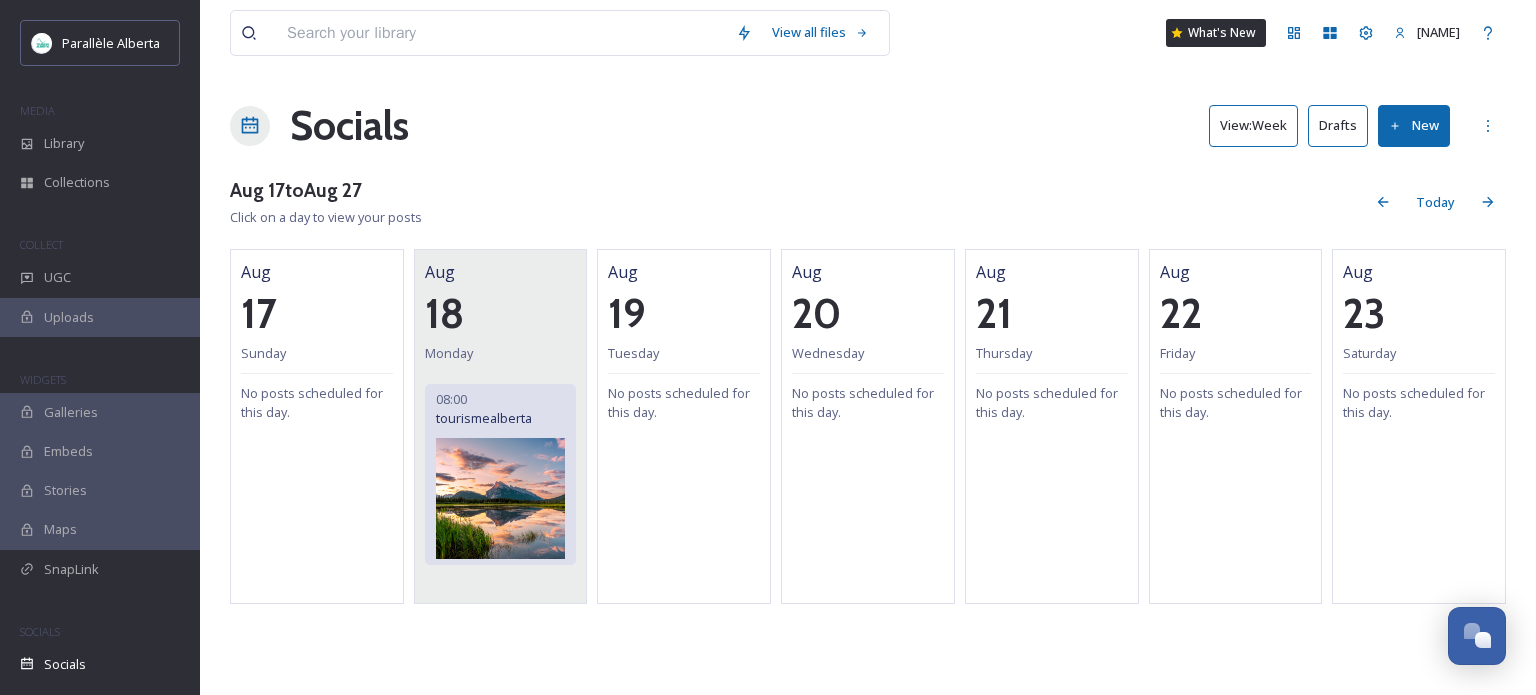click at bounding box center (501, 498) 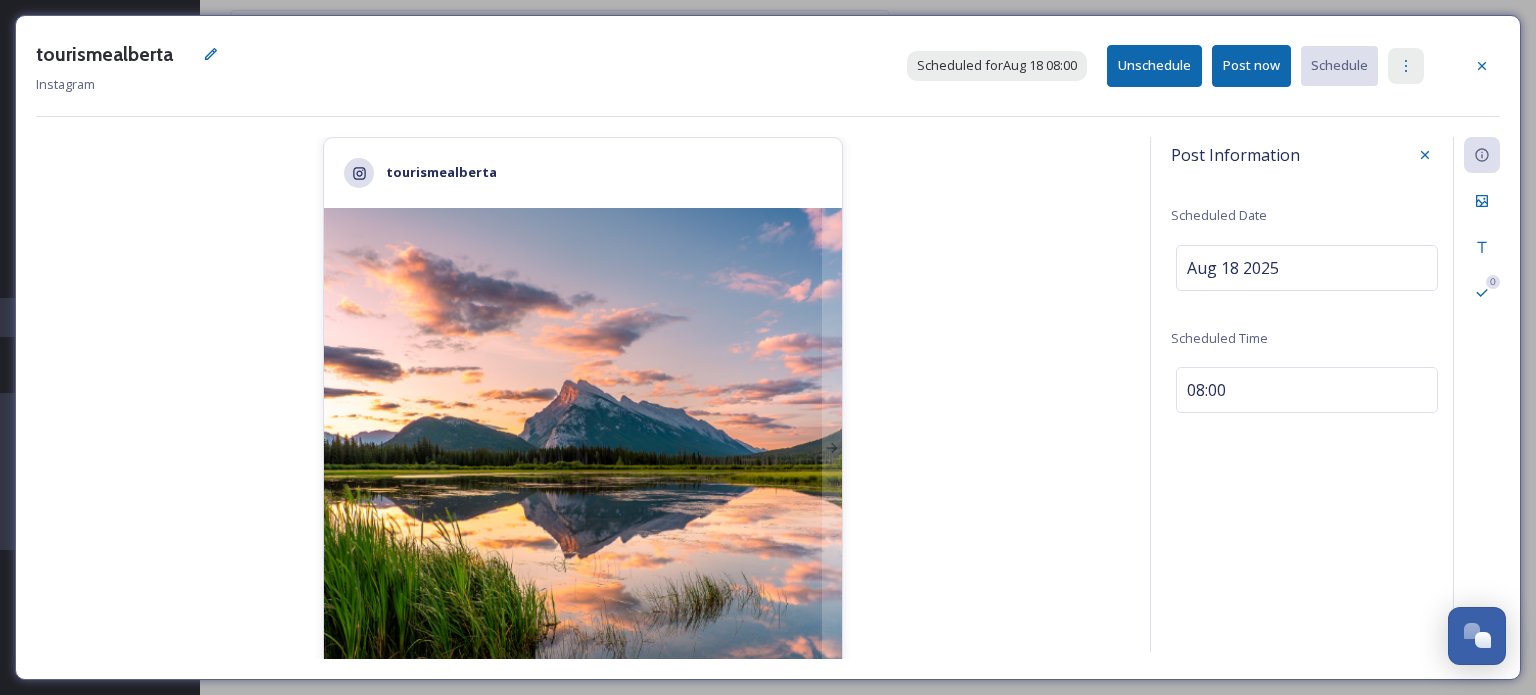 click 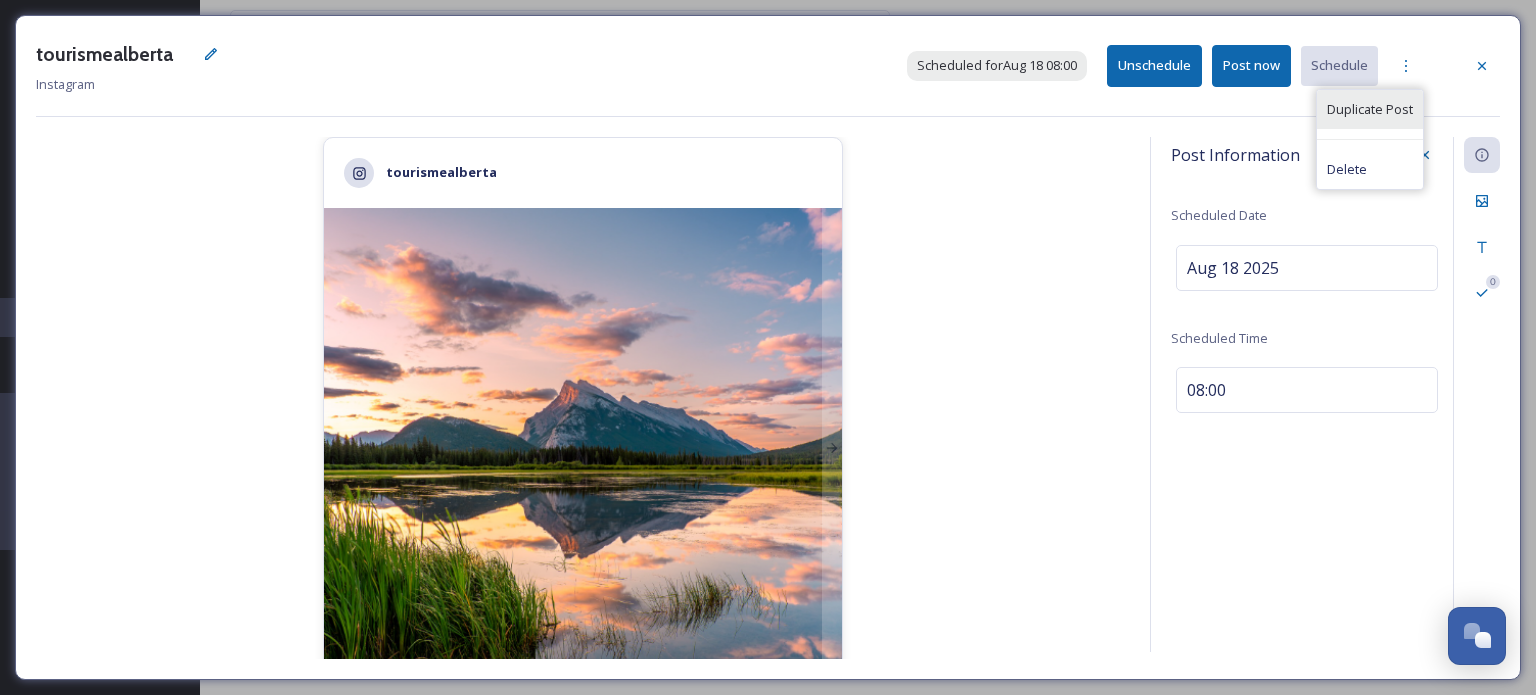 click on "Duplicate Post" at bounding box center (1370, 109) 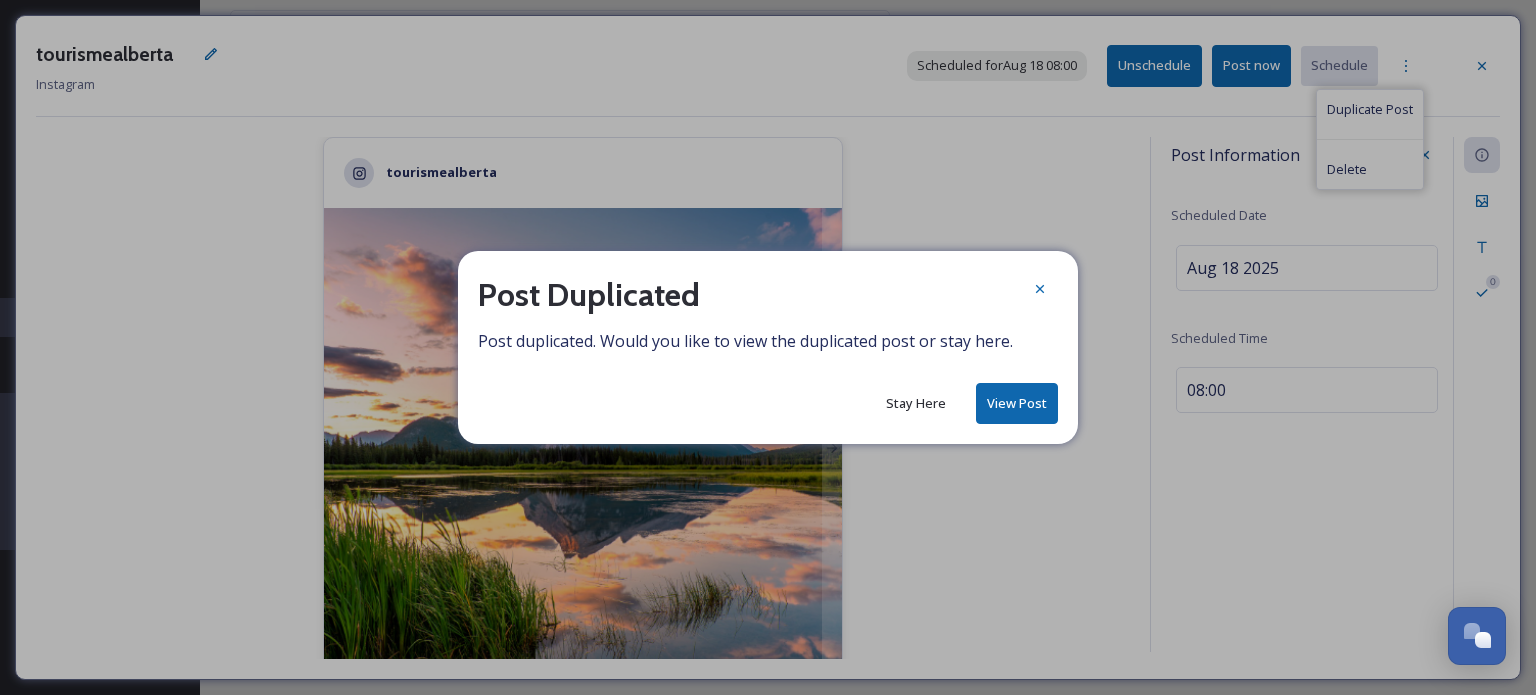click on "View Post" at bounding box center [1017, 403] 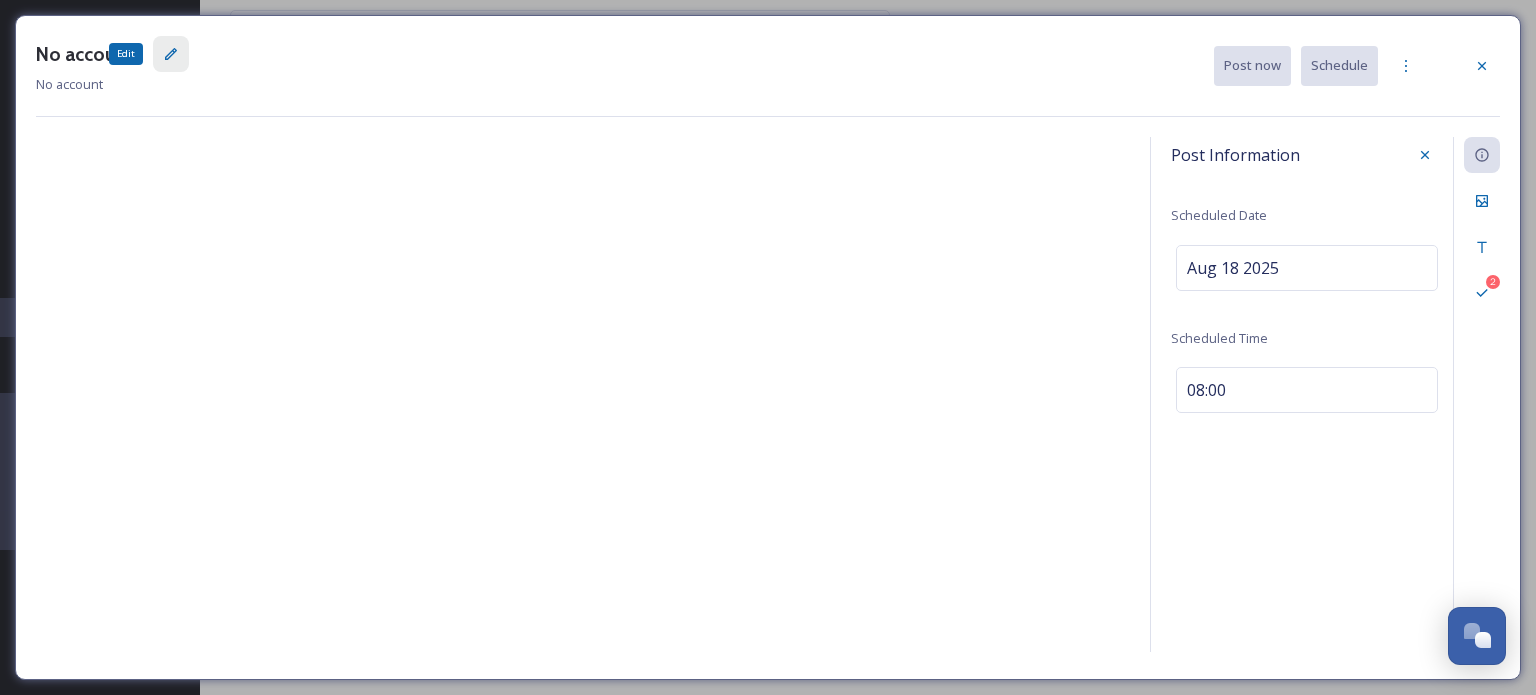 click 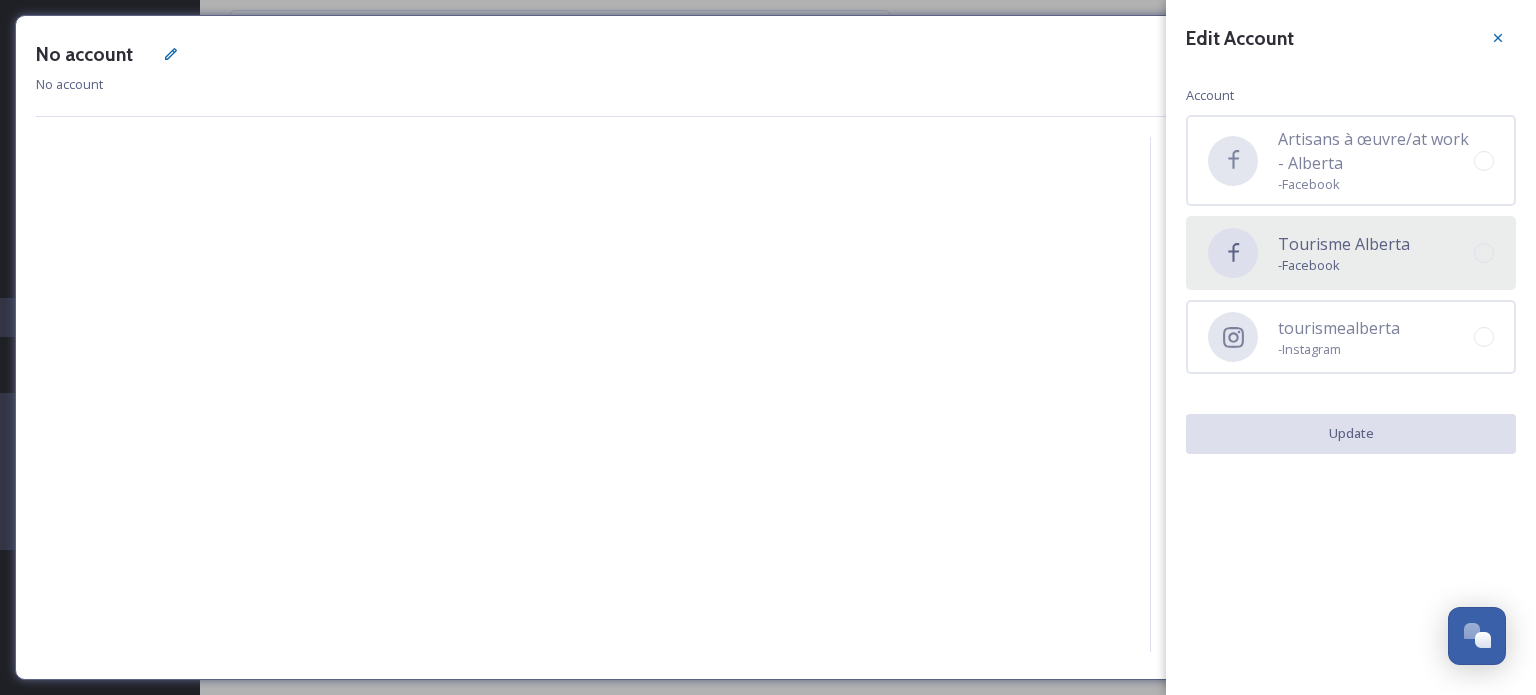 click on "Tourisme Alberta" at bounding box center [1344, 244] 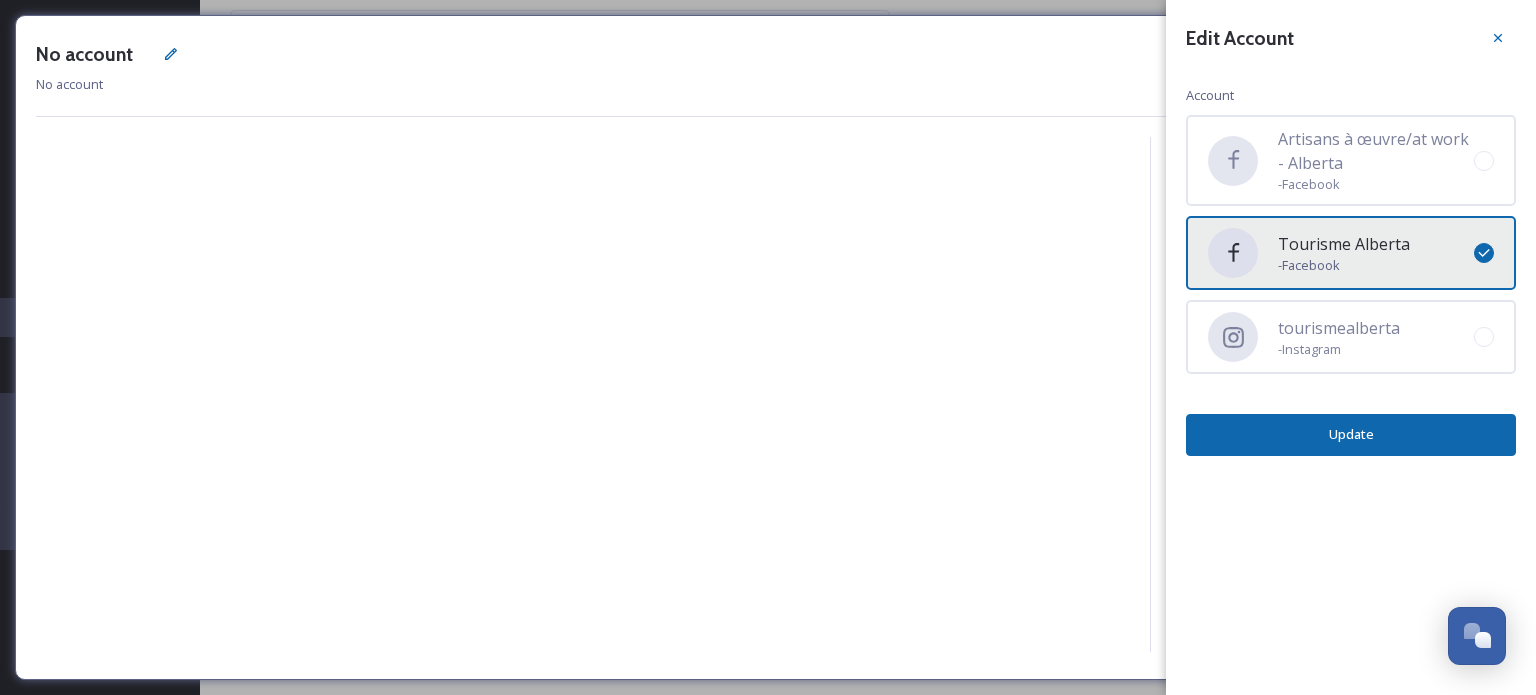 click on "Update" at bounding box center [1351, 434] 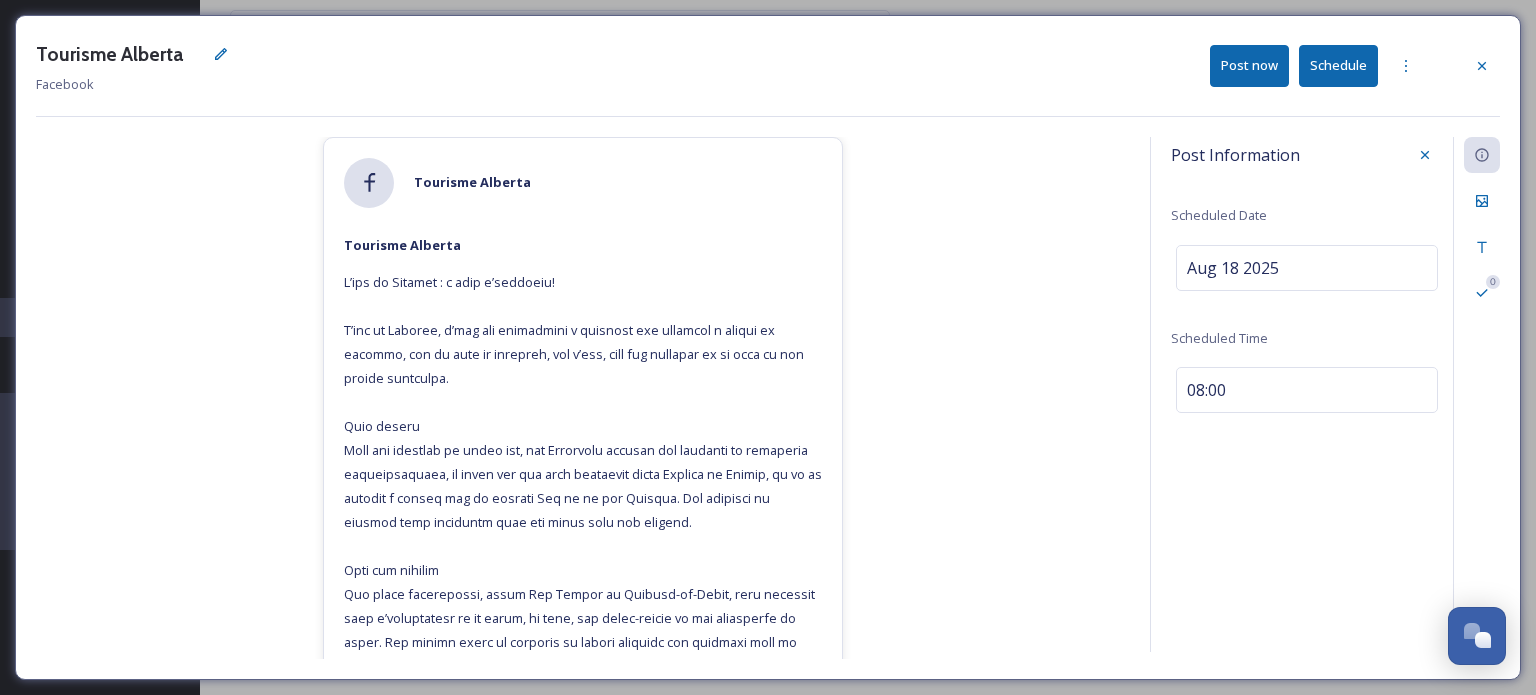 click on "Schedule" at bounding box center (1338, 65) 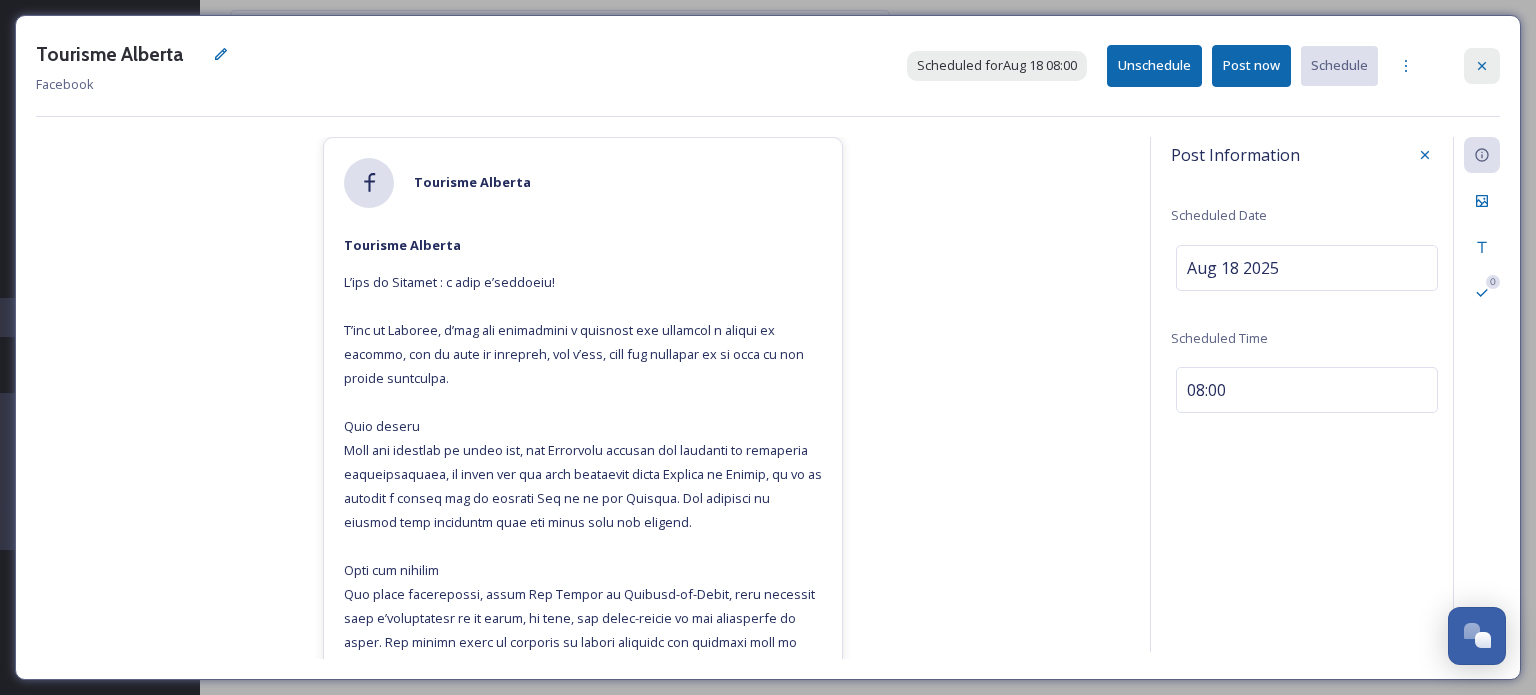 click 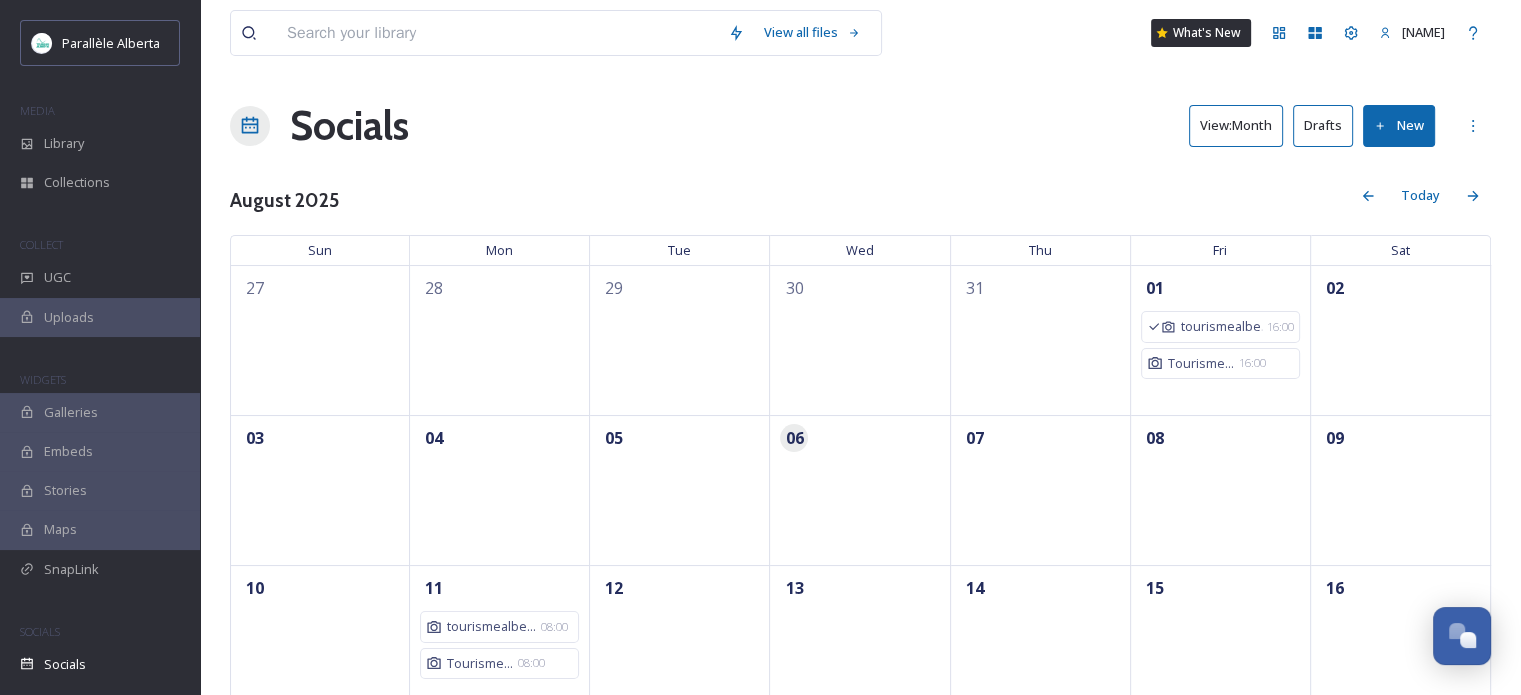 click on "View:  Month" at bounding box center [1236, 125] 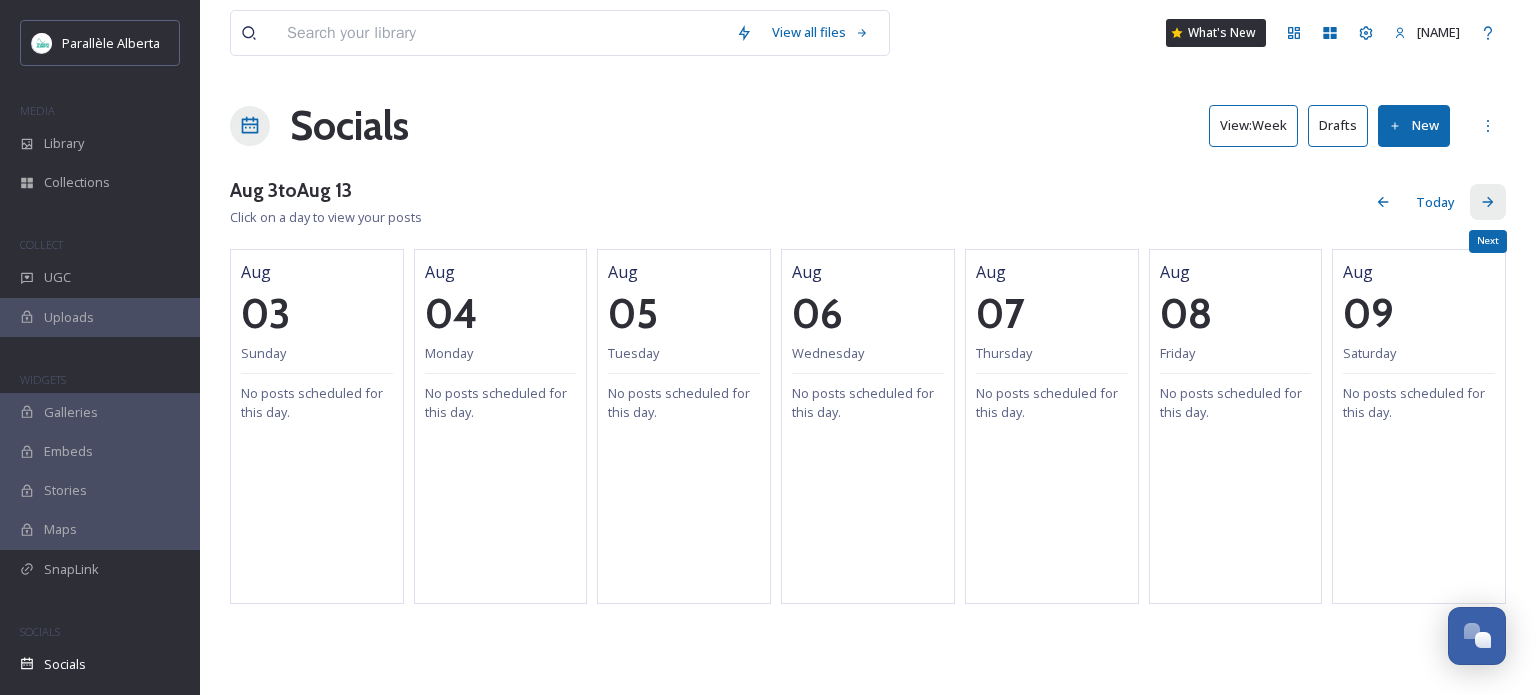 click 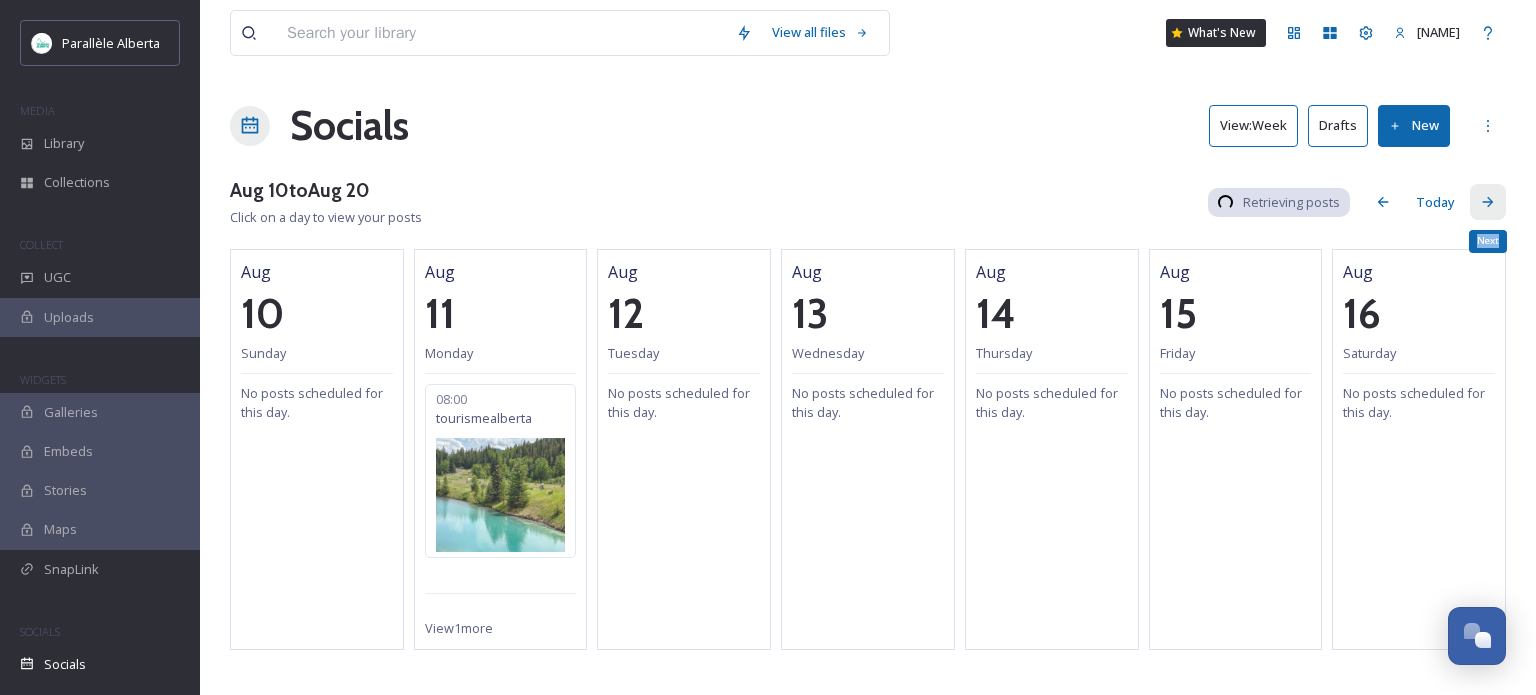 click 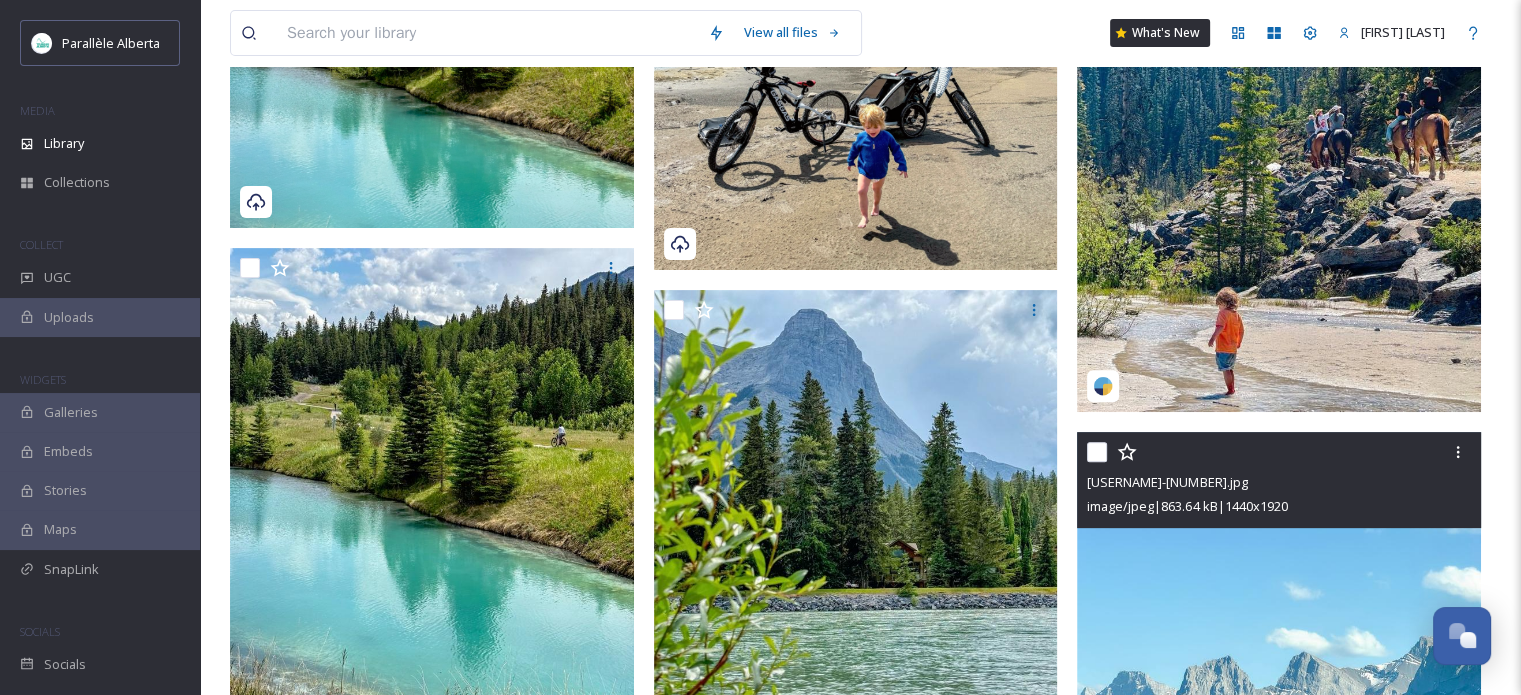 scroll, scrollTop: 600, scrollLeft: 0, axis: vertical 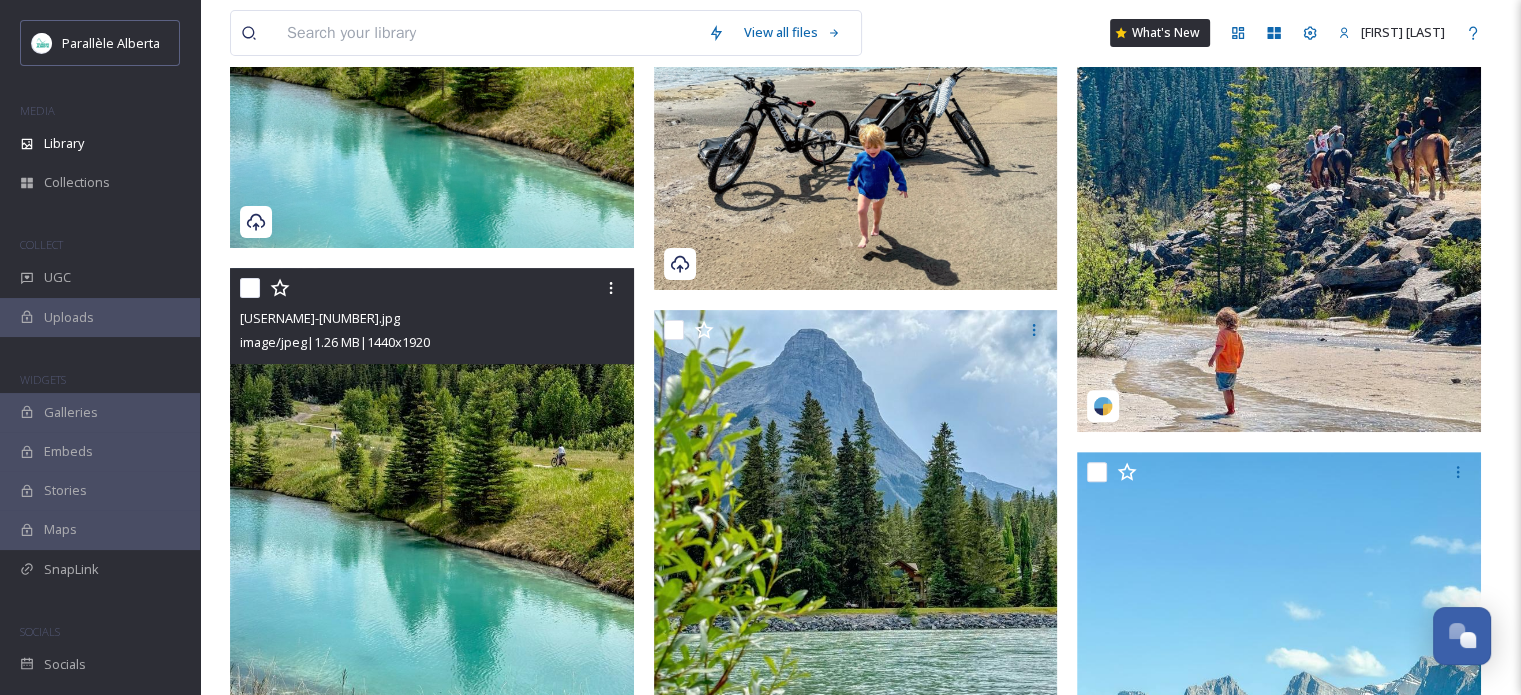 click at bounding box center (432, 537) 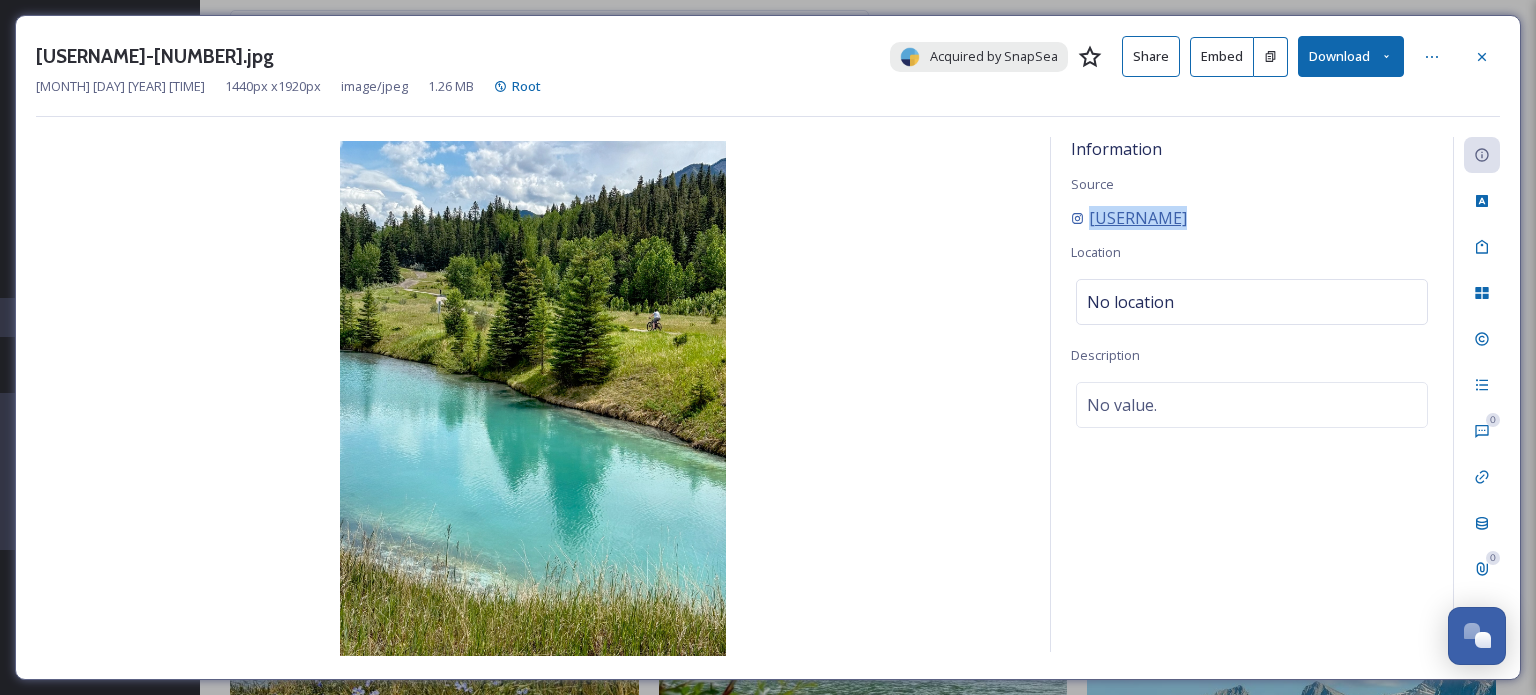 drag, startPoint x: 1223, startPoint y: 230, endPoint x: 1088, endPoint y: 226, distance: 135.05925 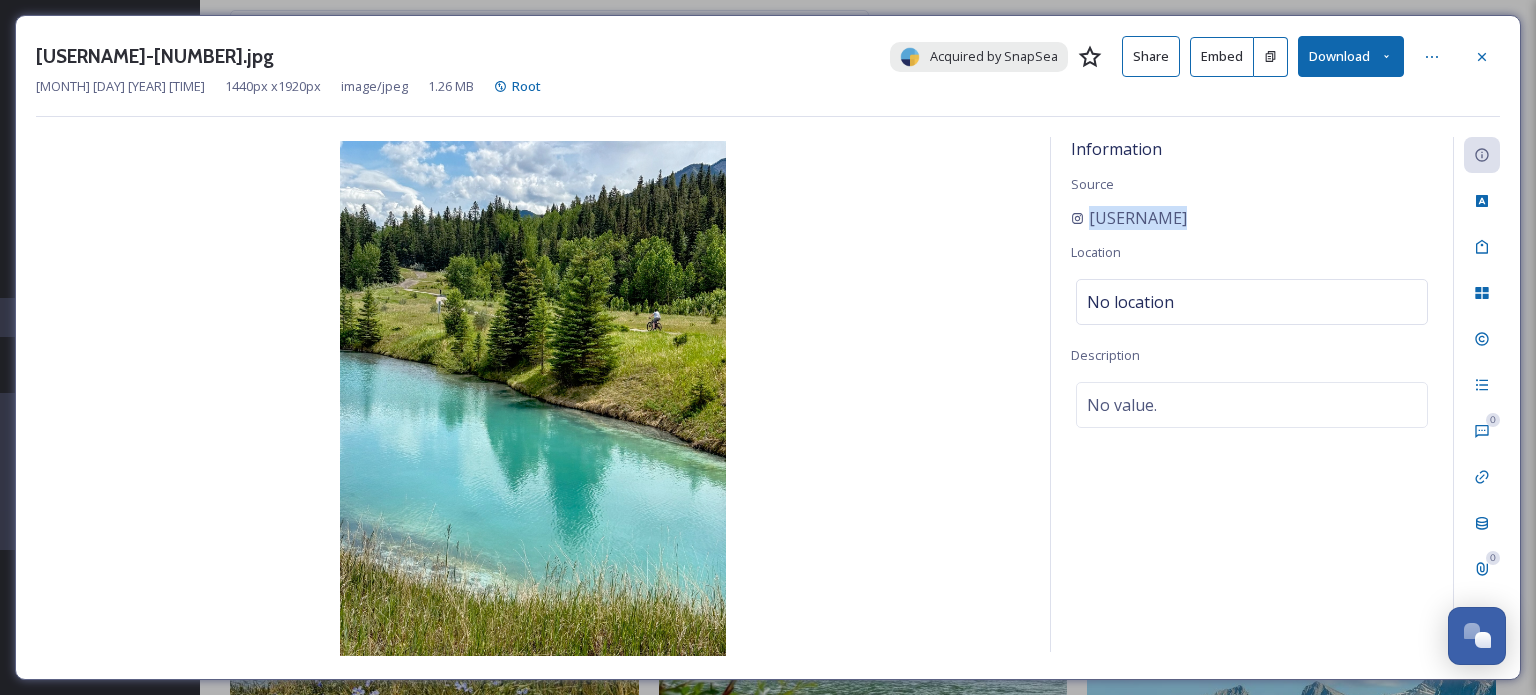 copy on "[USERNAME]" 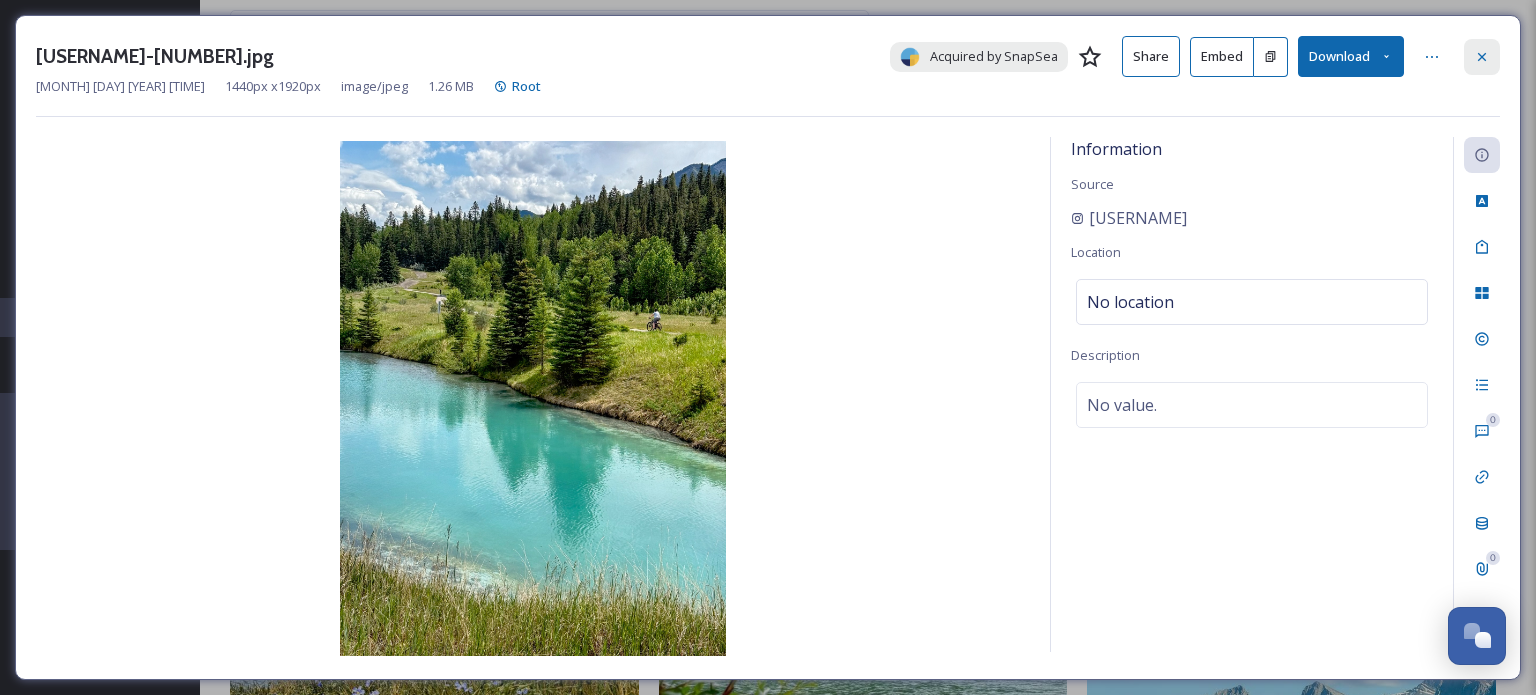 click 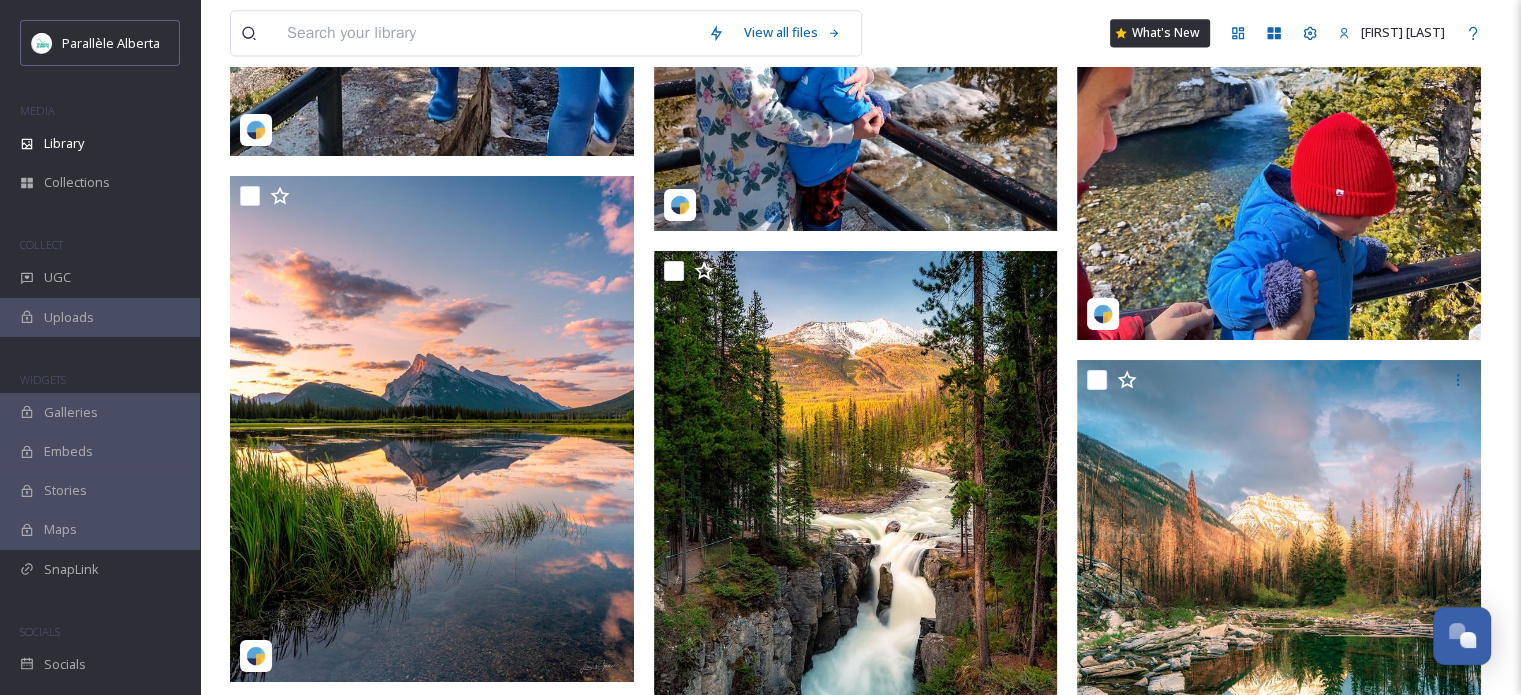 scroll, scrollTop: 10400, scrollLeft: 0, axis: vertical 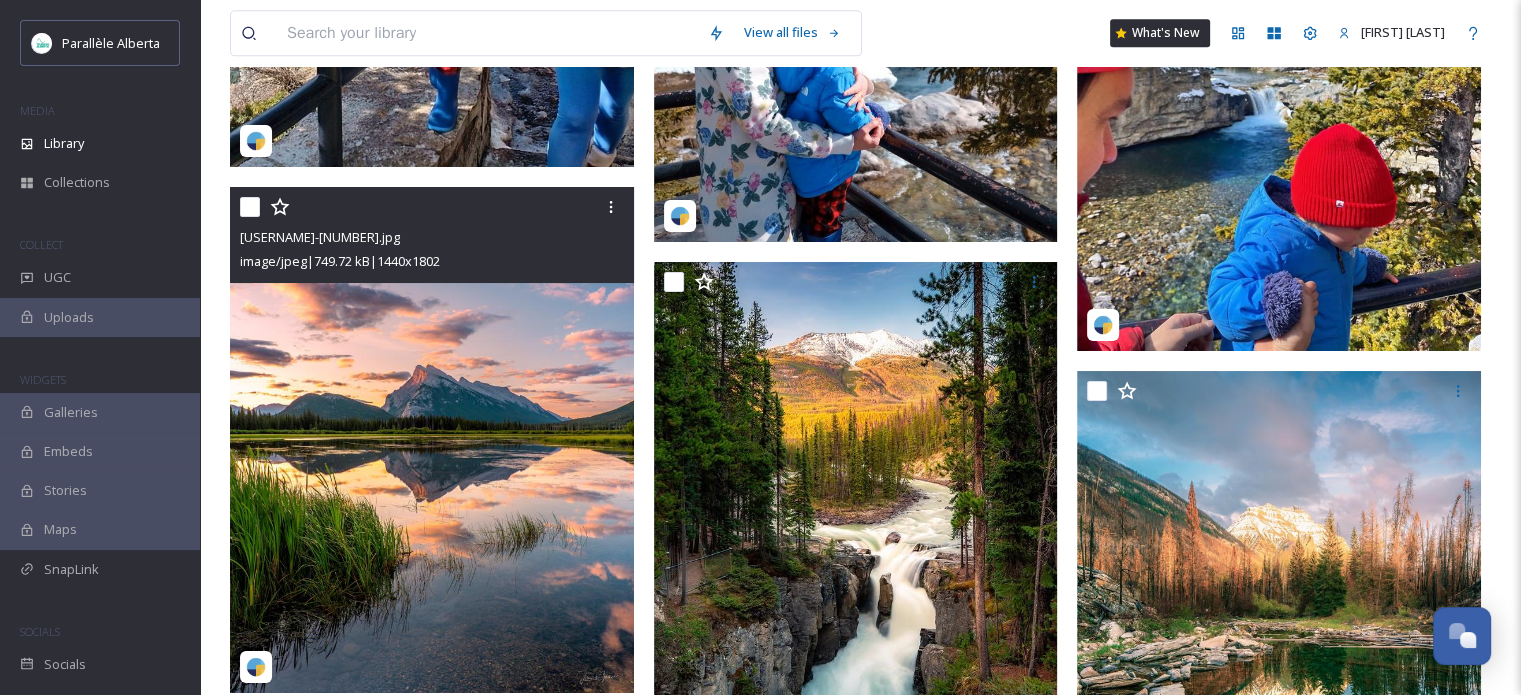 click at bounding box center (432, 440) 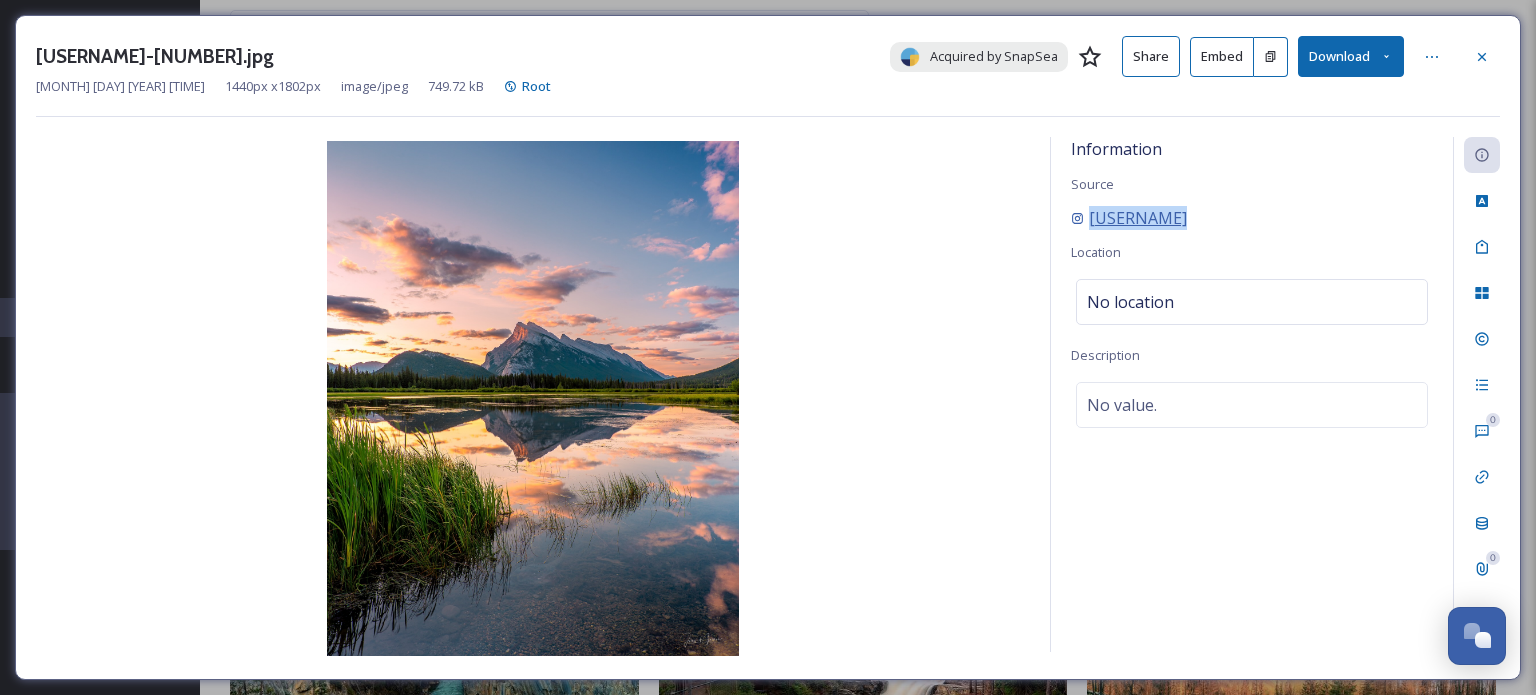drag, startPoint x: 1206, startPoint y: 225, endPoint x: 1084, endPoint y: 226, distance: 122.0041 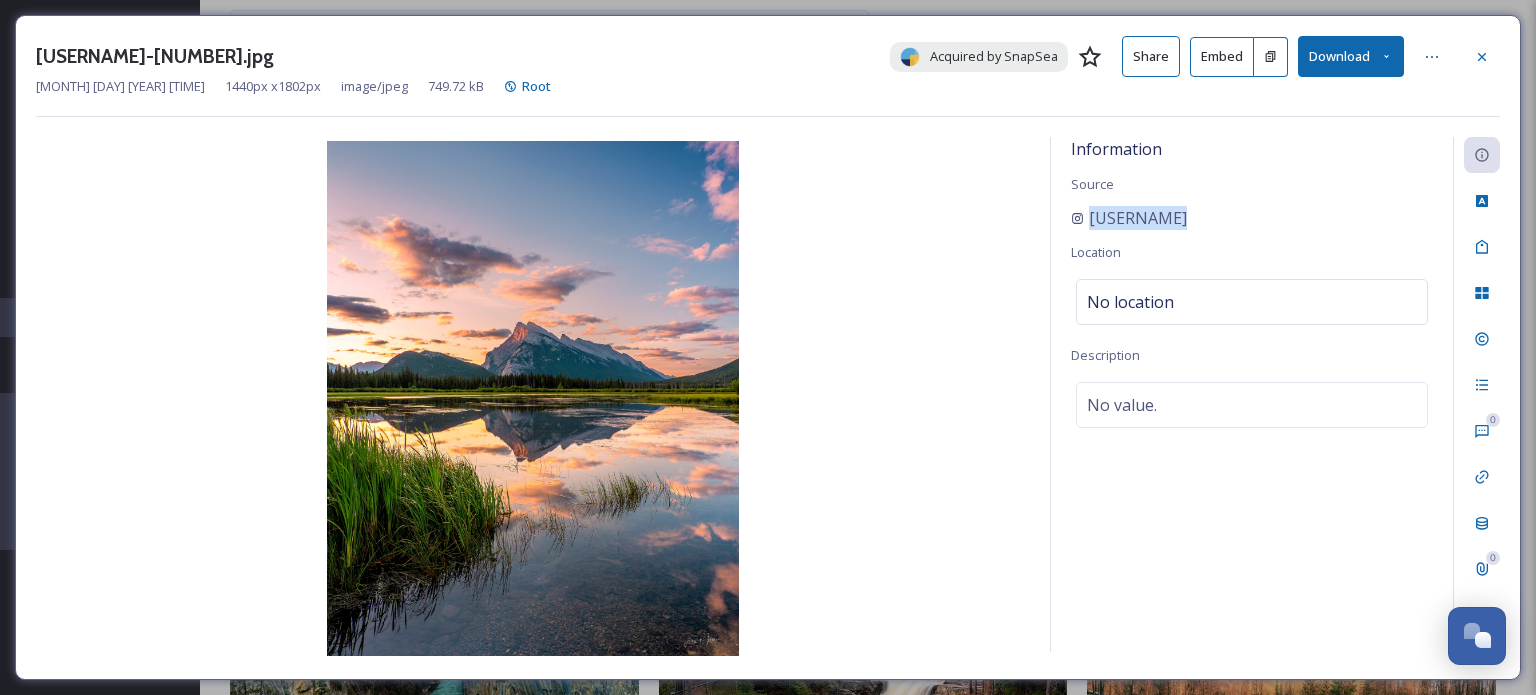 copy on "[USERNAME]" 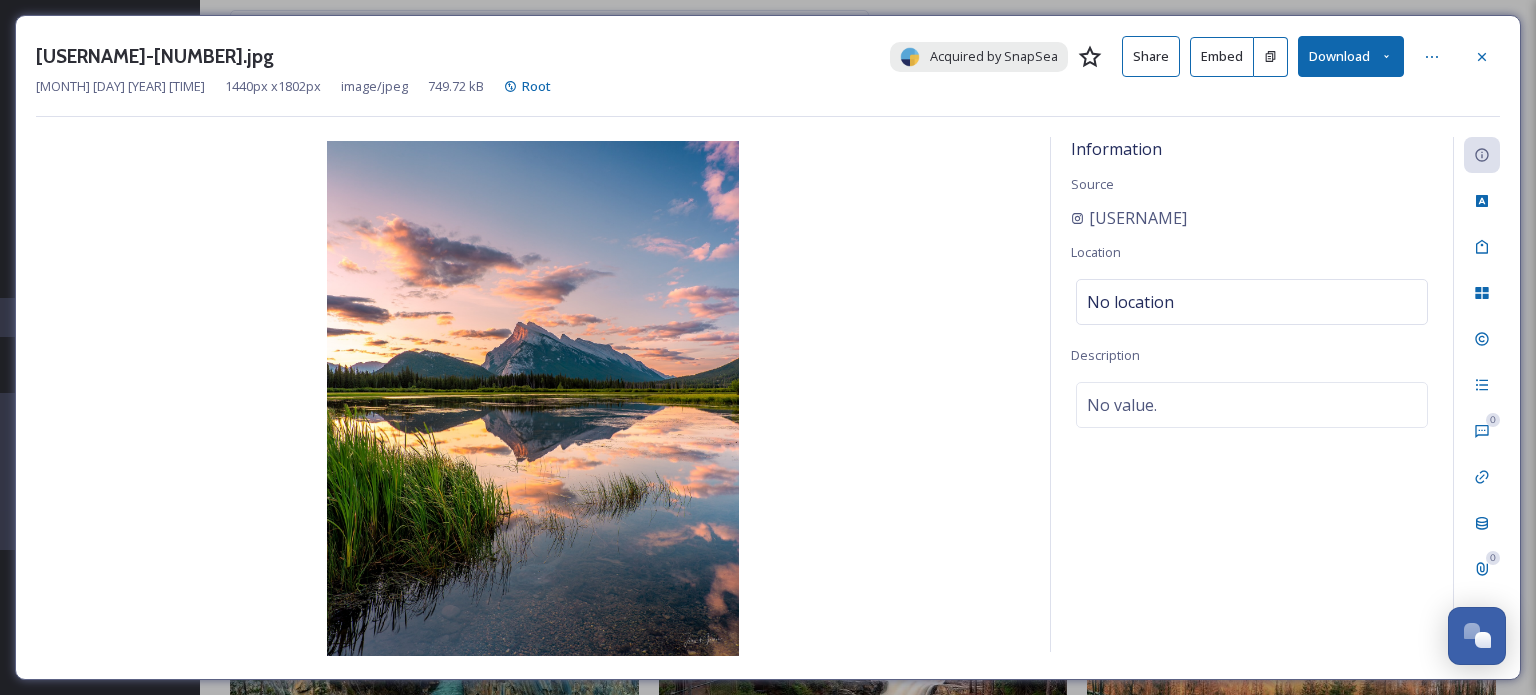 click at bounding box center [1482, 57] 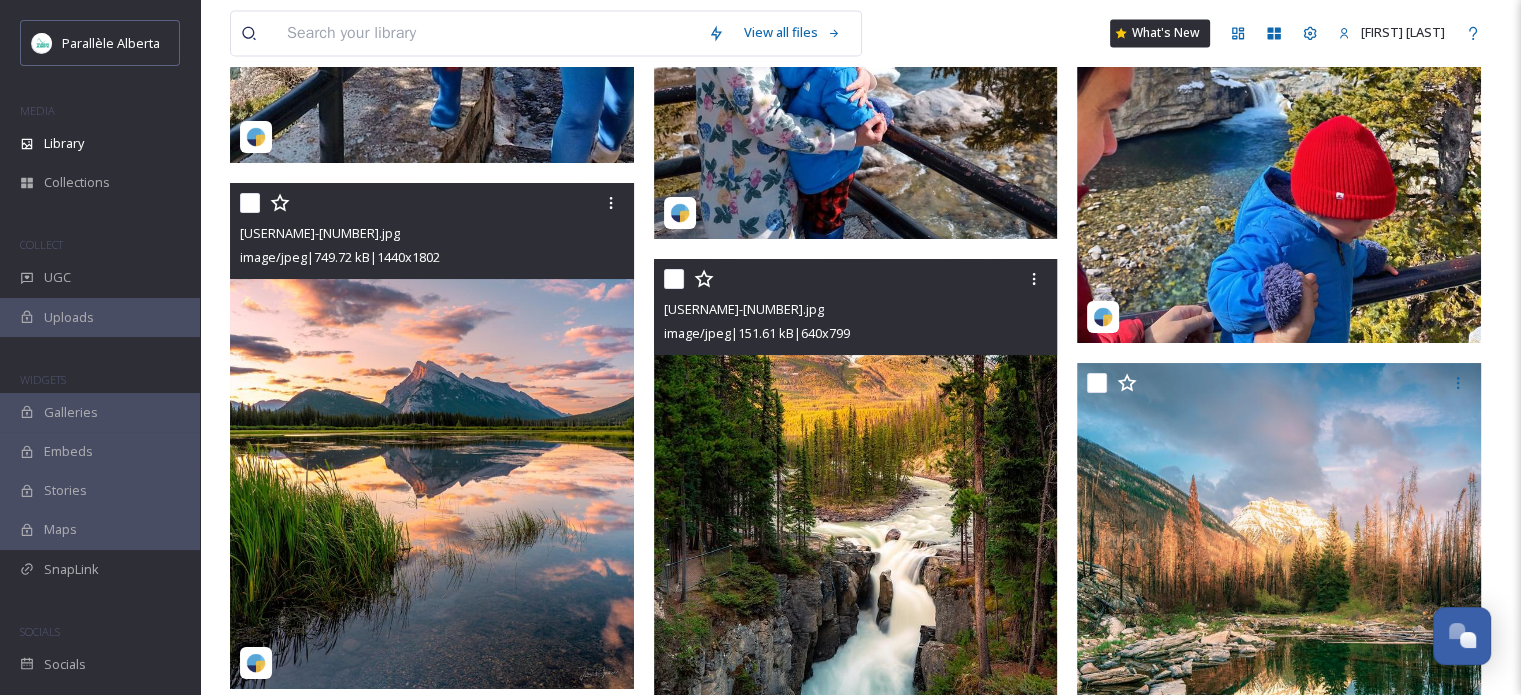 scroll, scrollTop: 10800, scrollLeft: 0, axis: vertical 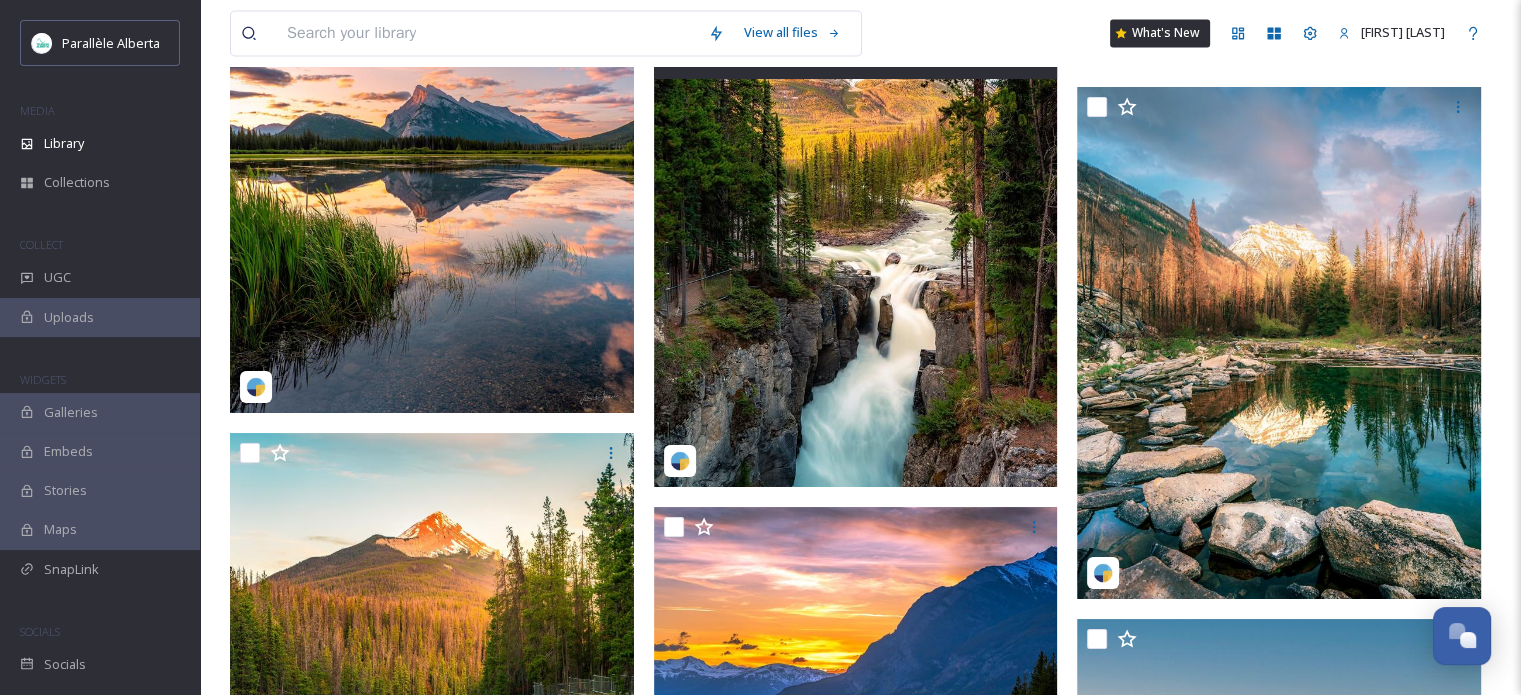 click at bounding box center (856, 235) 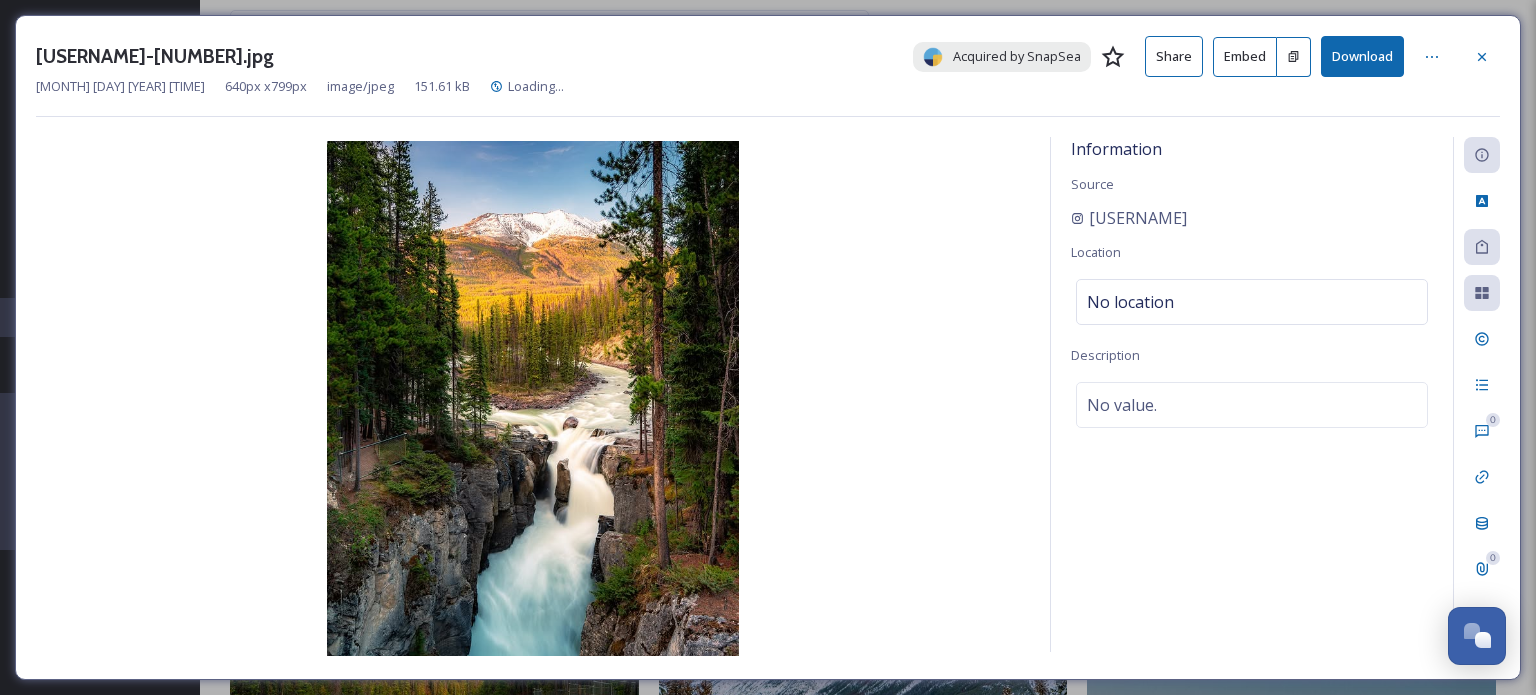 click on "jomsdgzman-1752575473637.jpg Acquired by SnapSea Share Embed Download Jul 15 2025 04:31 640 px x  799 px image/jpeg 151.61 kB Loading... Information Source jomsdgzman Location No location Description No value. 0 0" at bounding box center [768, 347] 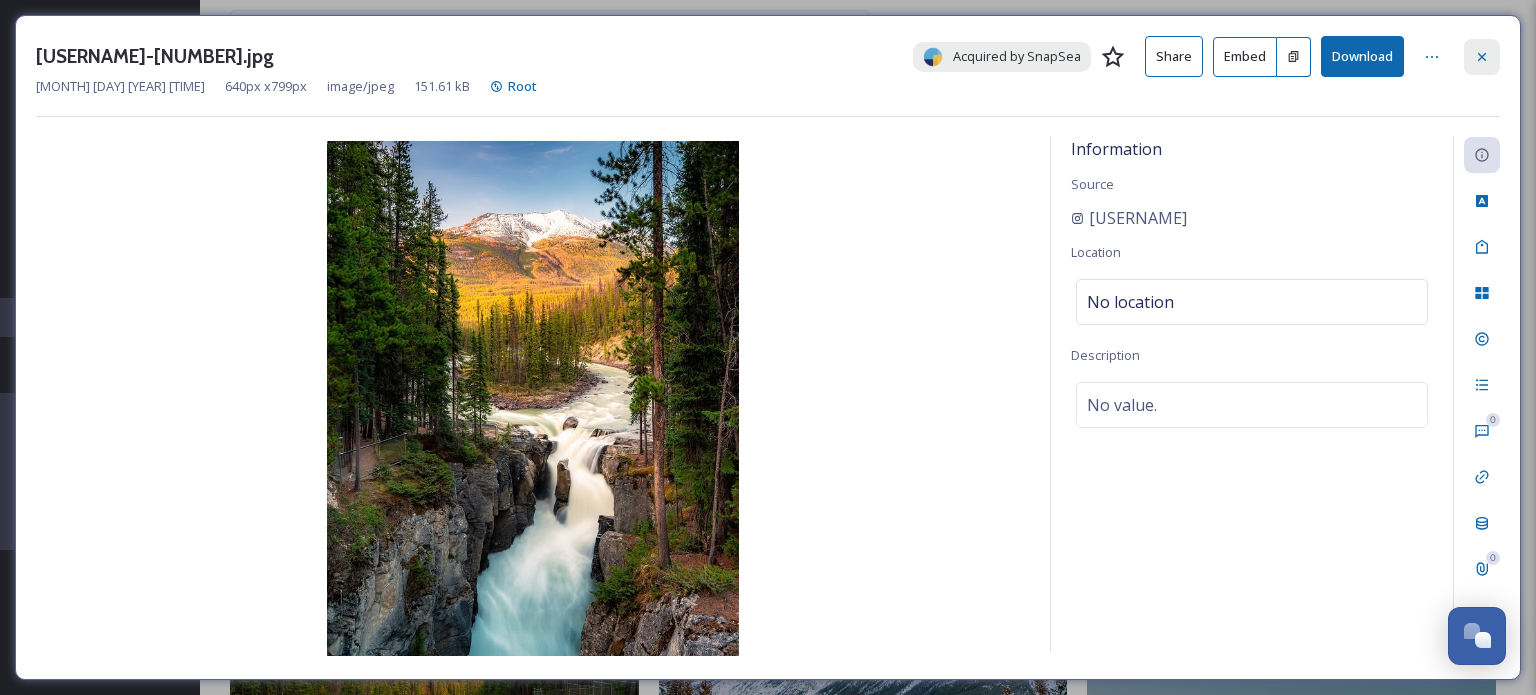 click 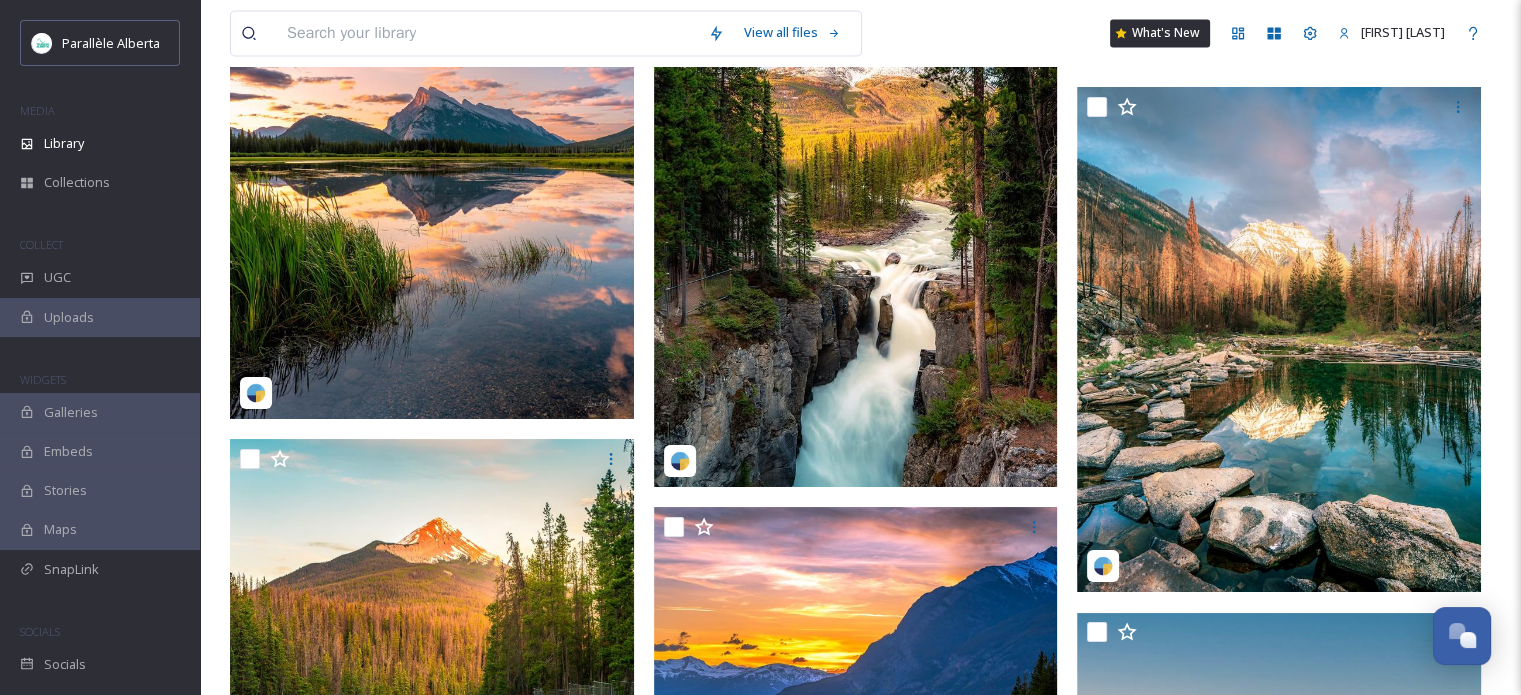 click at bounding box center (434, 163) 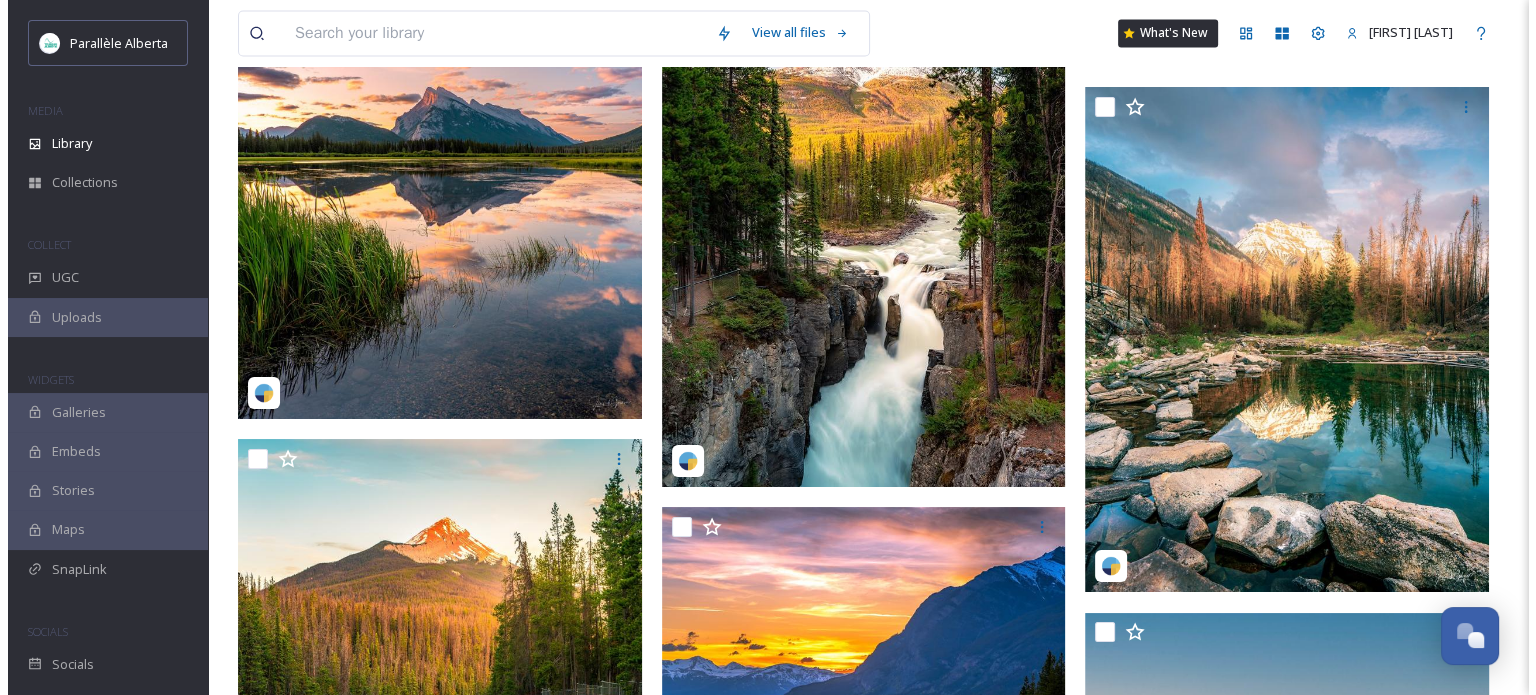 scroll, scrollTop: 10268, scrollLeft: 0, axis: vertical 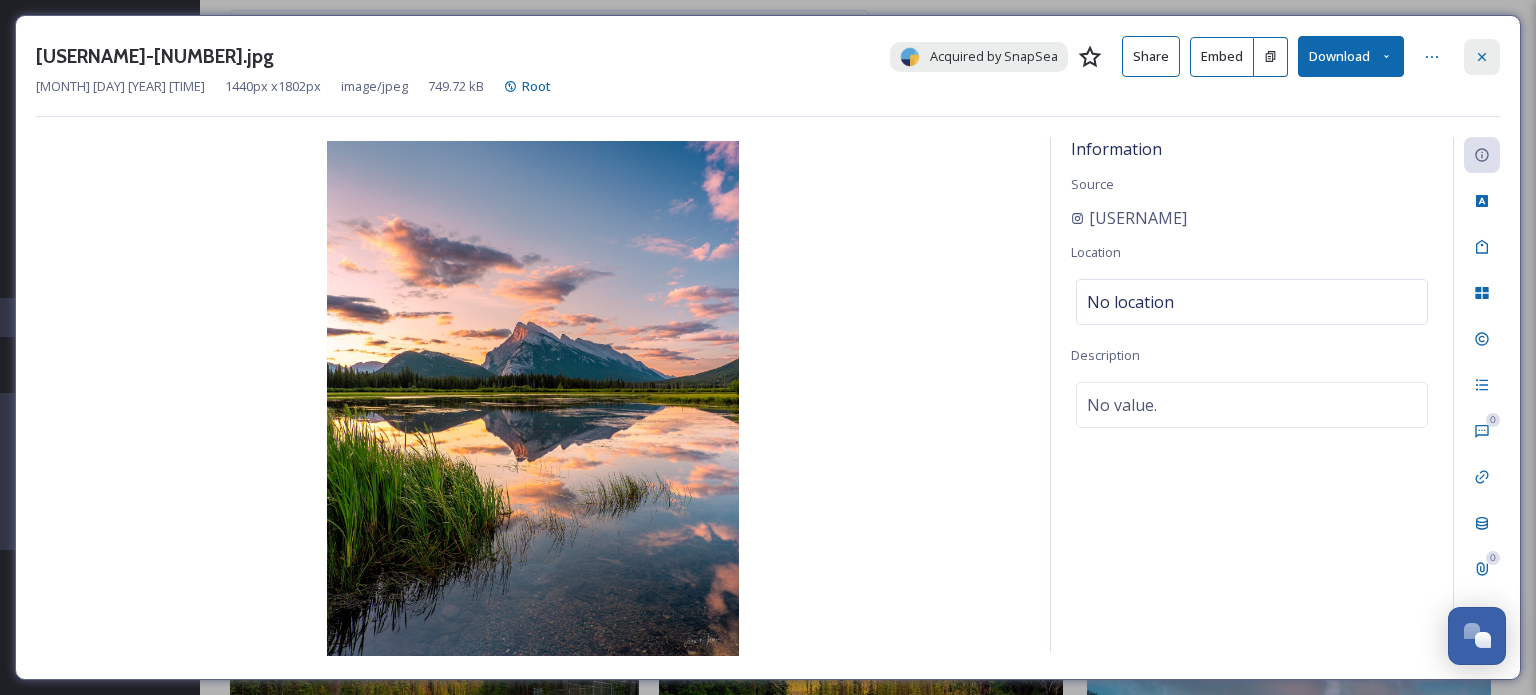 click at bounding box center [1482, 57] 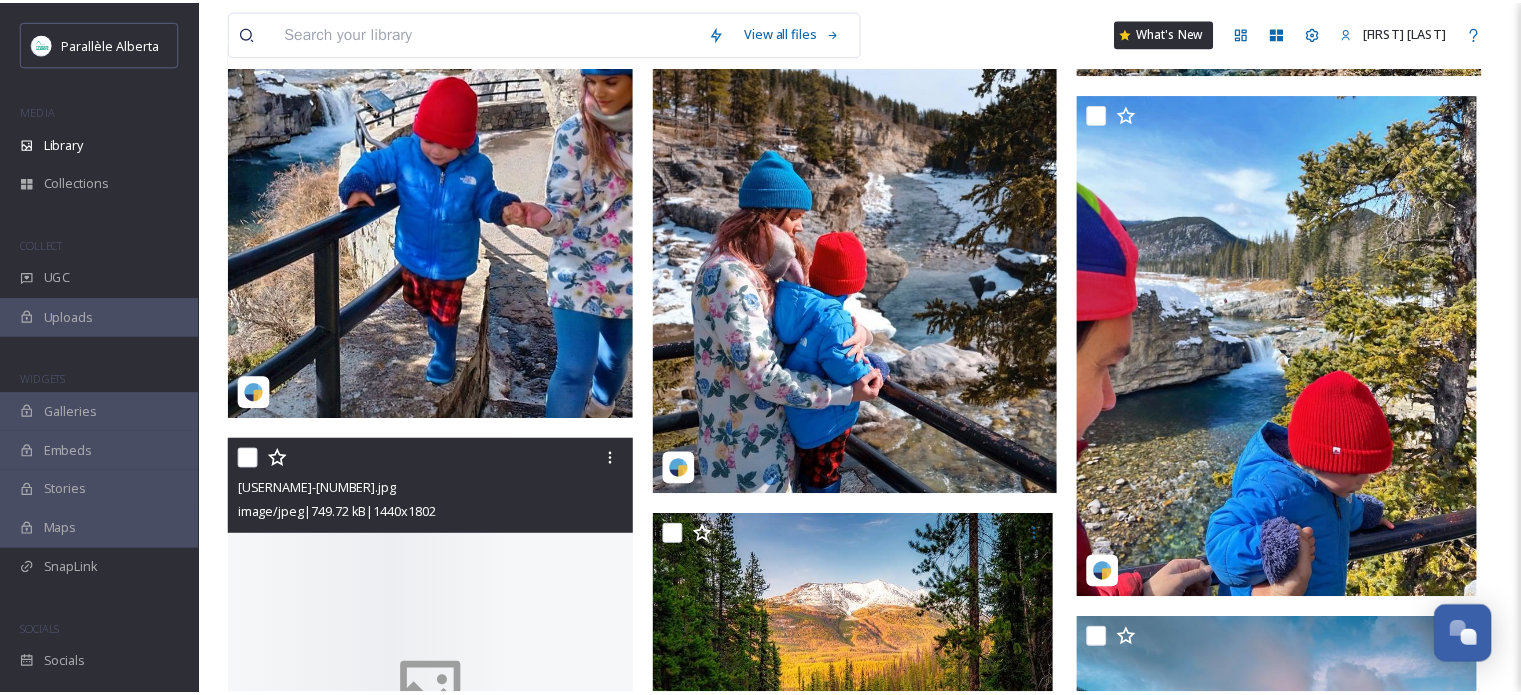 scroll, scrollTop: 10794, scrollLeft: 0, axis: vertical 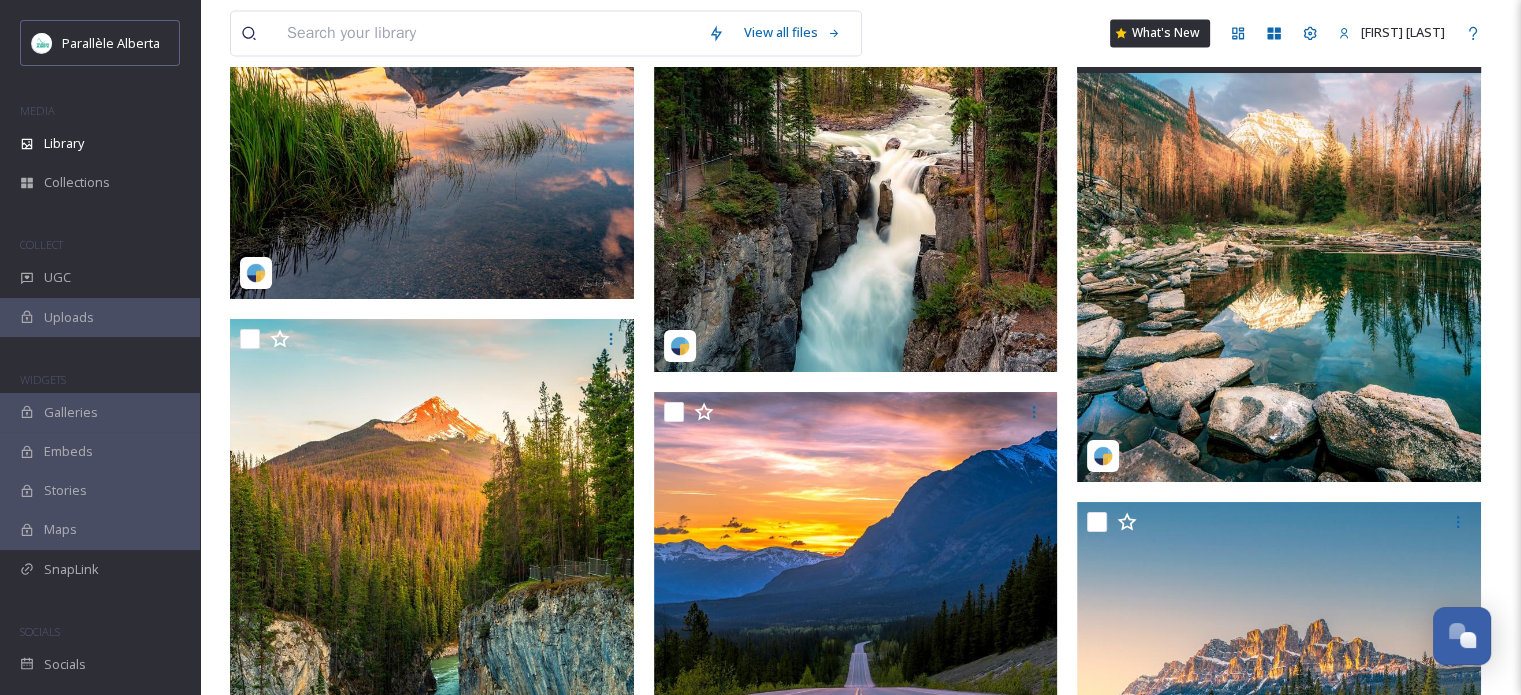 click at bounding box center (1279, 229) 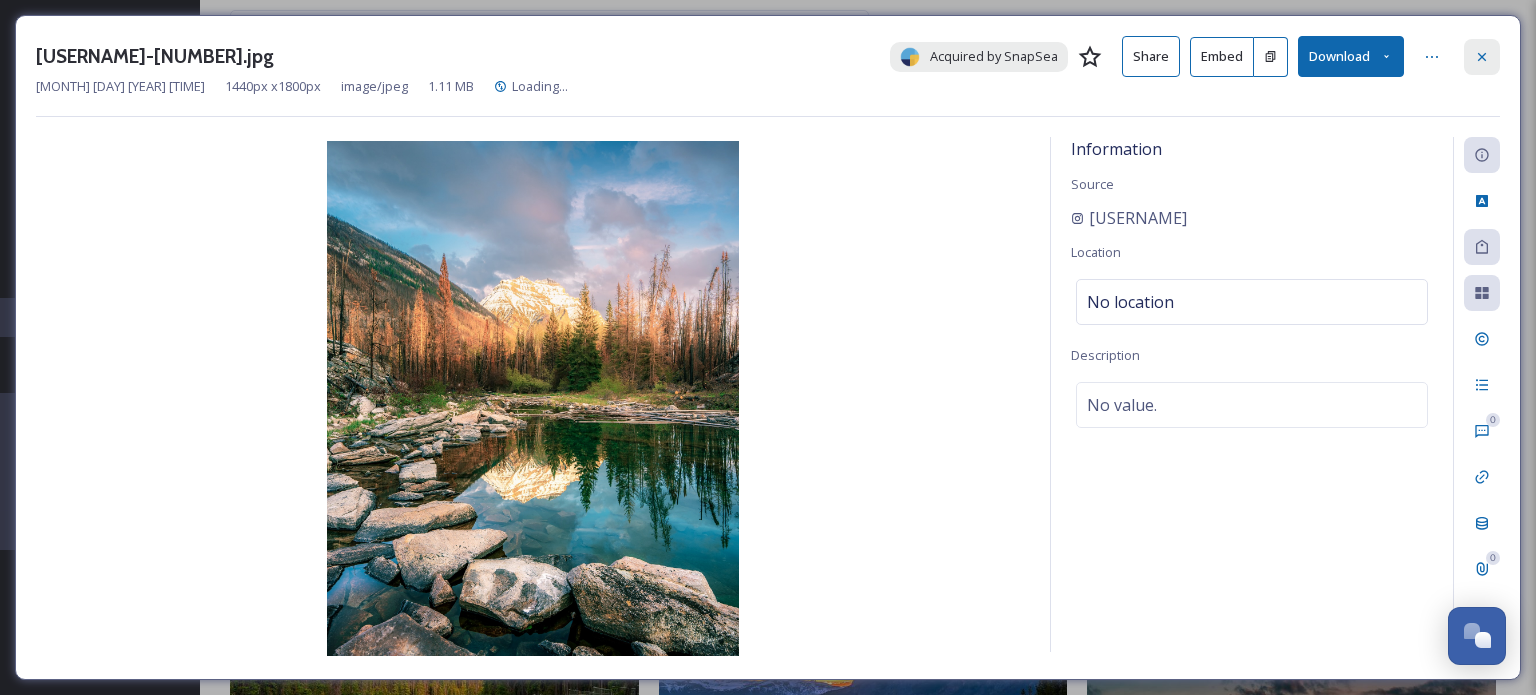 click at bounding box center [1482, 57] 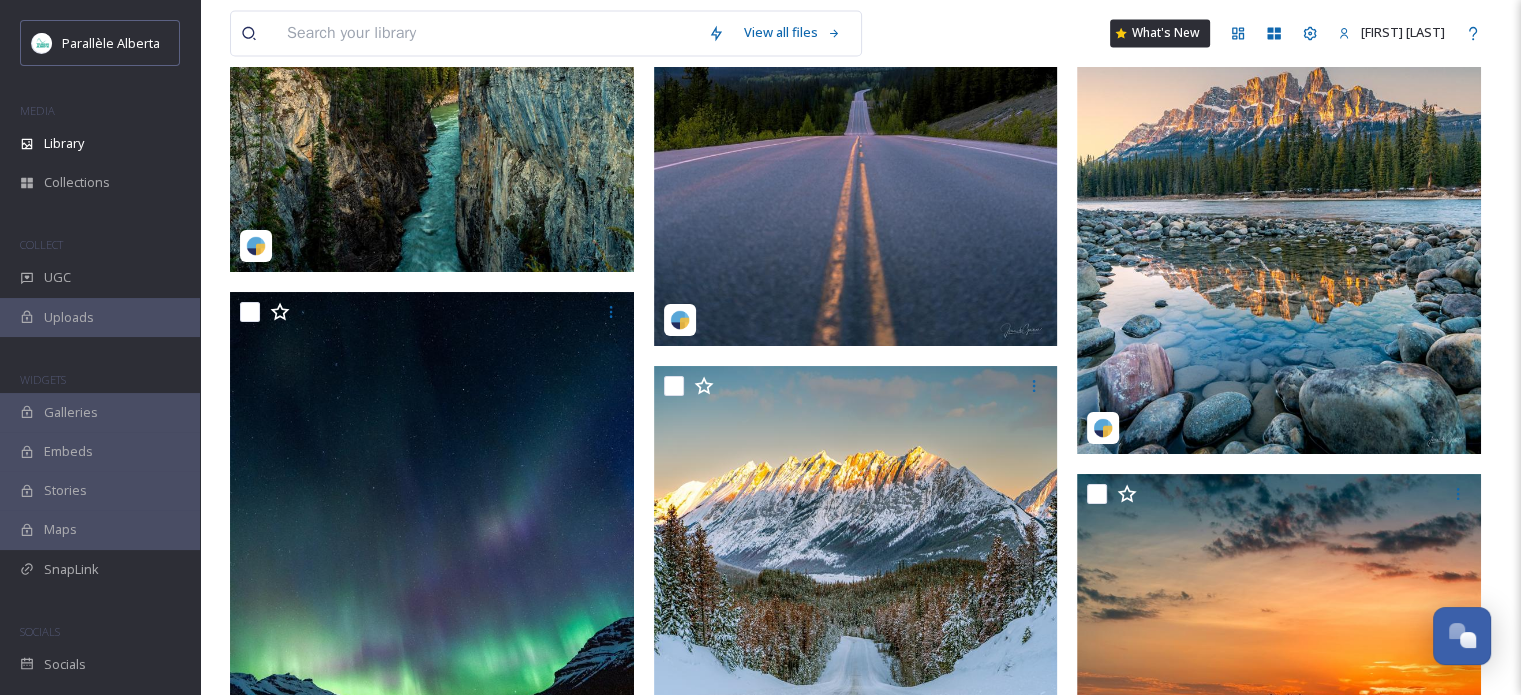 scroll, scrollTop: 11494, scrollLeft: 0, axis: vertical 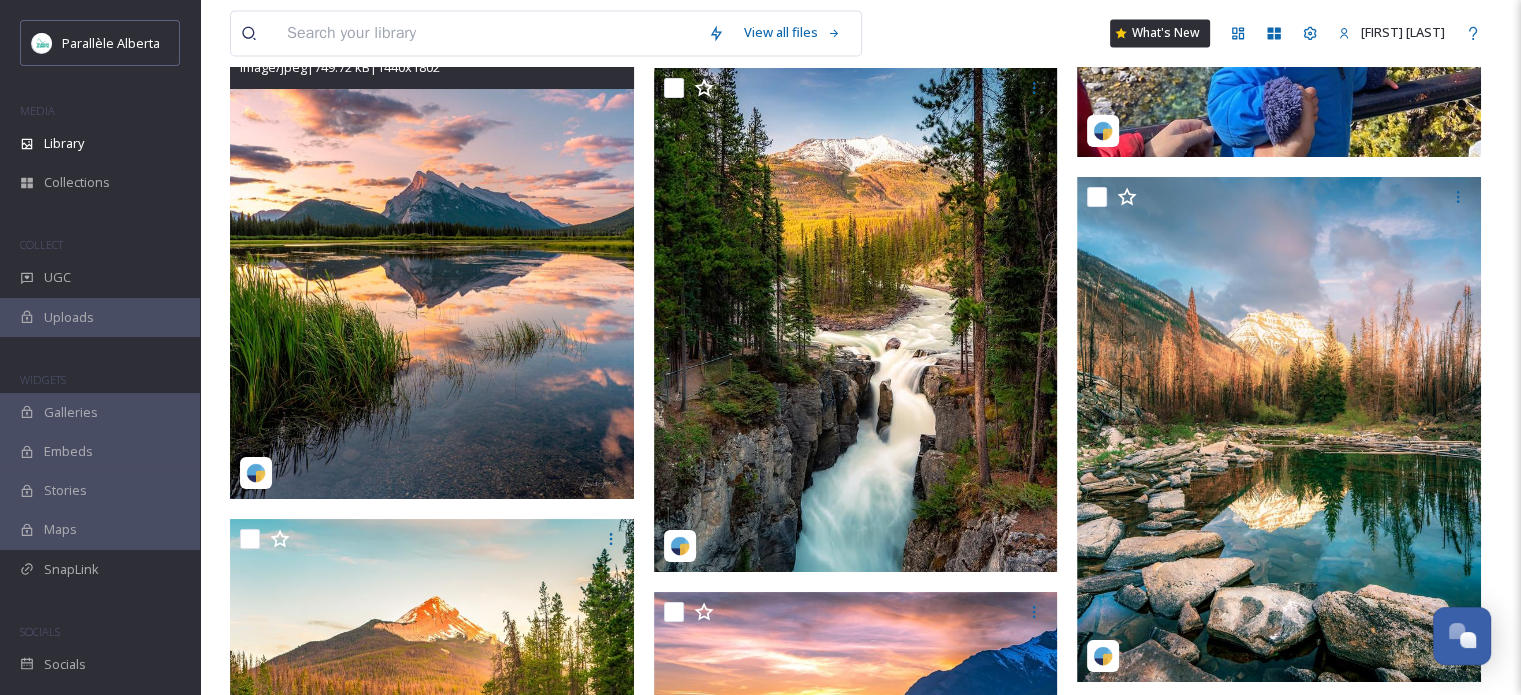 click at bounding box center [432, 246] 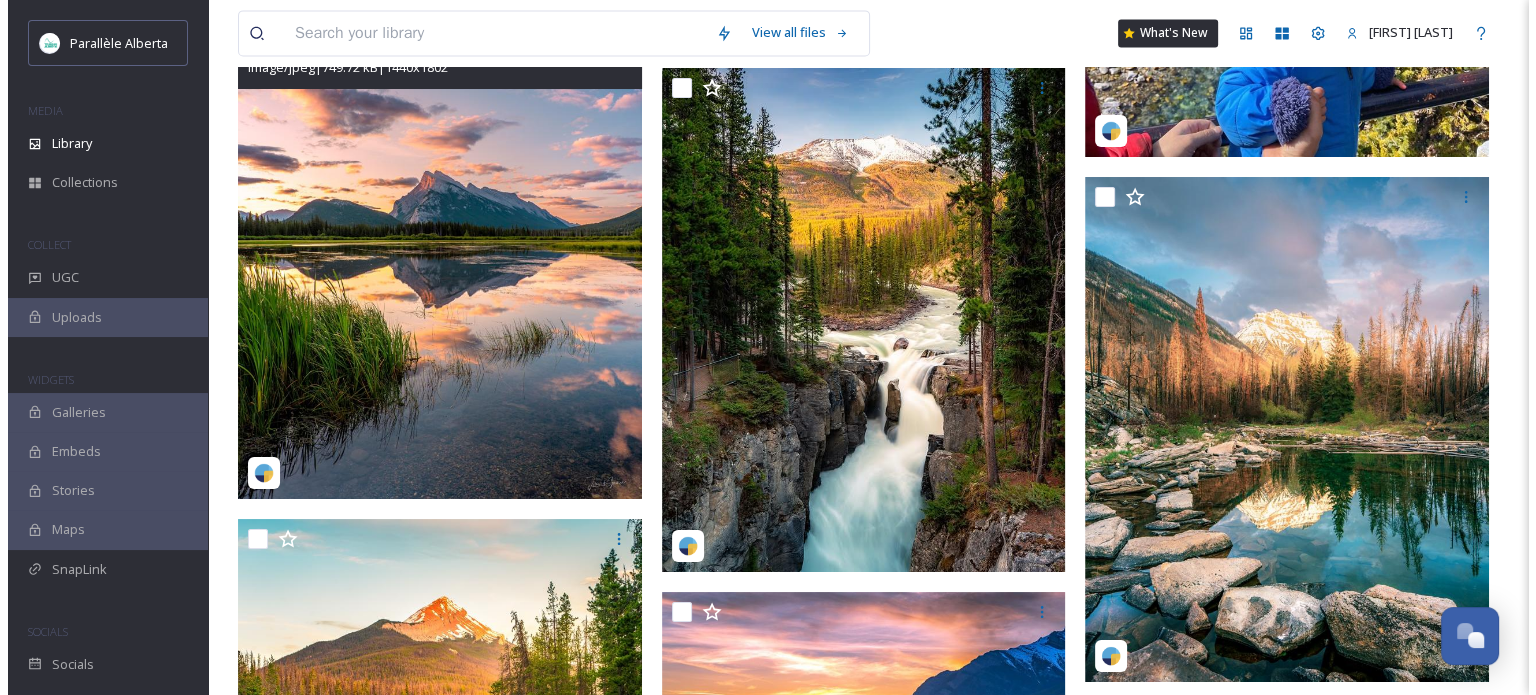 scroll, scrollTop: 10068, scrollLeft: 0, axis: vertical 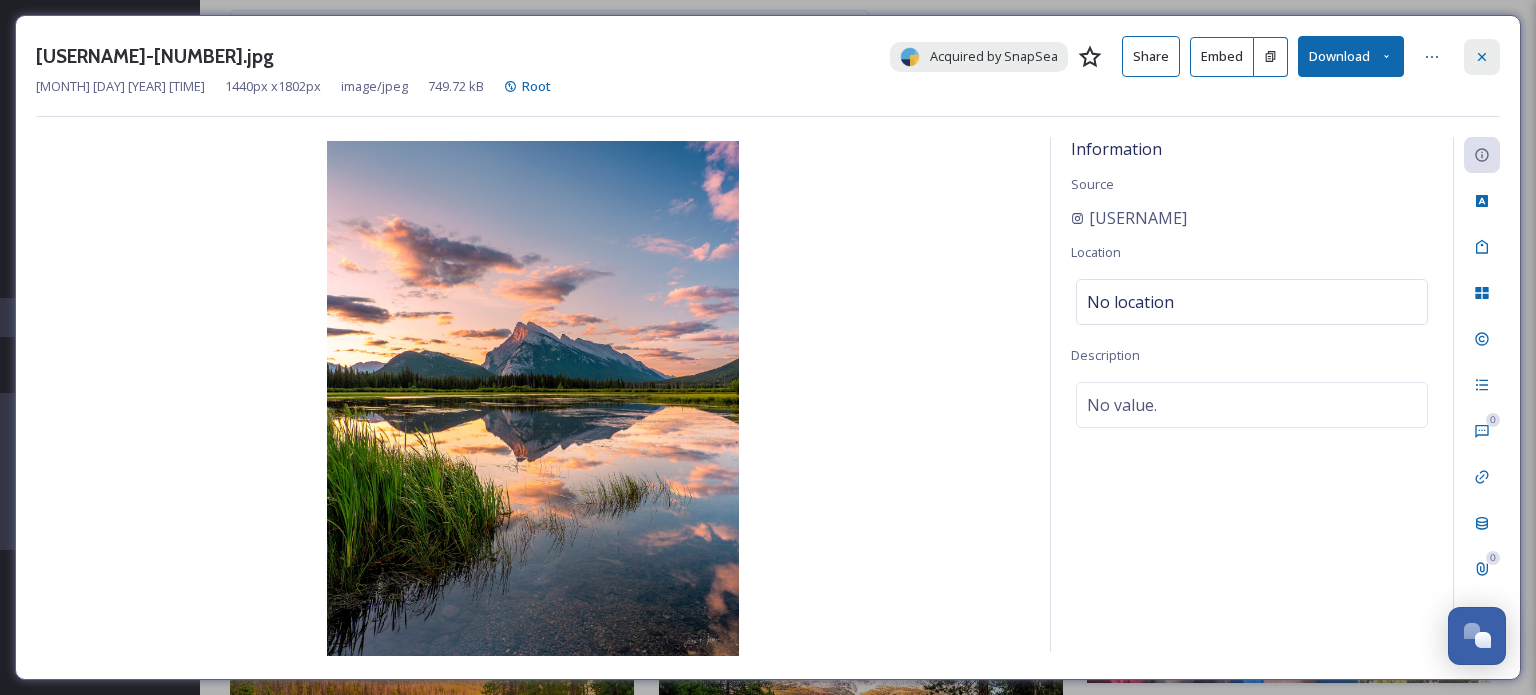 click 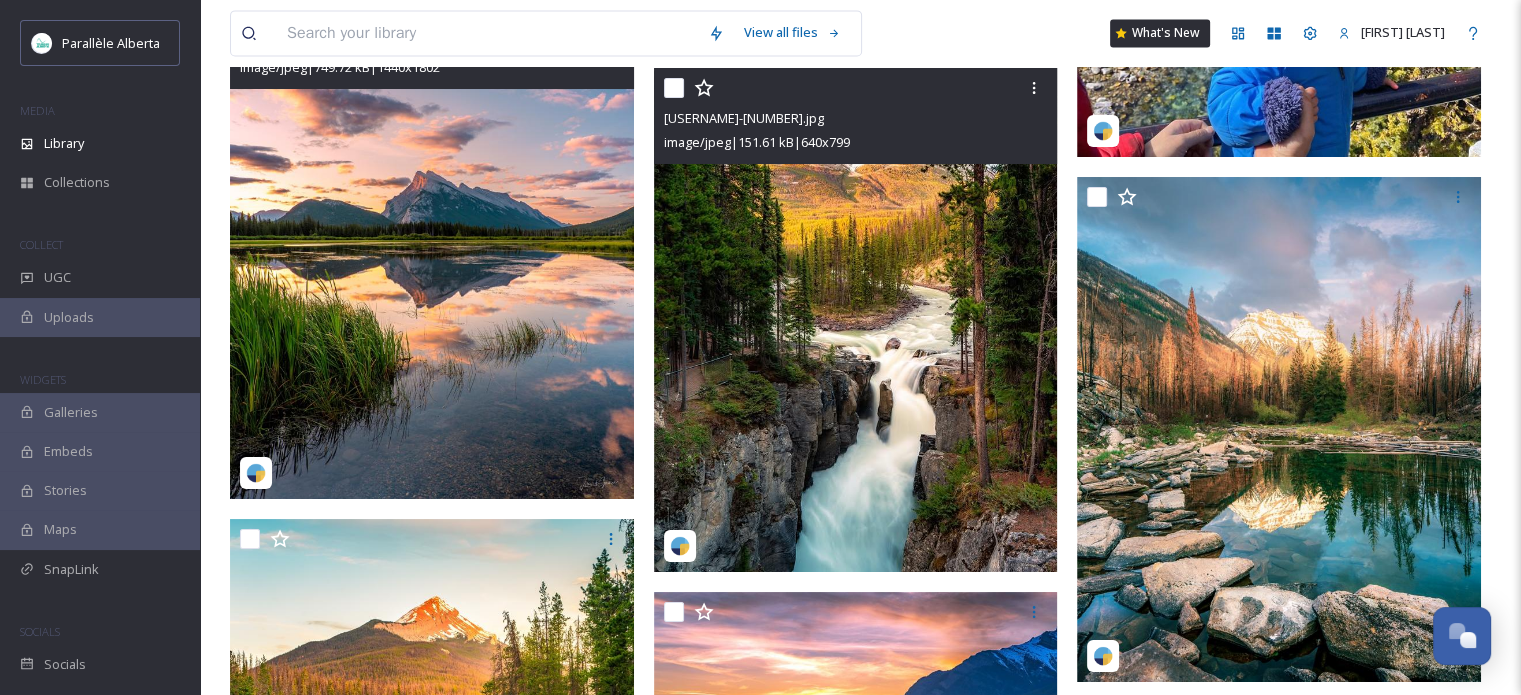 scroll, scrollTop: 10494, scrollLeft: 0, axis: vertical 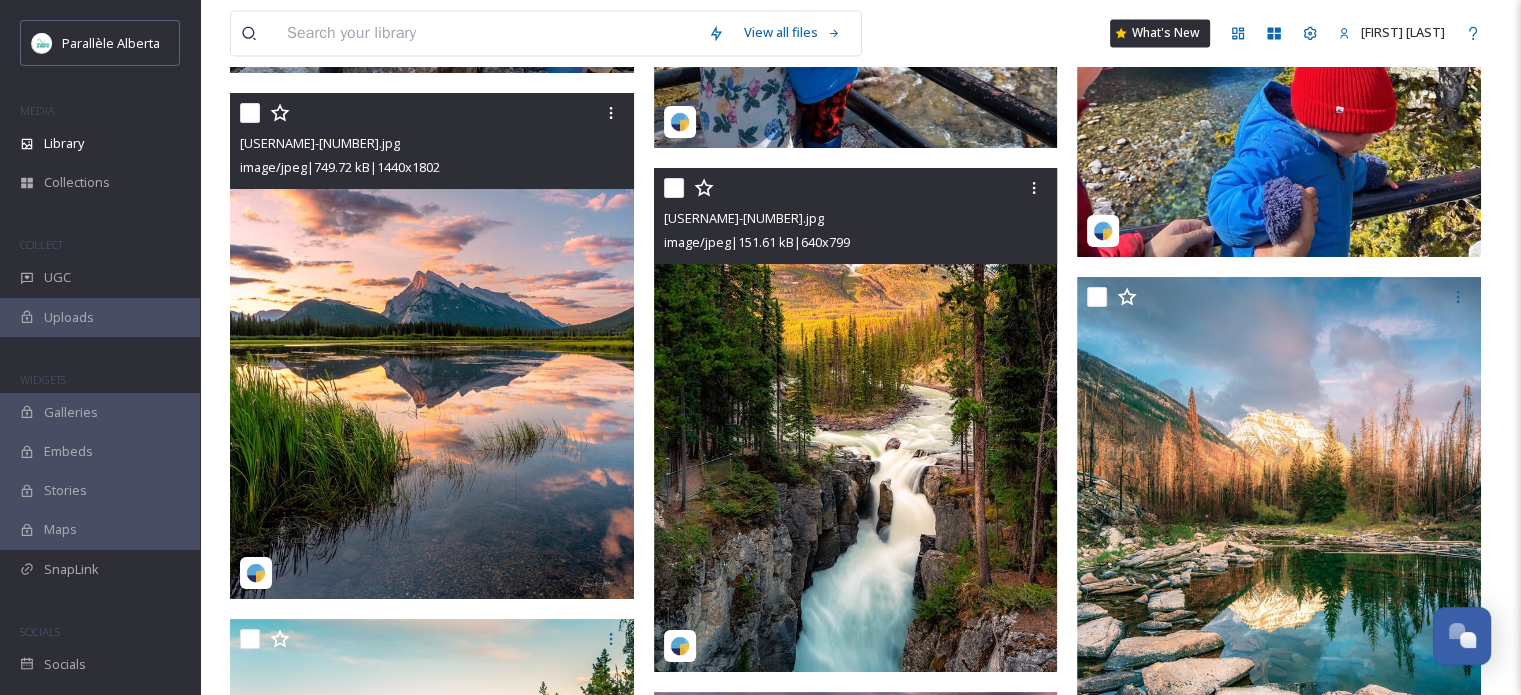 click at bounding box center [856, 420] 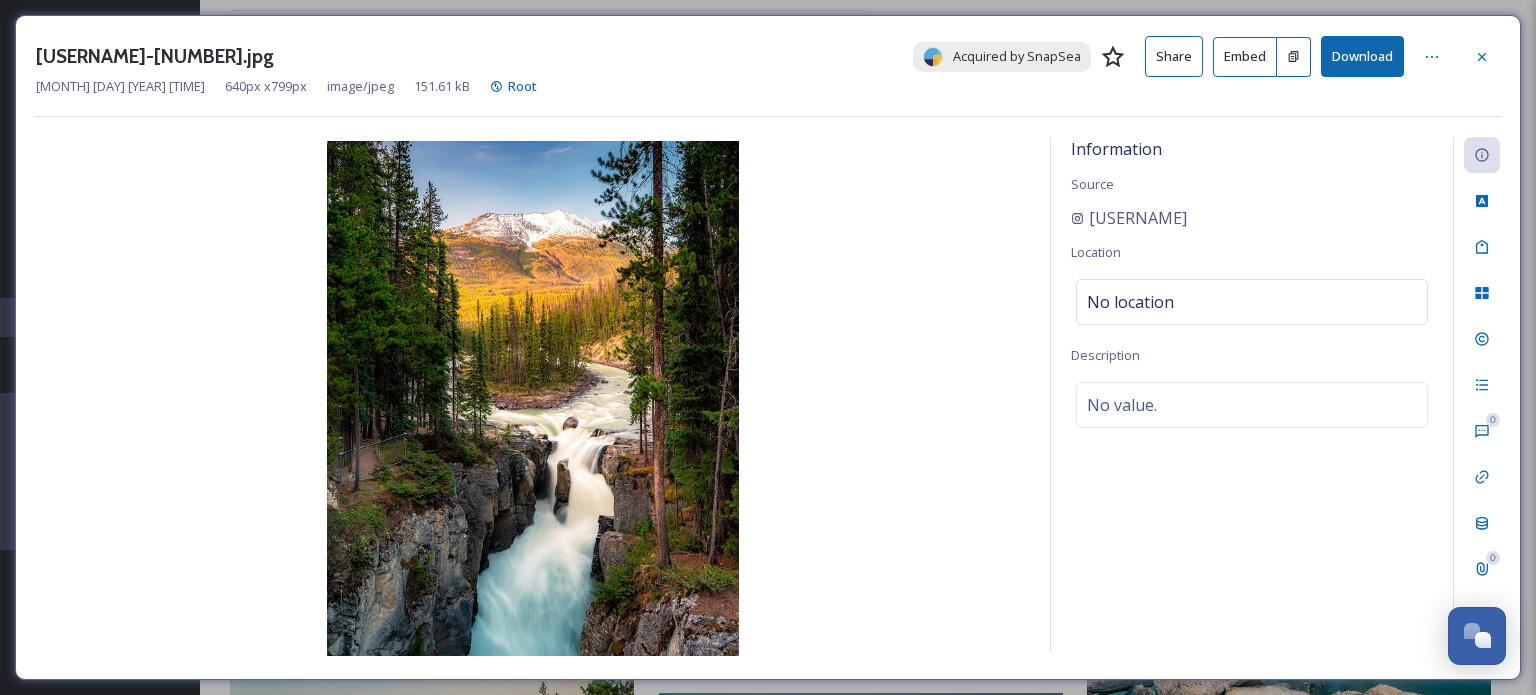 click at bounding box center (1482, 57) 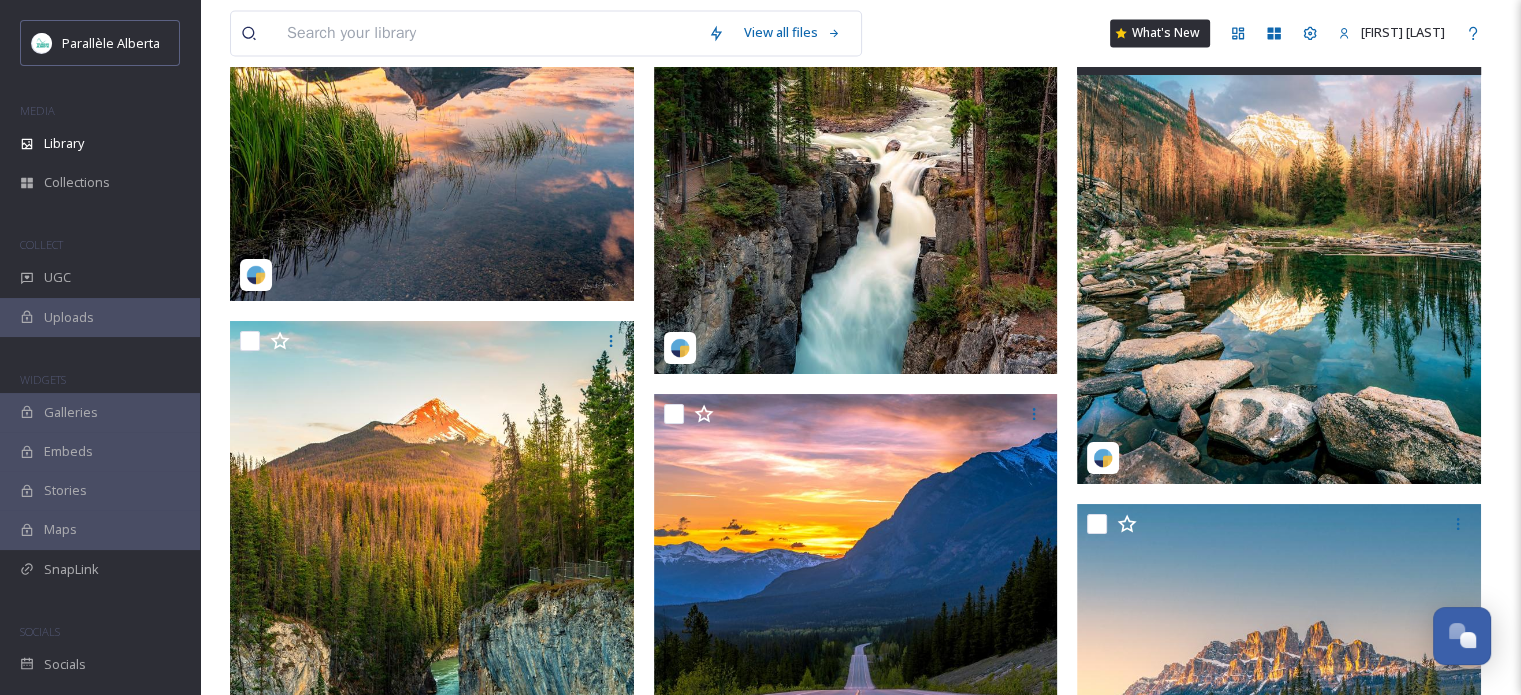 scroll, scrollTop: 10794, scrollLeft: 0, axis: vertical 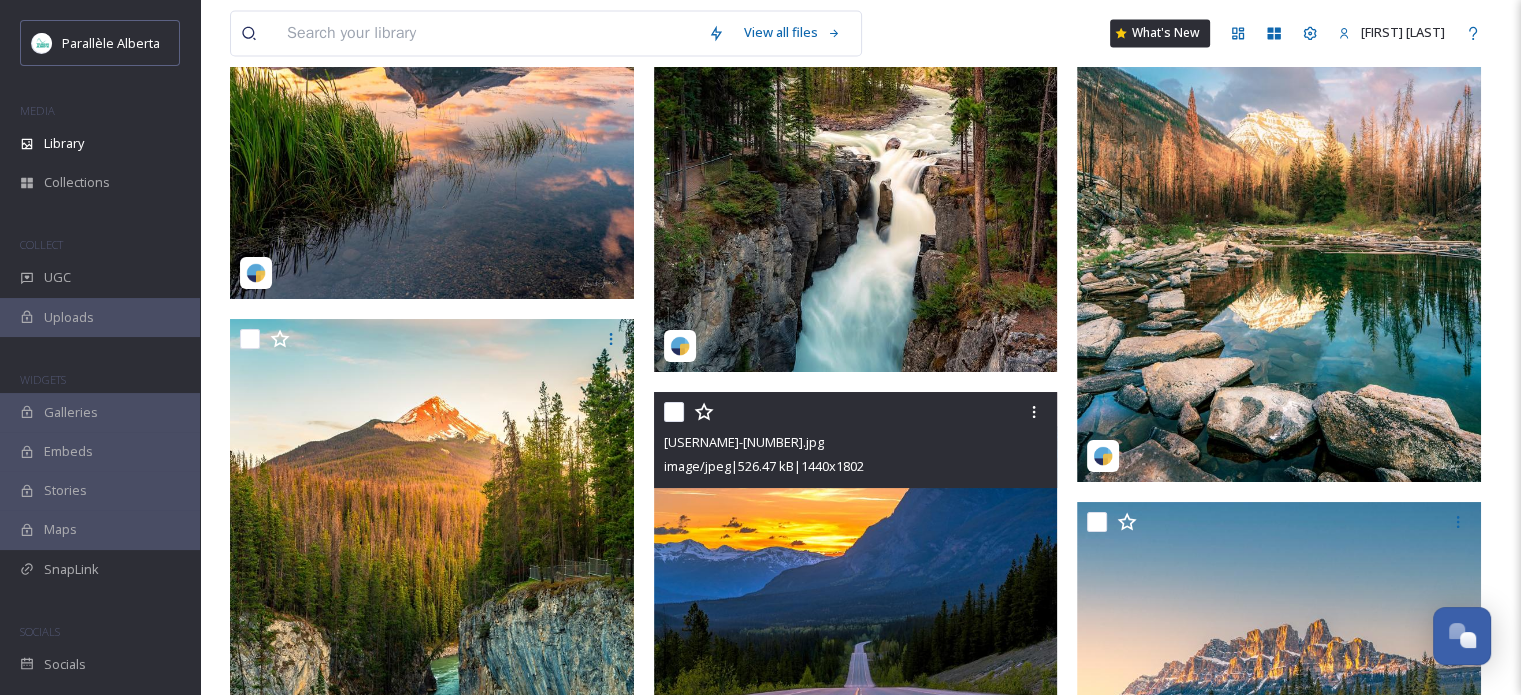 click at bounding box center [856, 645] 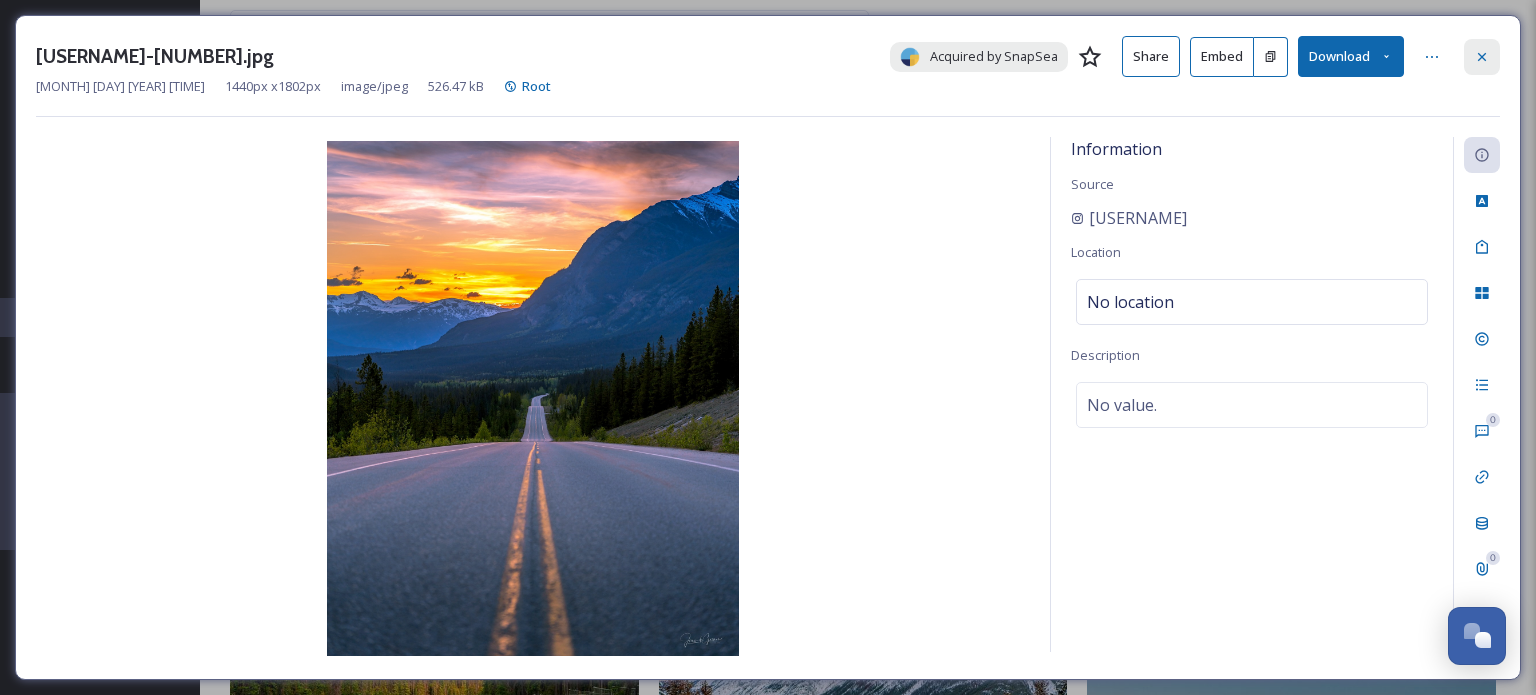 click 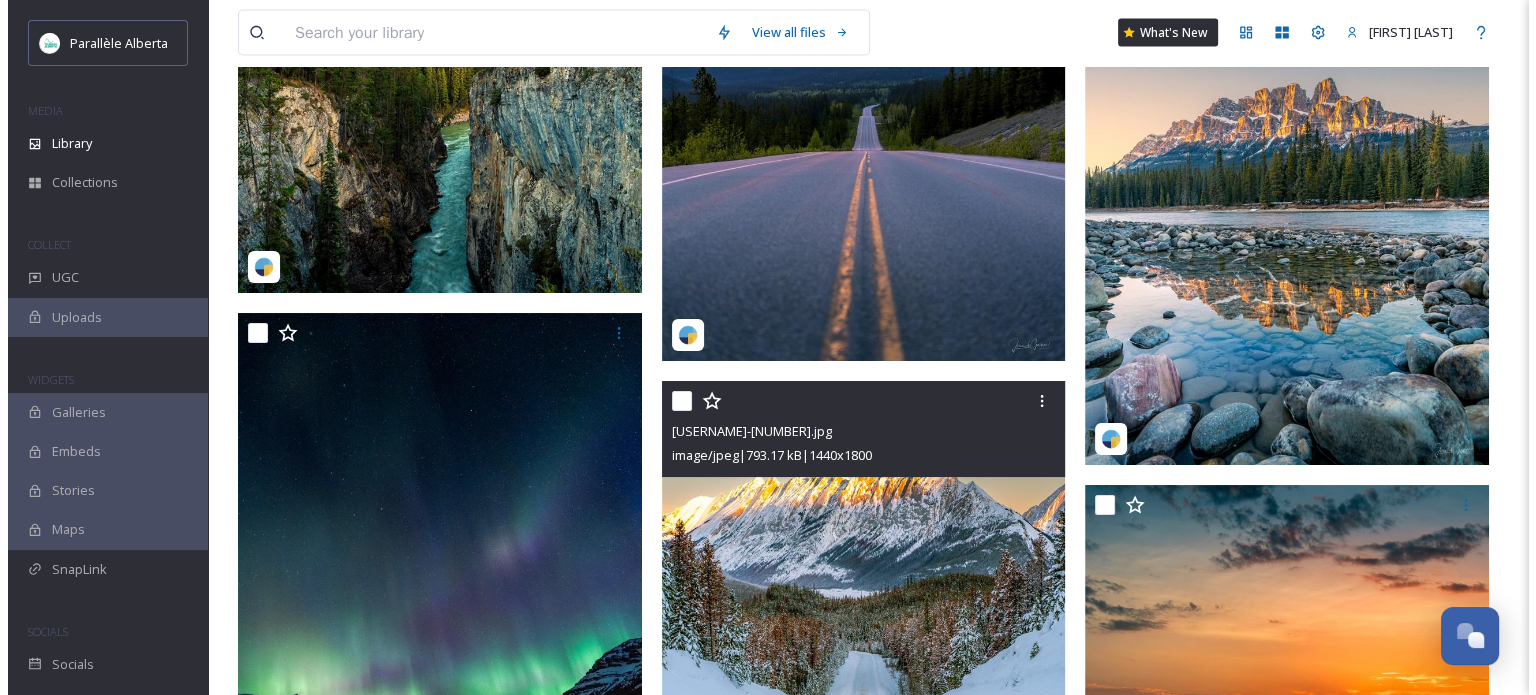scroll, scrollTop: 11594, scrollLeft: 0, axis: vertical 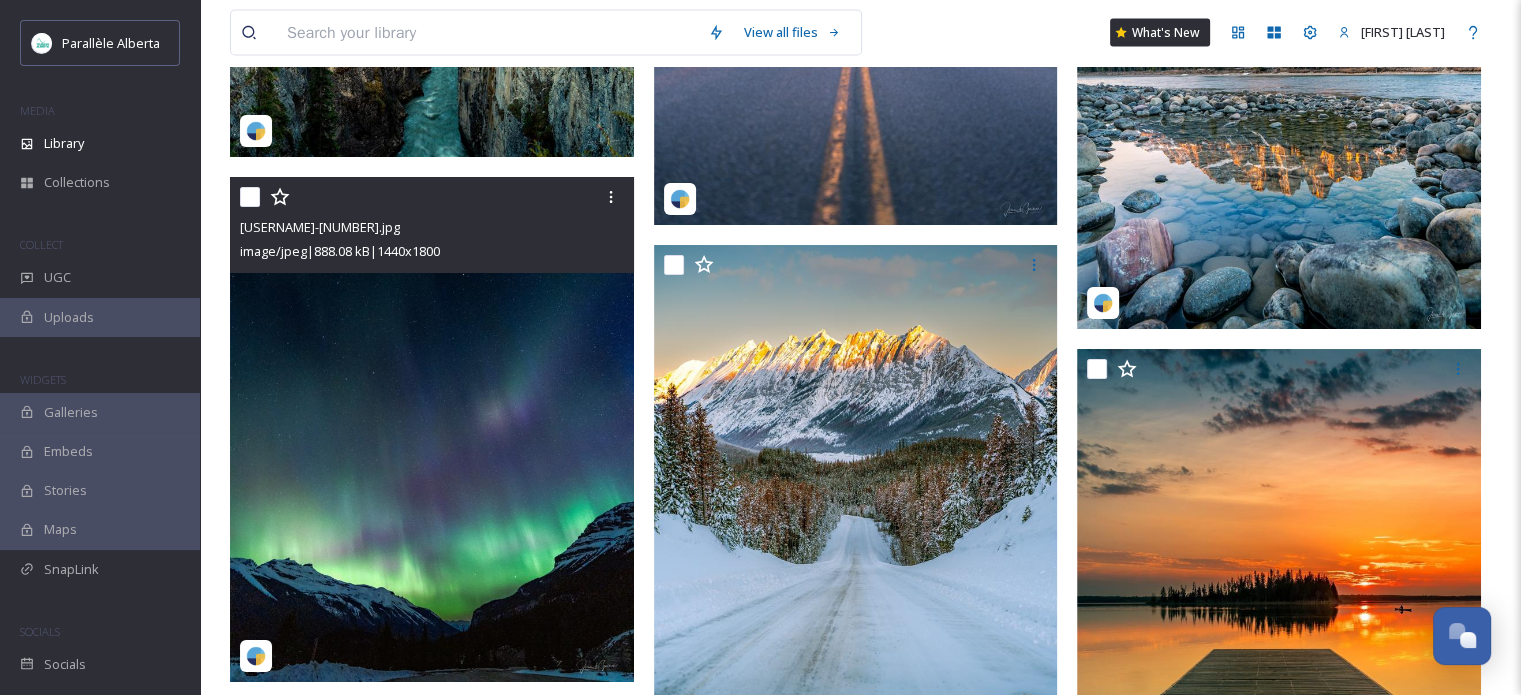 click at bounding box center [432, 429] 